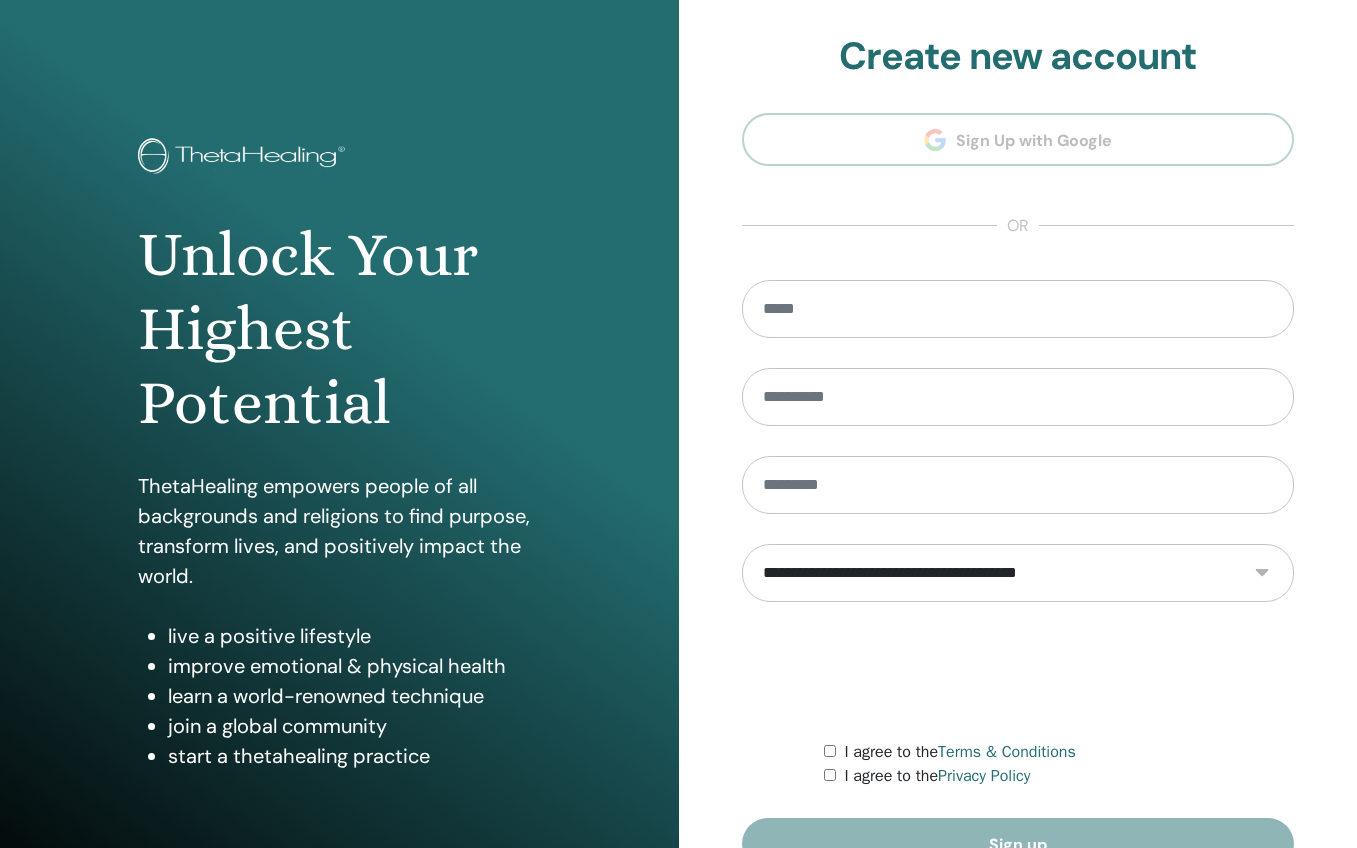 scroll, scrollTop: 0, scrollLeft: 0, axis: both 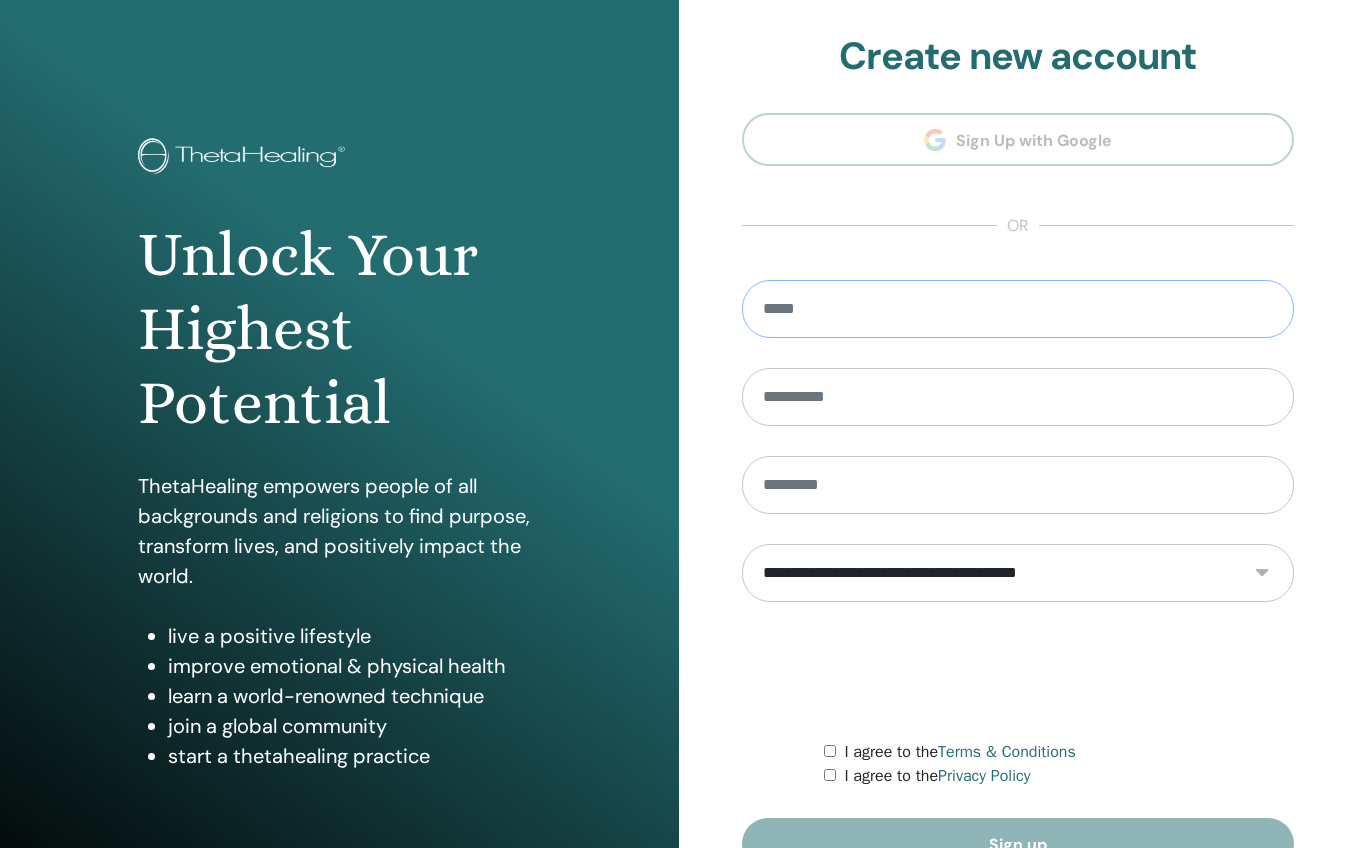 type on "**********" 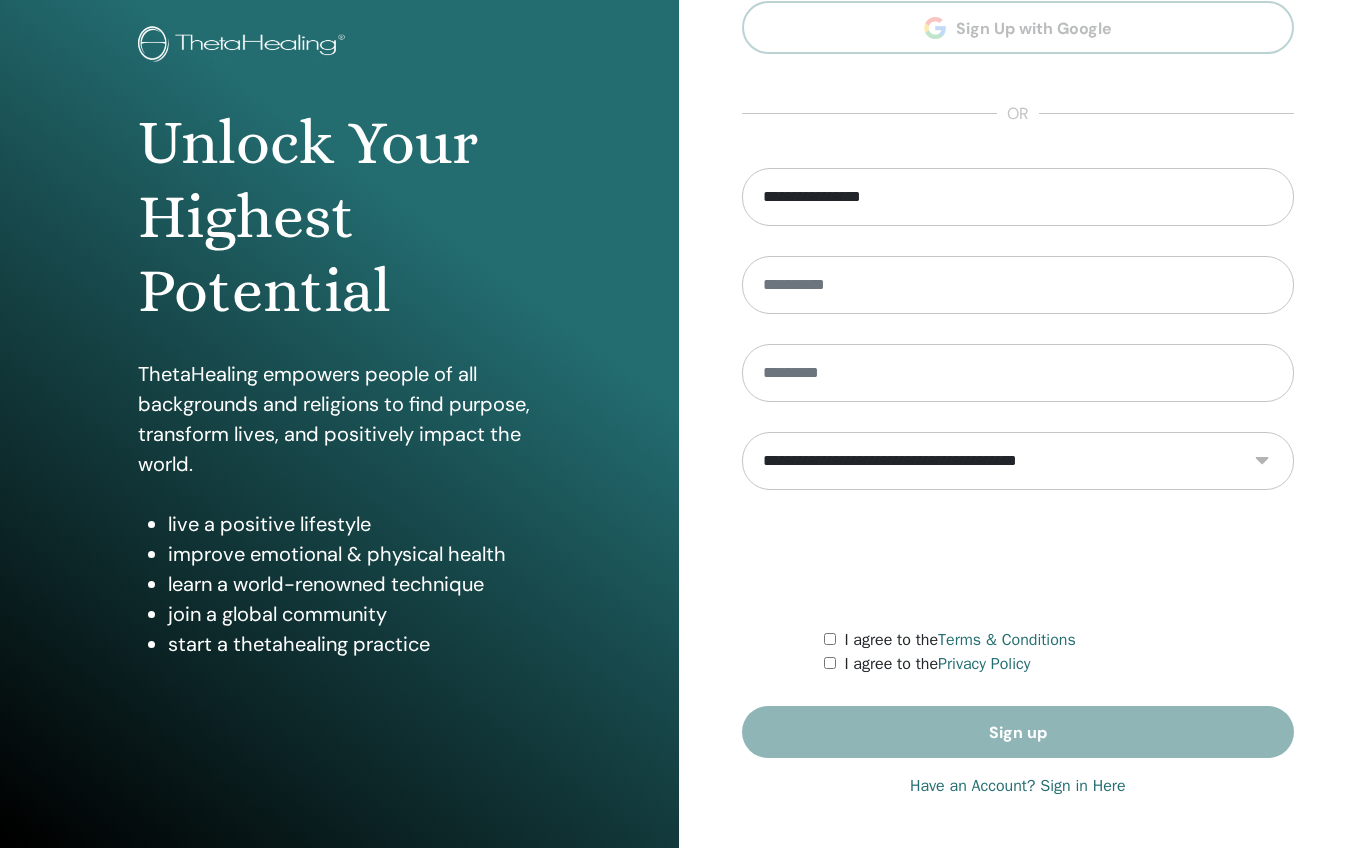 scroll, scrollTop: 112, scrollLeft: 0, axis: vertical 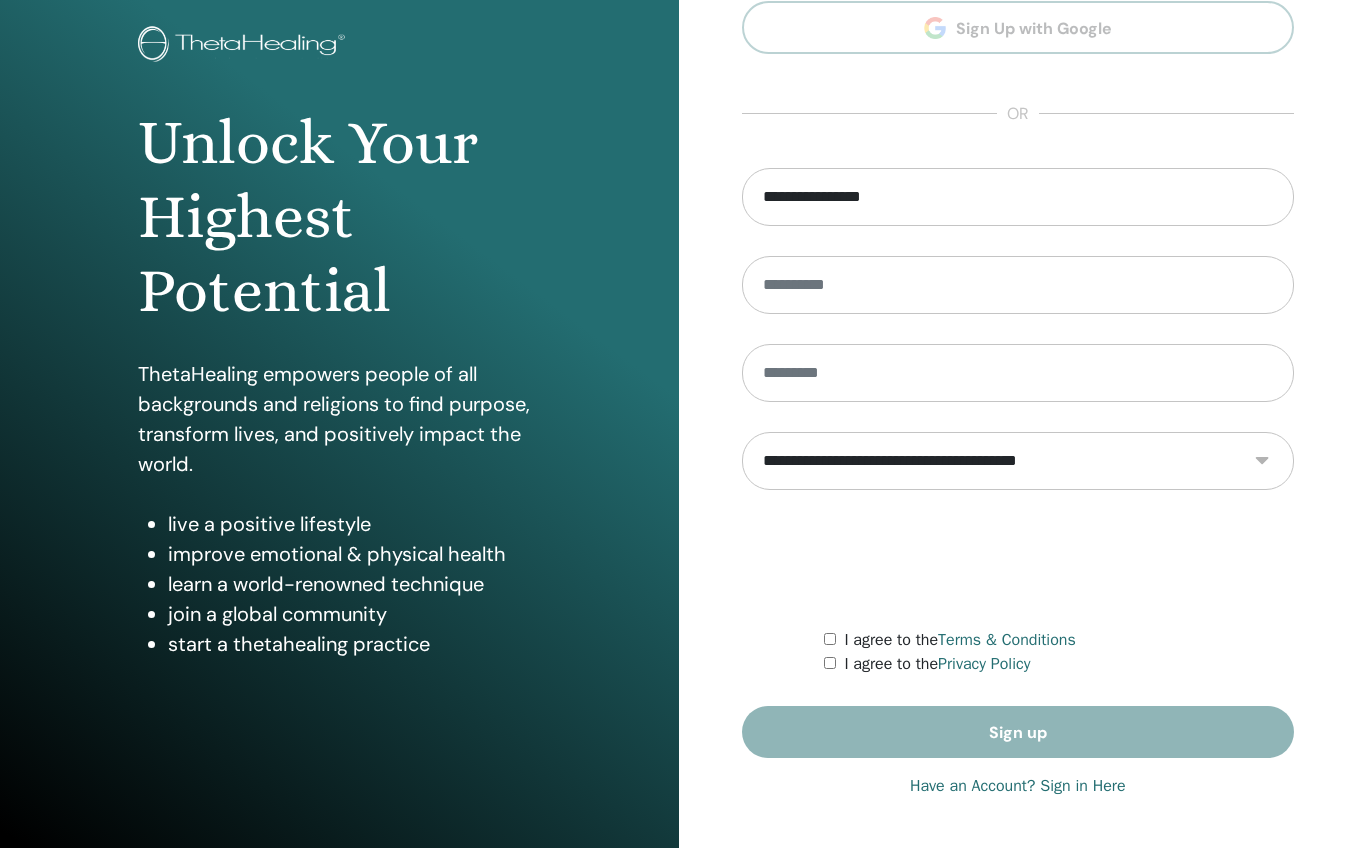 click on "**********" at bounding box center [1018, 463] 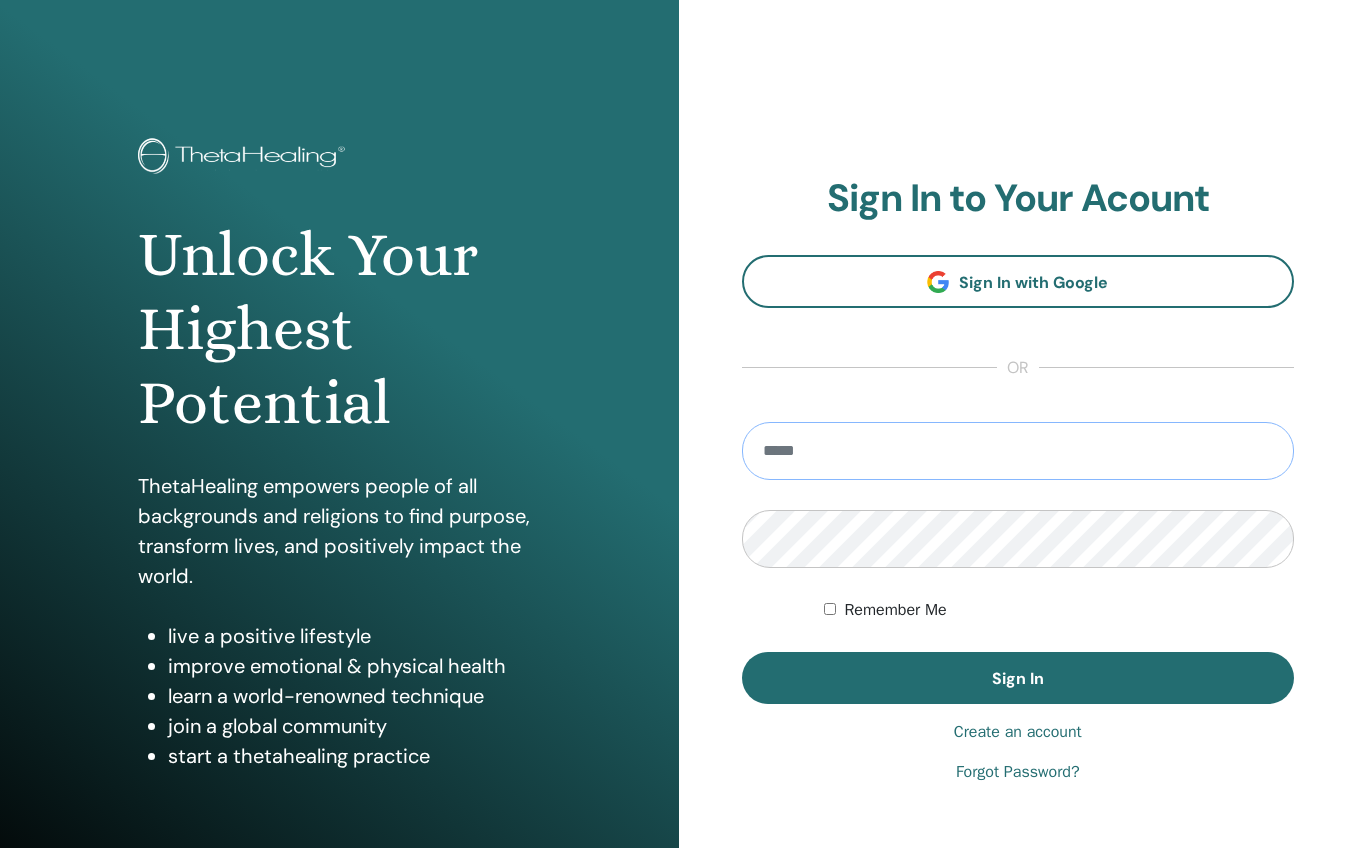 type on "**********" 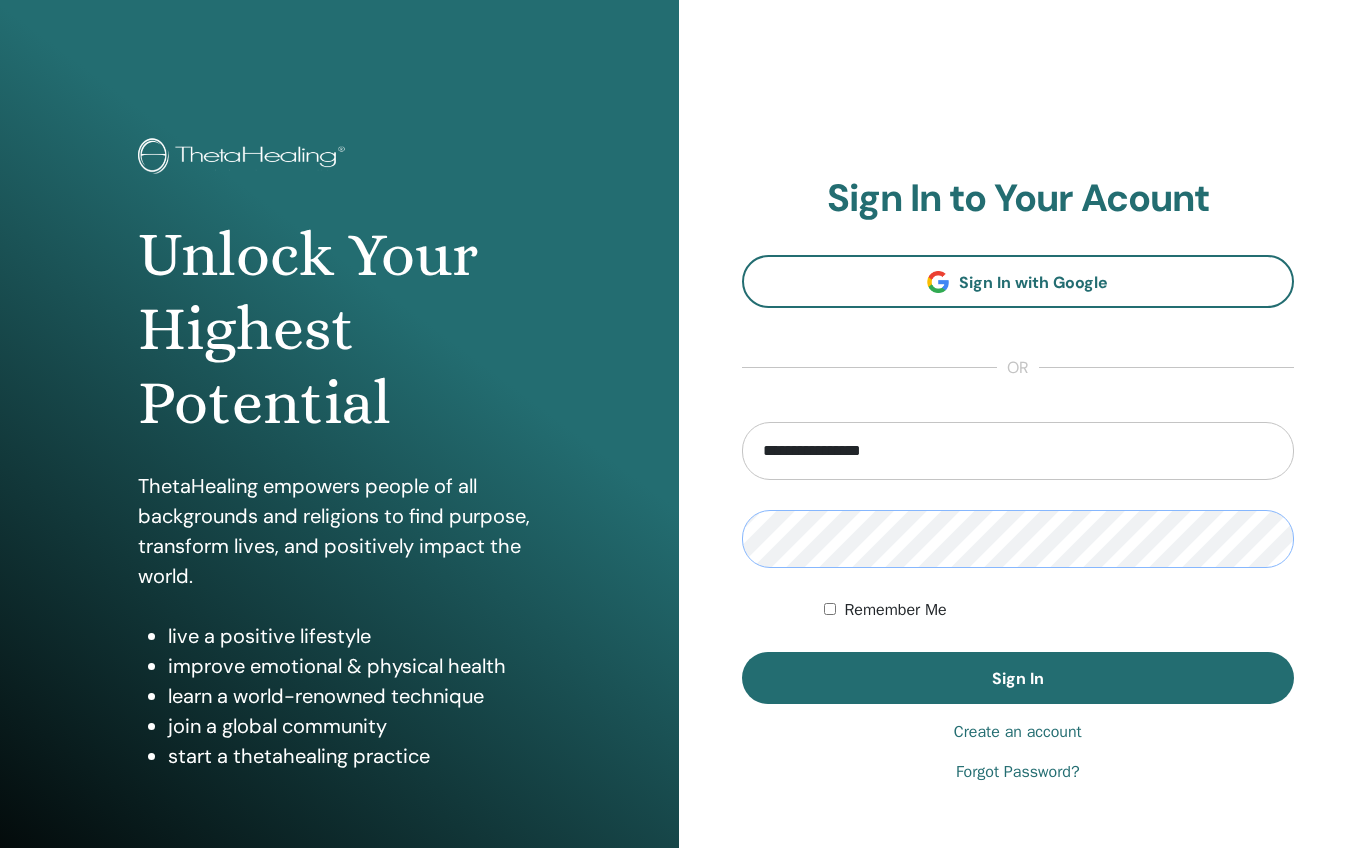 click on "Sign In" at bounding box center [1018, 678] 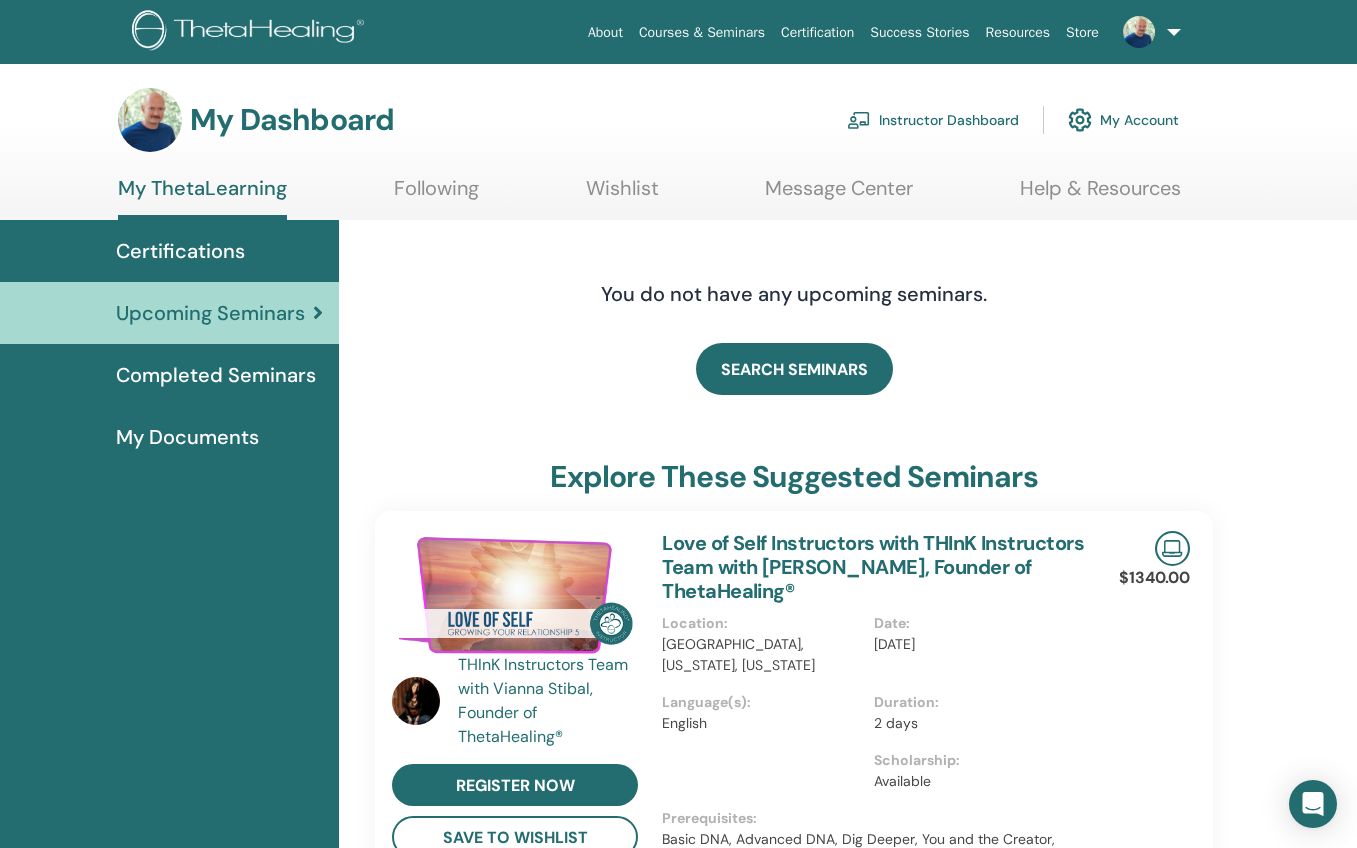 scroll, scrollTop: 0, scrollLeft: 0, axis: both 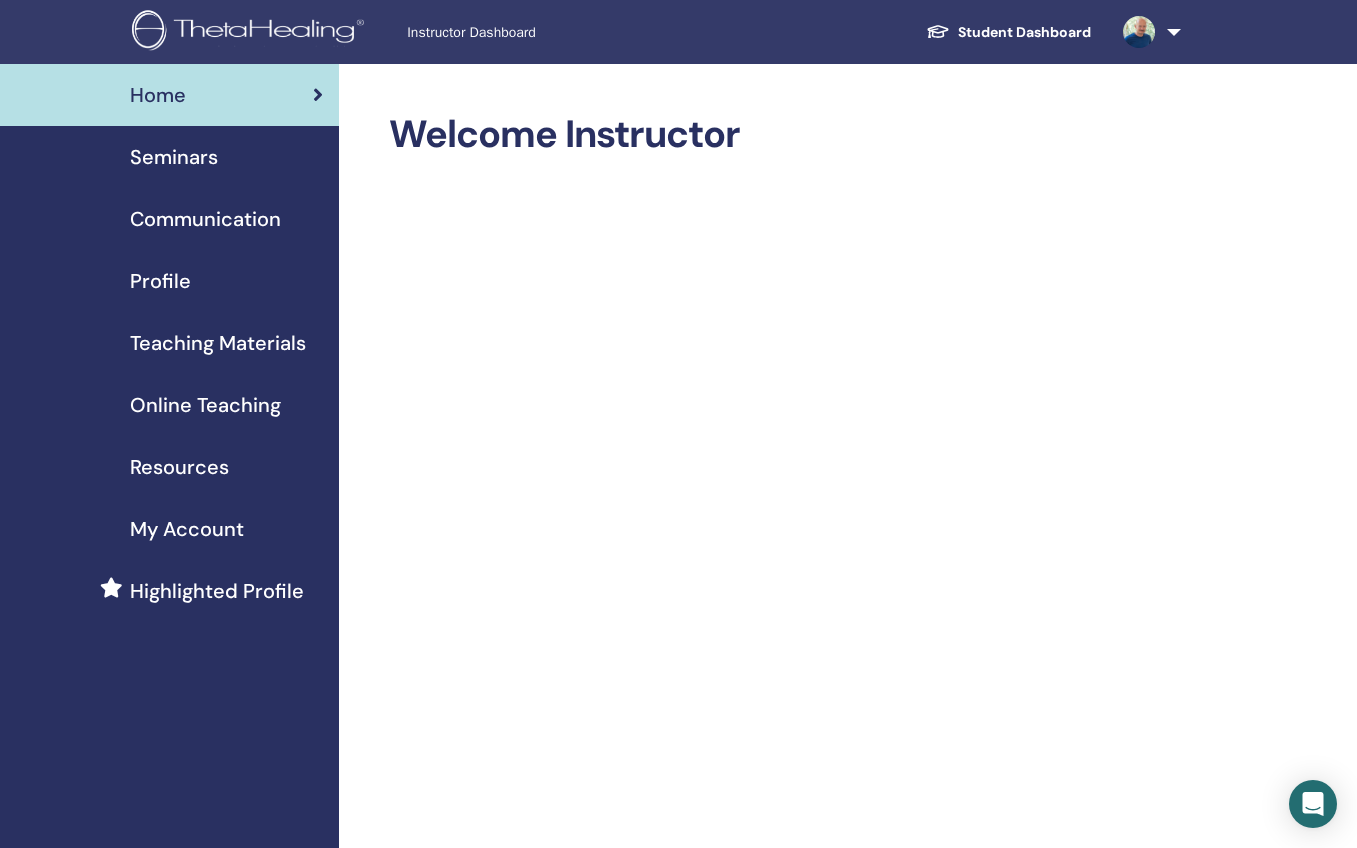 click on "Seminars" at bounding box center (174, 157) 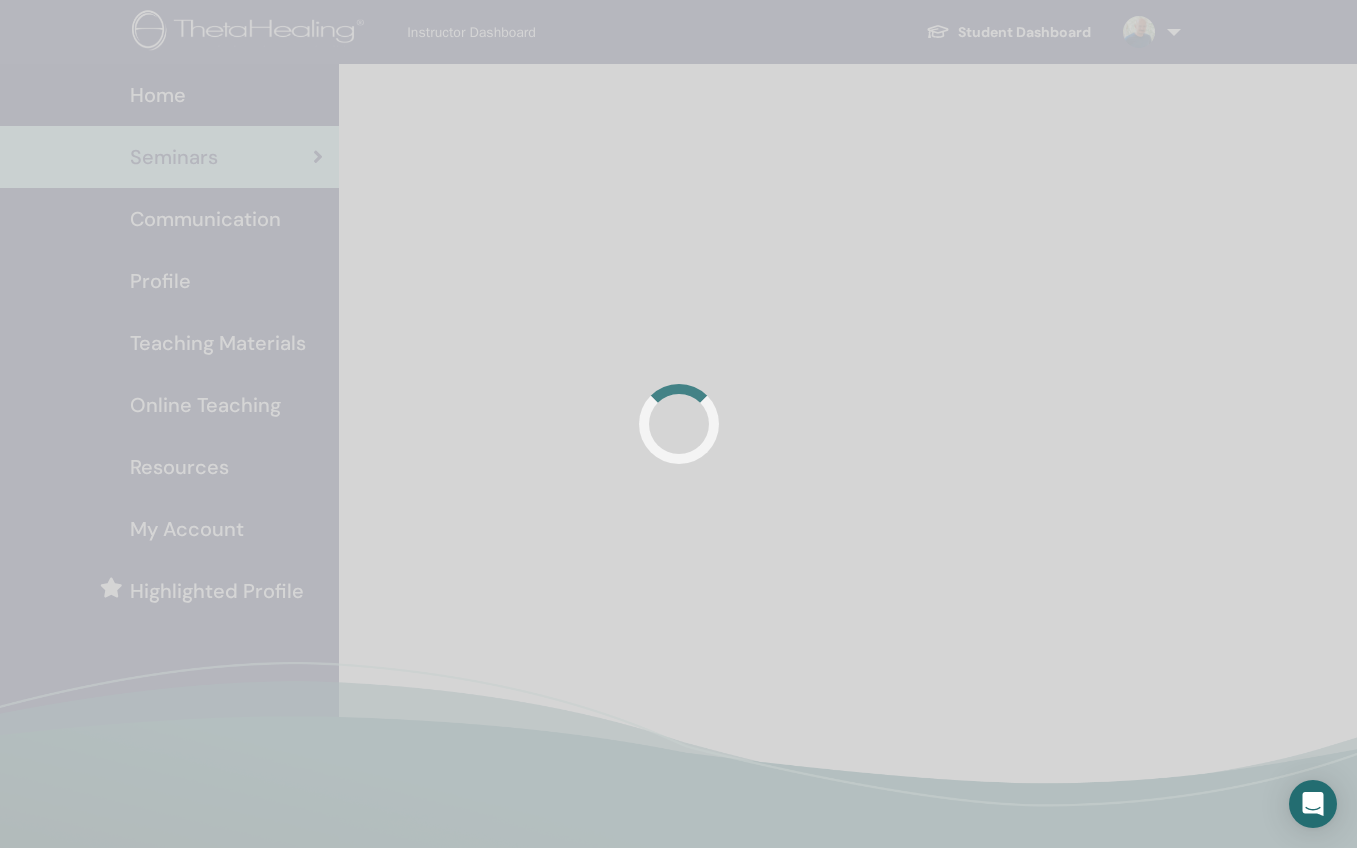 scroll, scrollTop: 0, scrollLeft: 0, axis: both 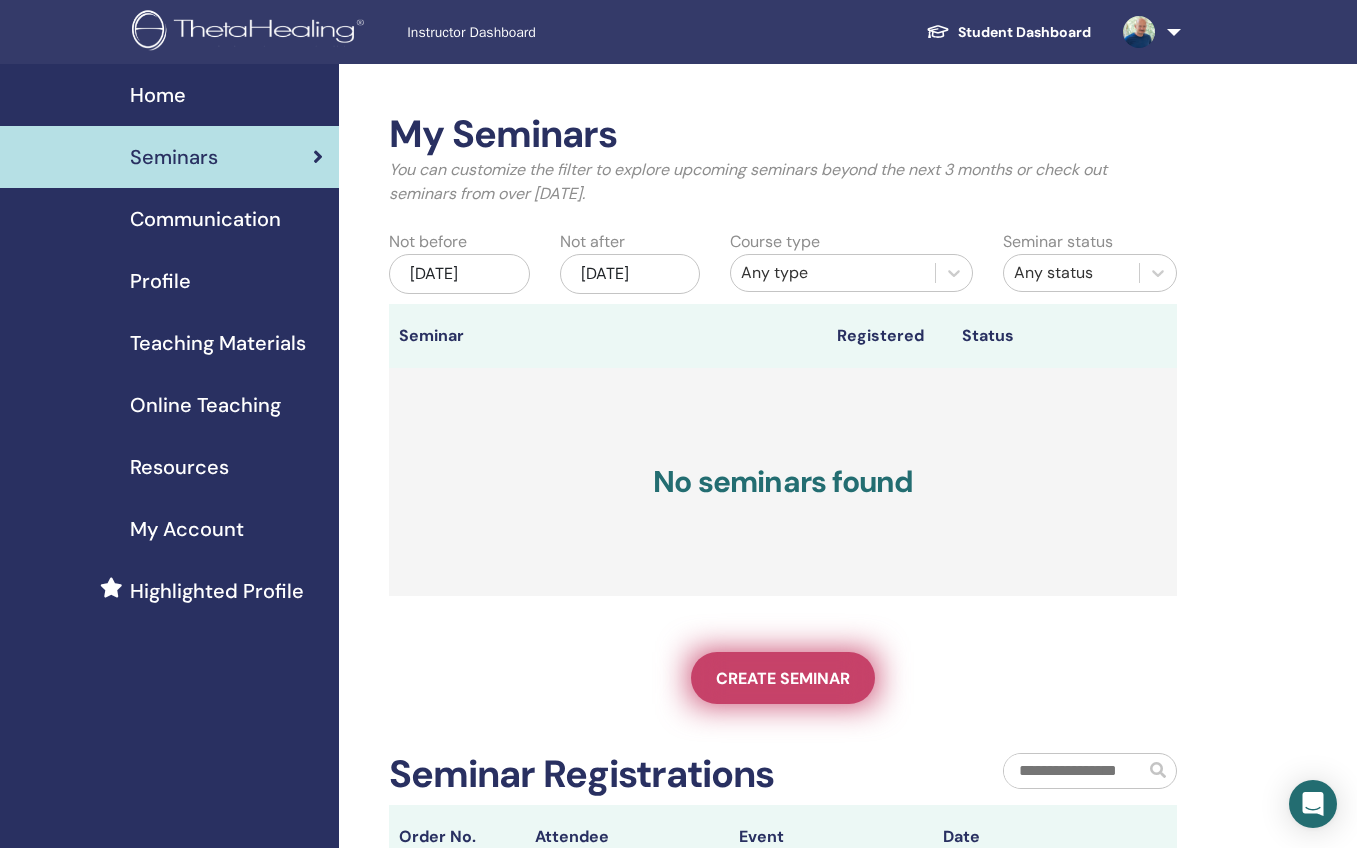click on "Create seminar" at bounding box center (783, 678) 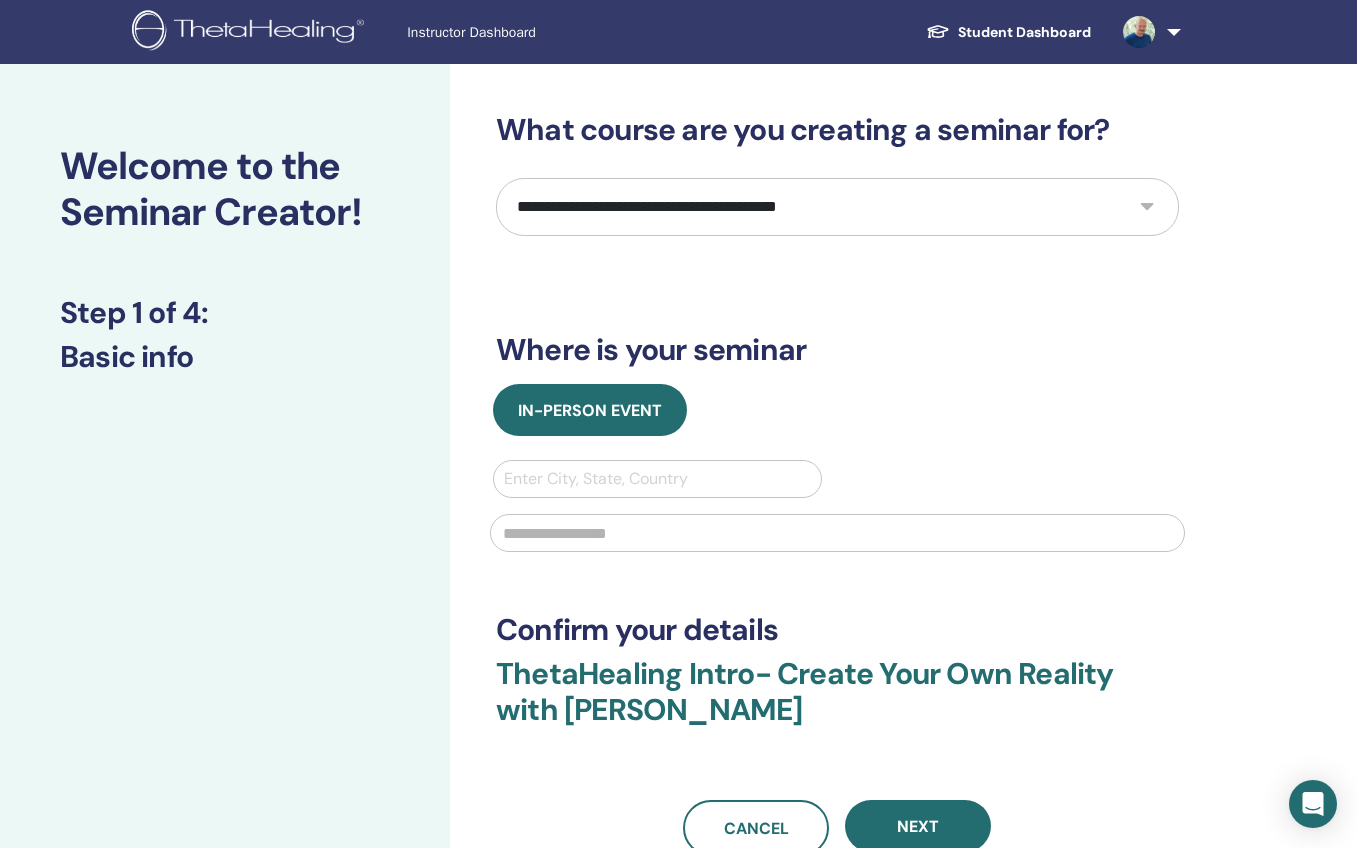 scroll, scrollTop: 0, scrollLeft: 0, axis: both 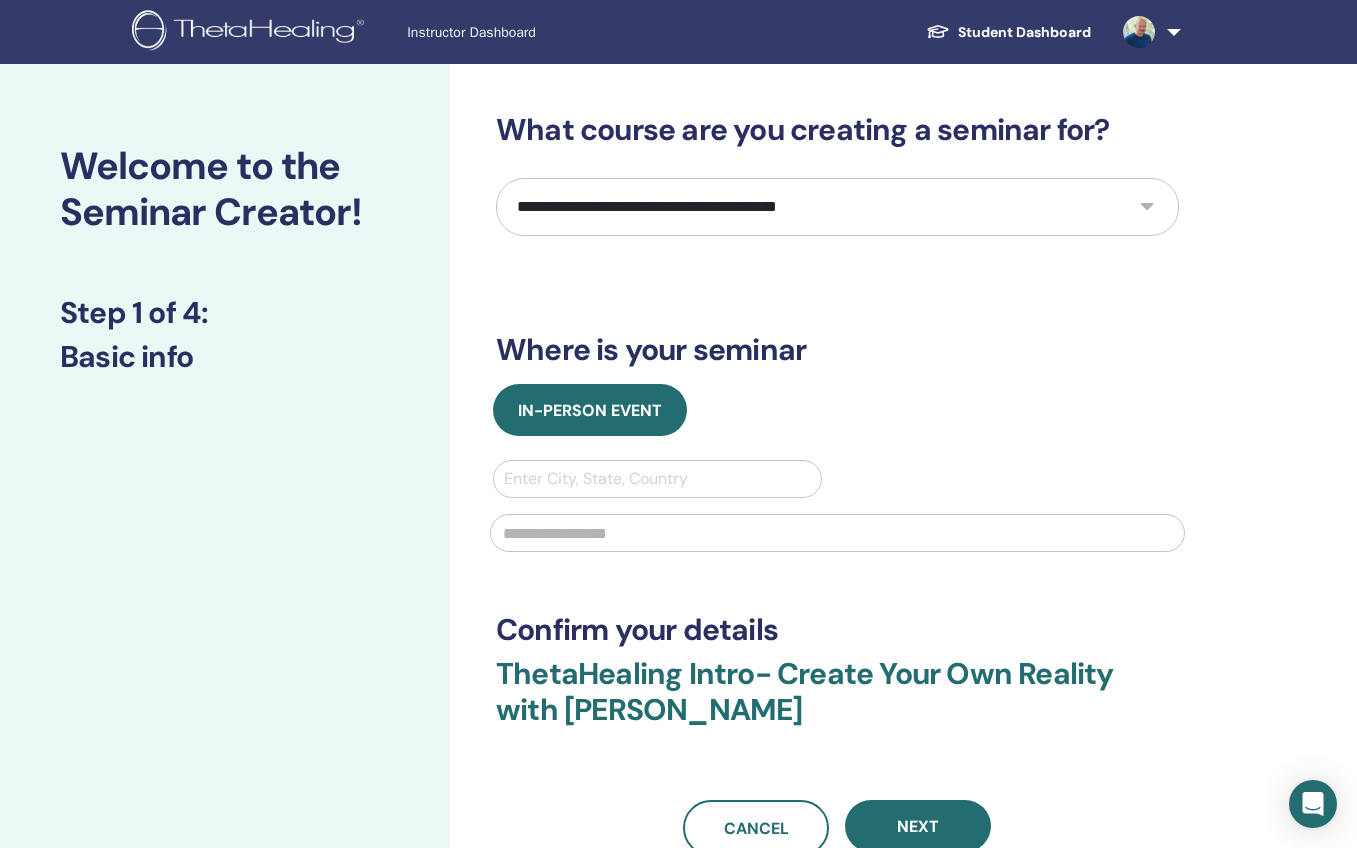 select on "*" 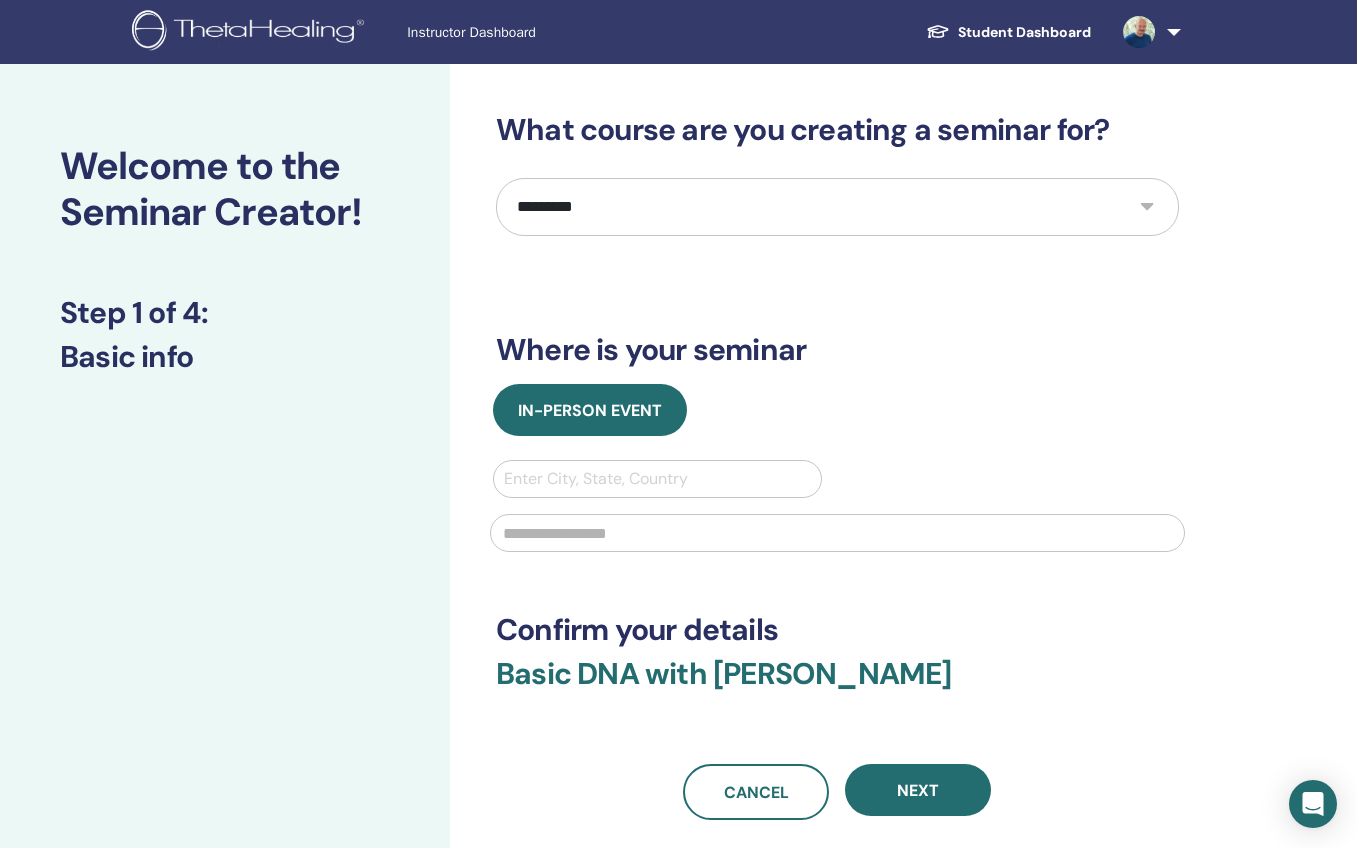 click at bounding box center (657, 479) 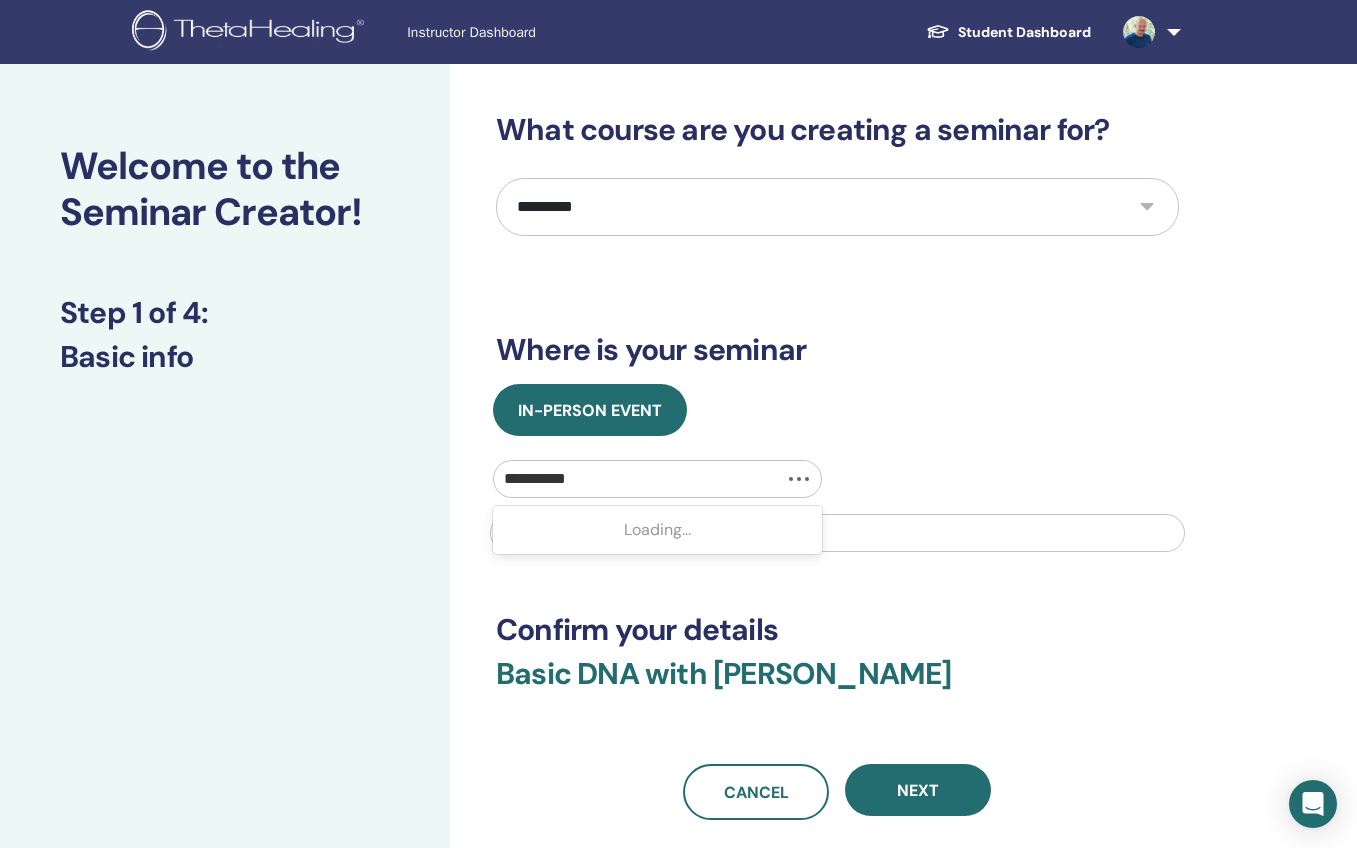 type on "**********" 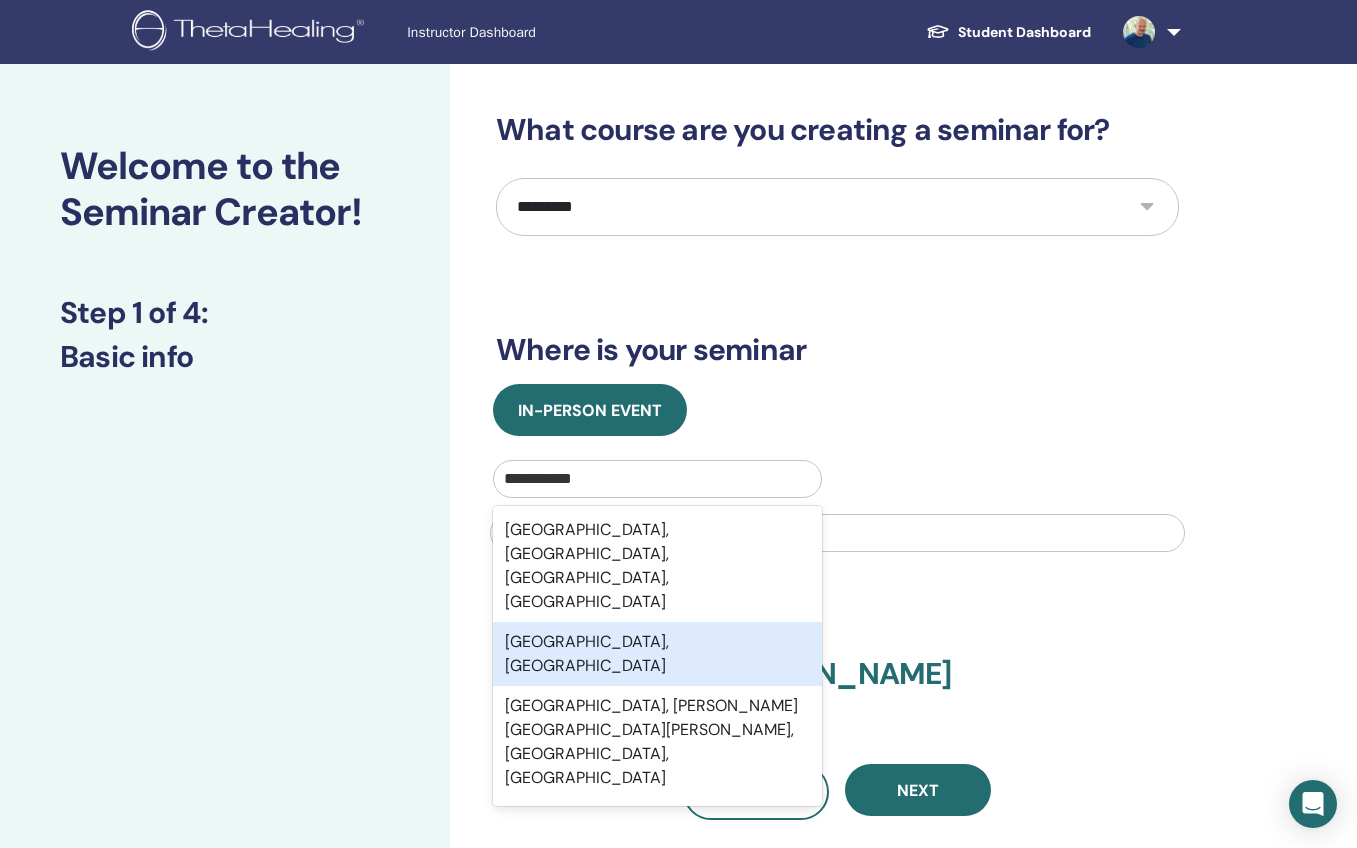 click on "Mexico City, MEX" at bounding box center (657, 654) 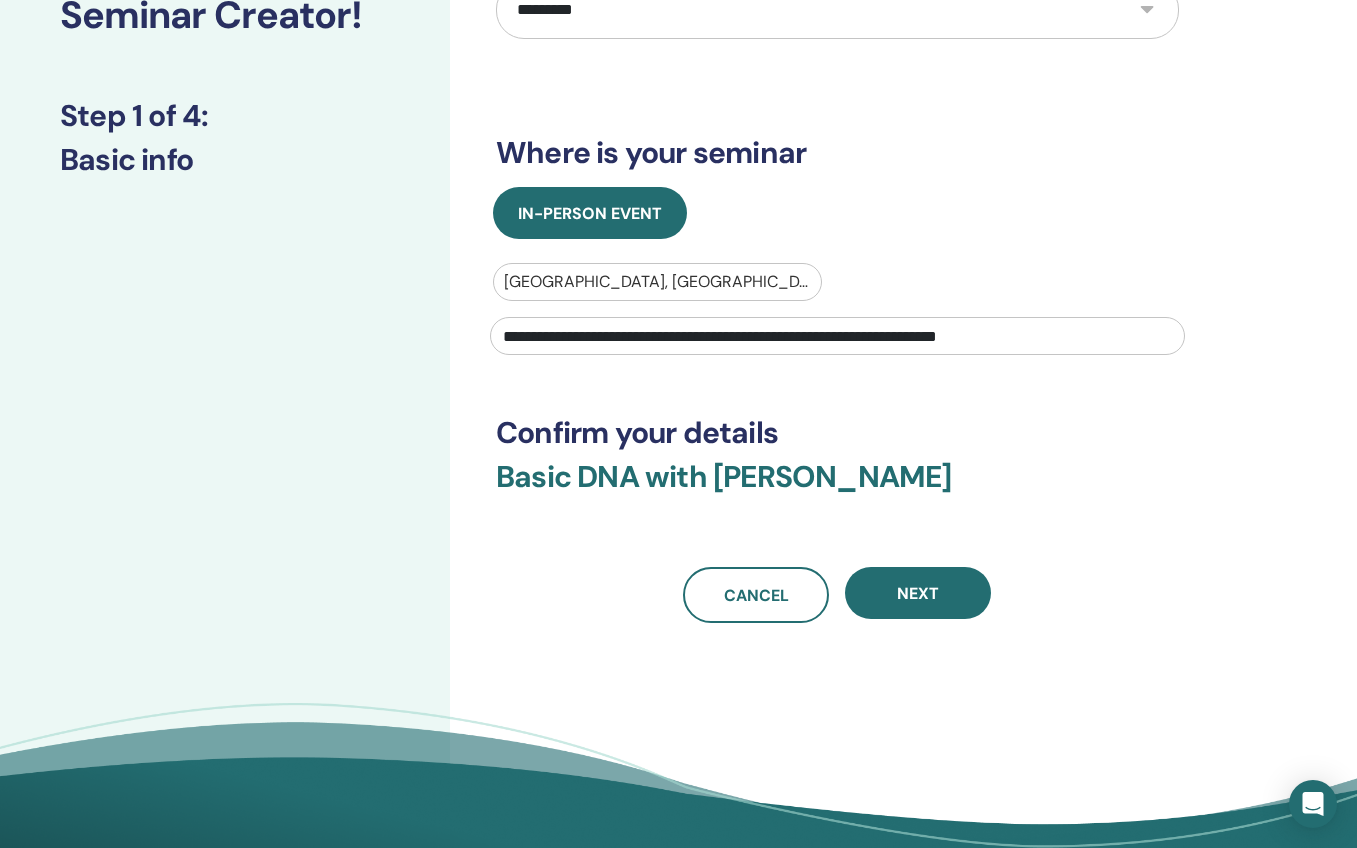 scroll, scrollTop: 199, scrollLeft: 0, axis: vertical 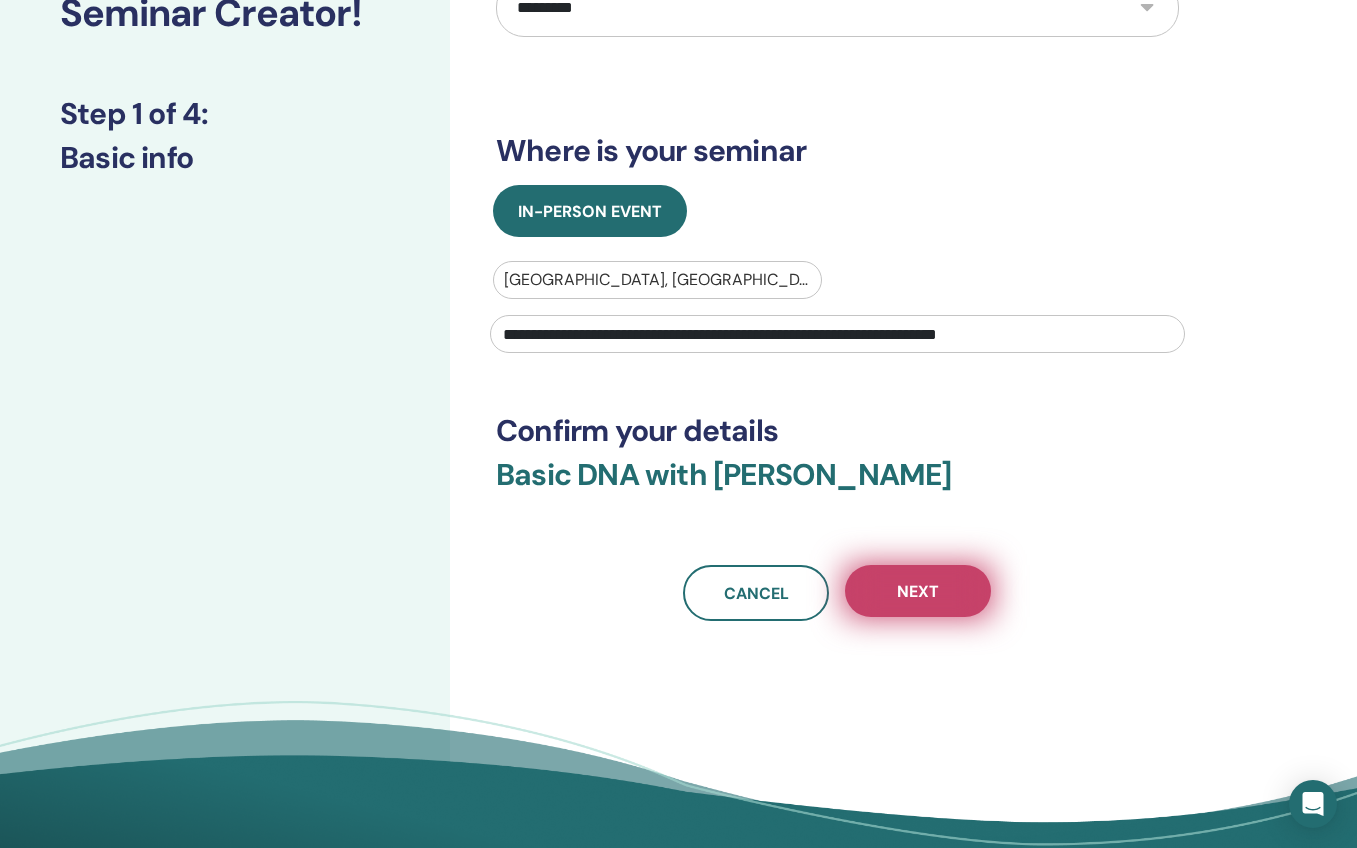type on "**********" 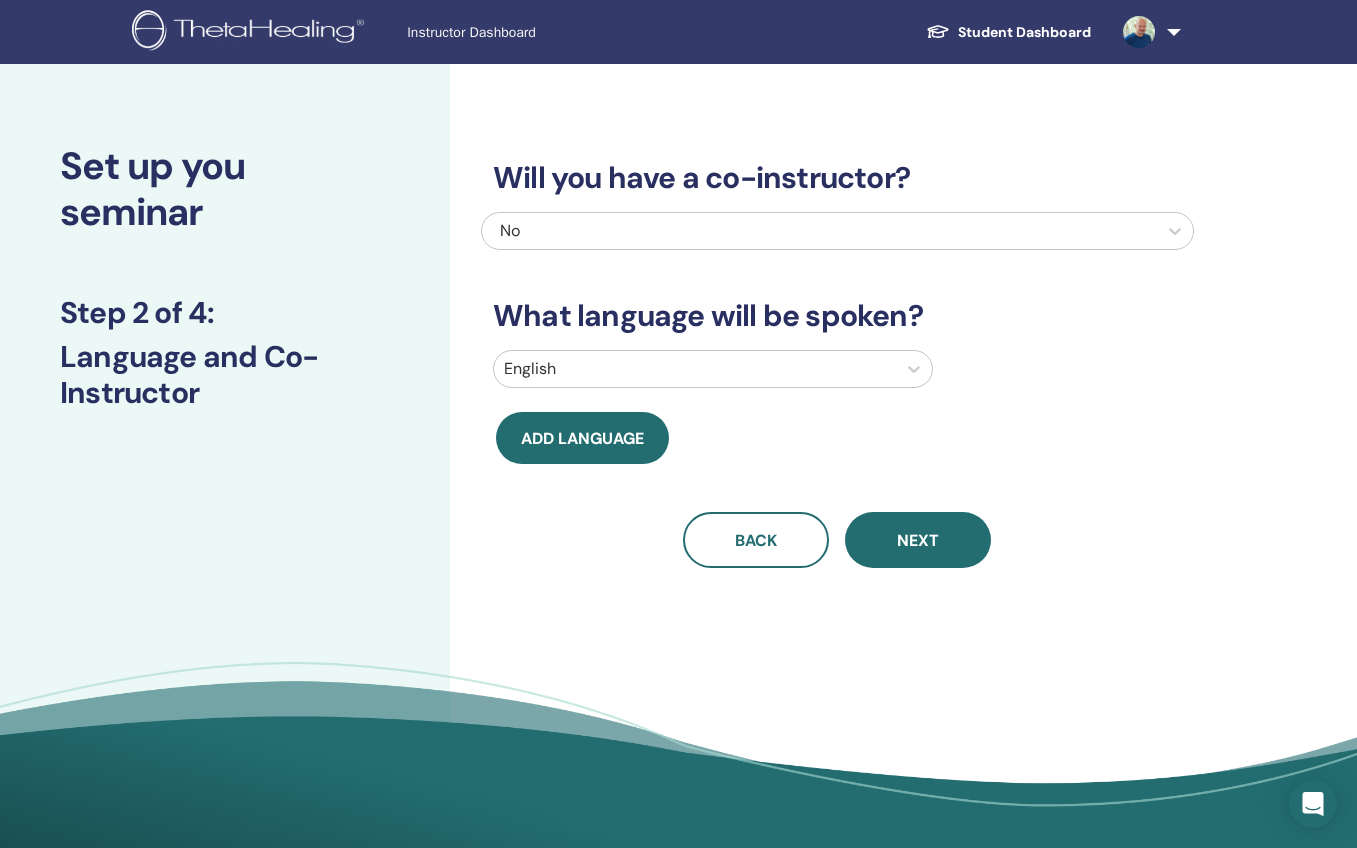 scroll, scrollTop: 0, scrollLeft: 0, axis: both 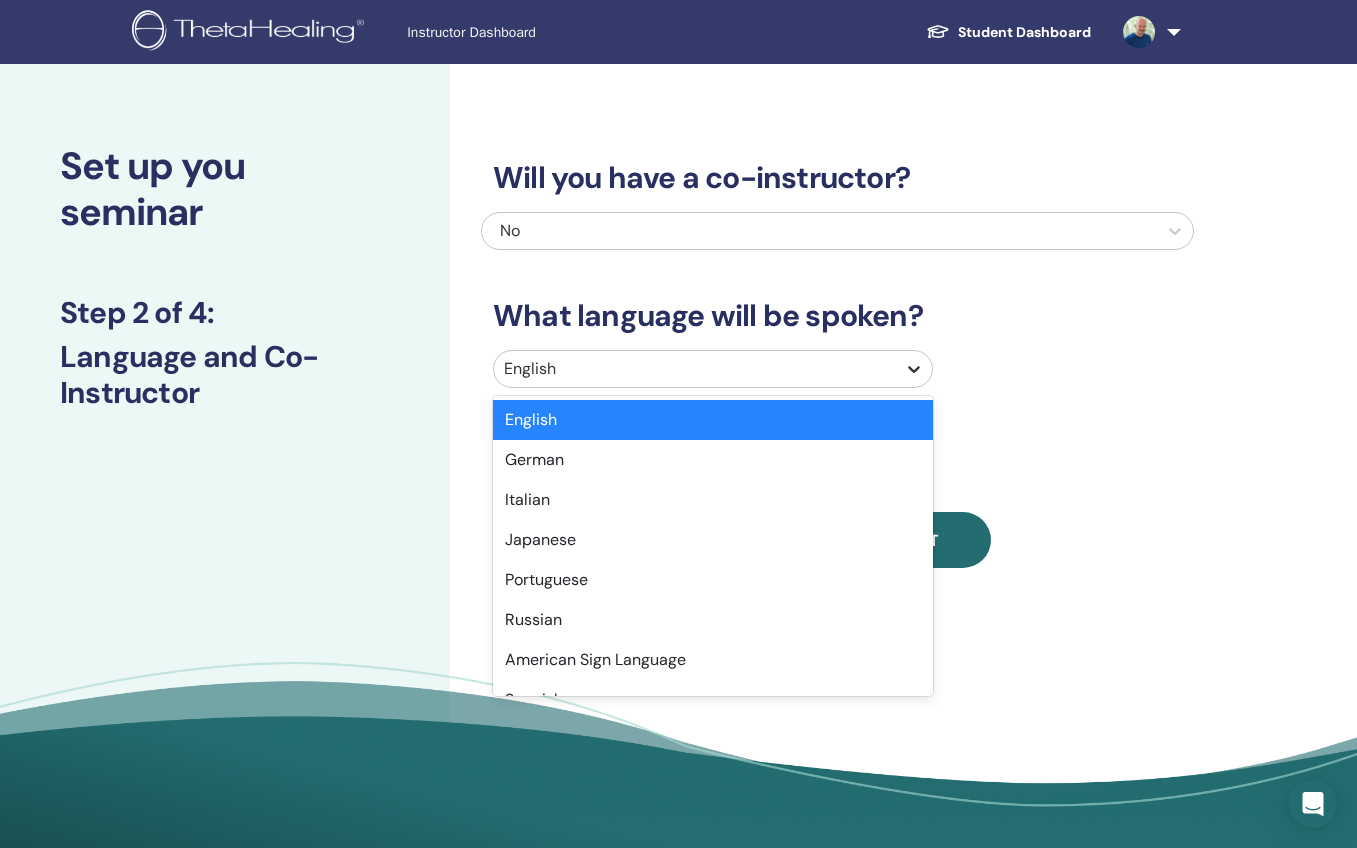 click 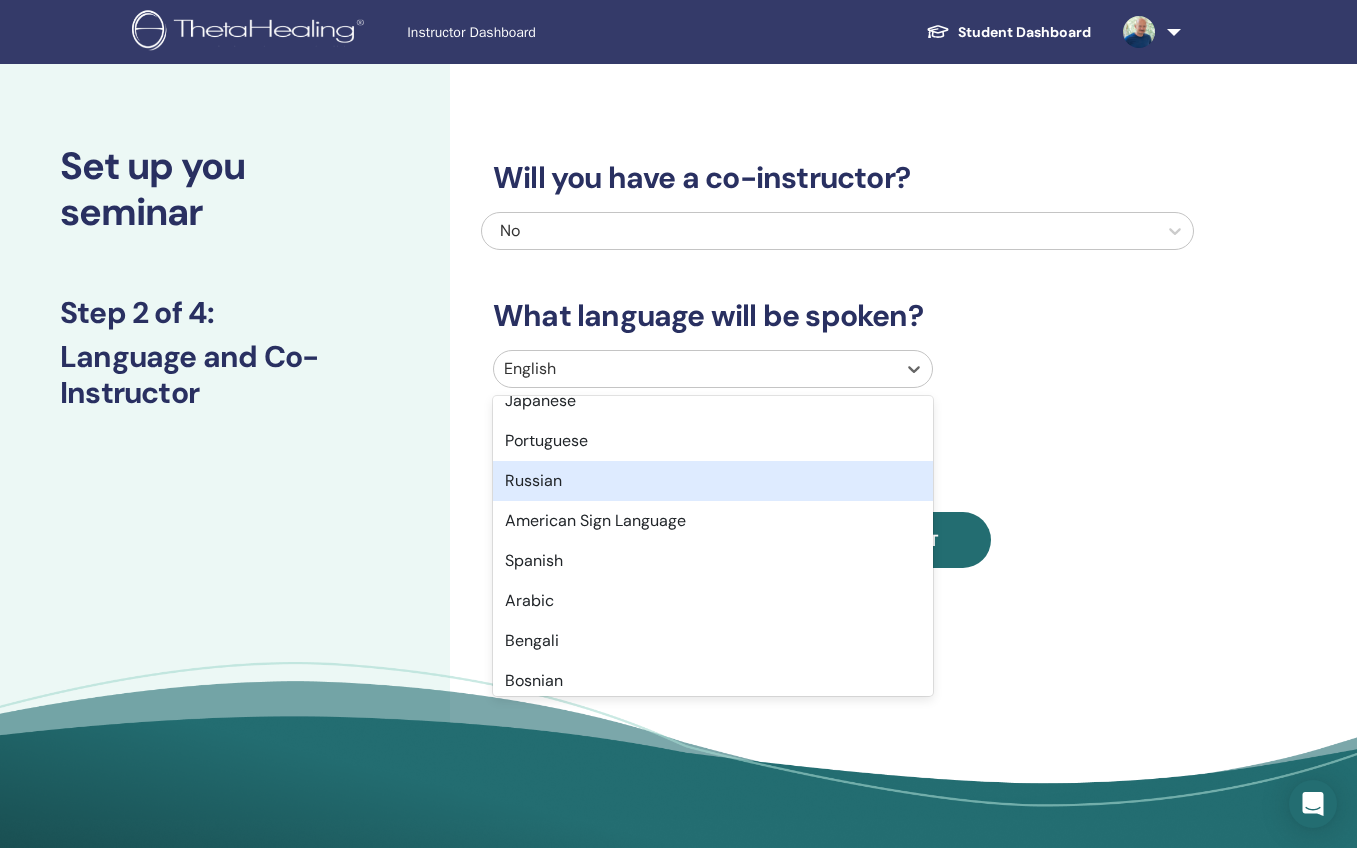 scroll, scrollTop: 142, scrollLeft: 0, axis: vertical 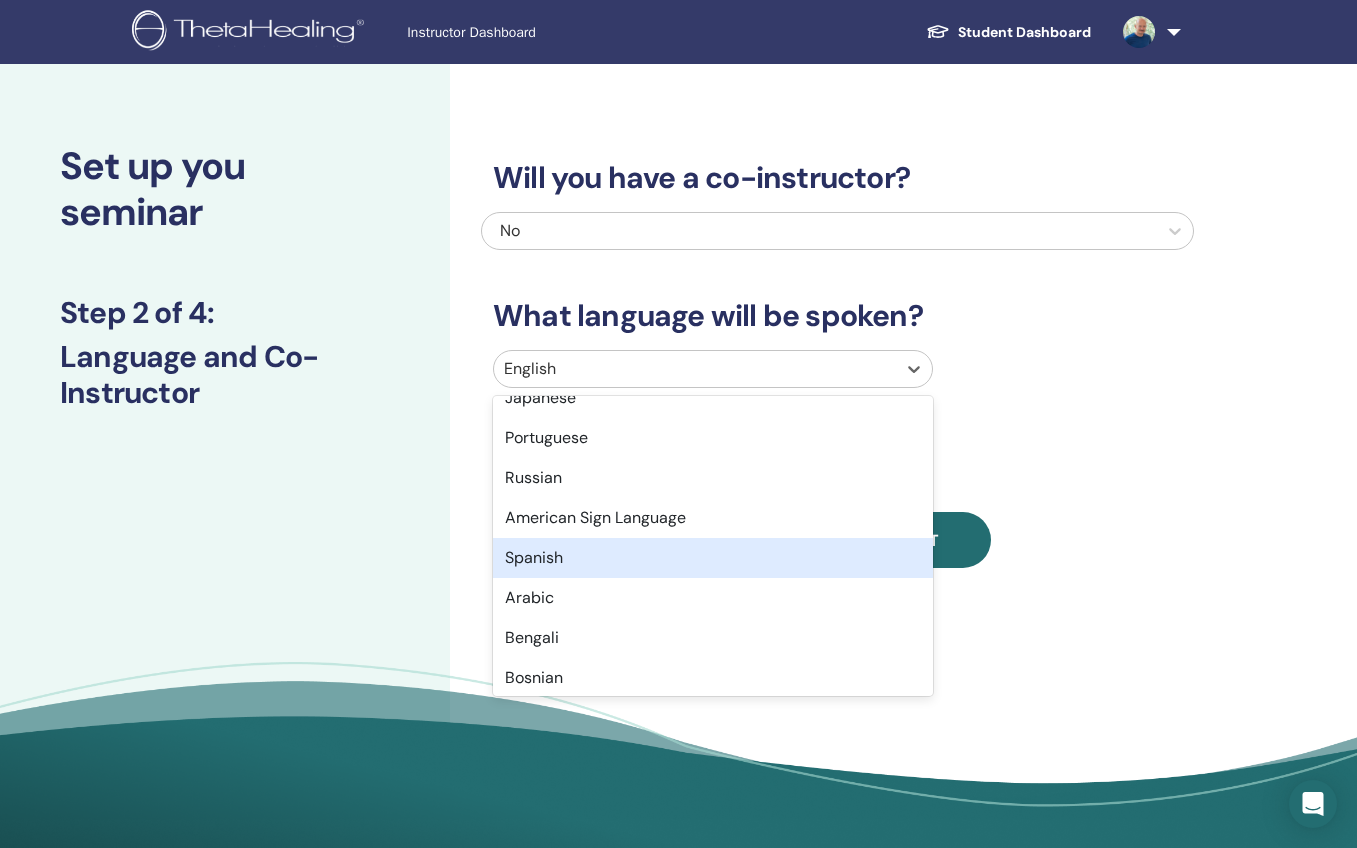 click on "Spanish" at bounding box center (713, 558) 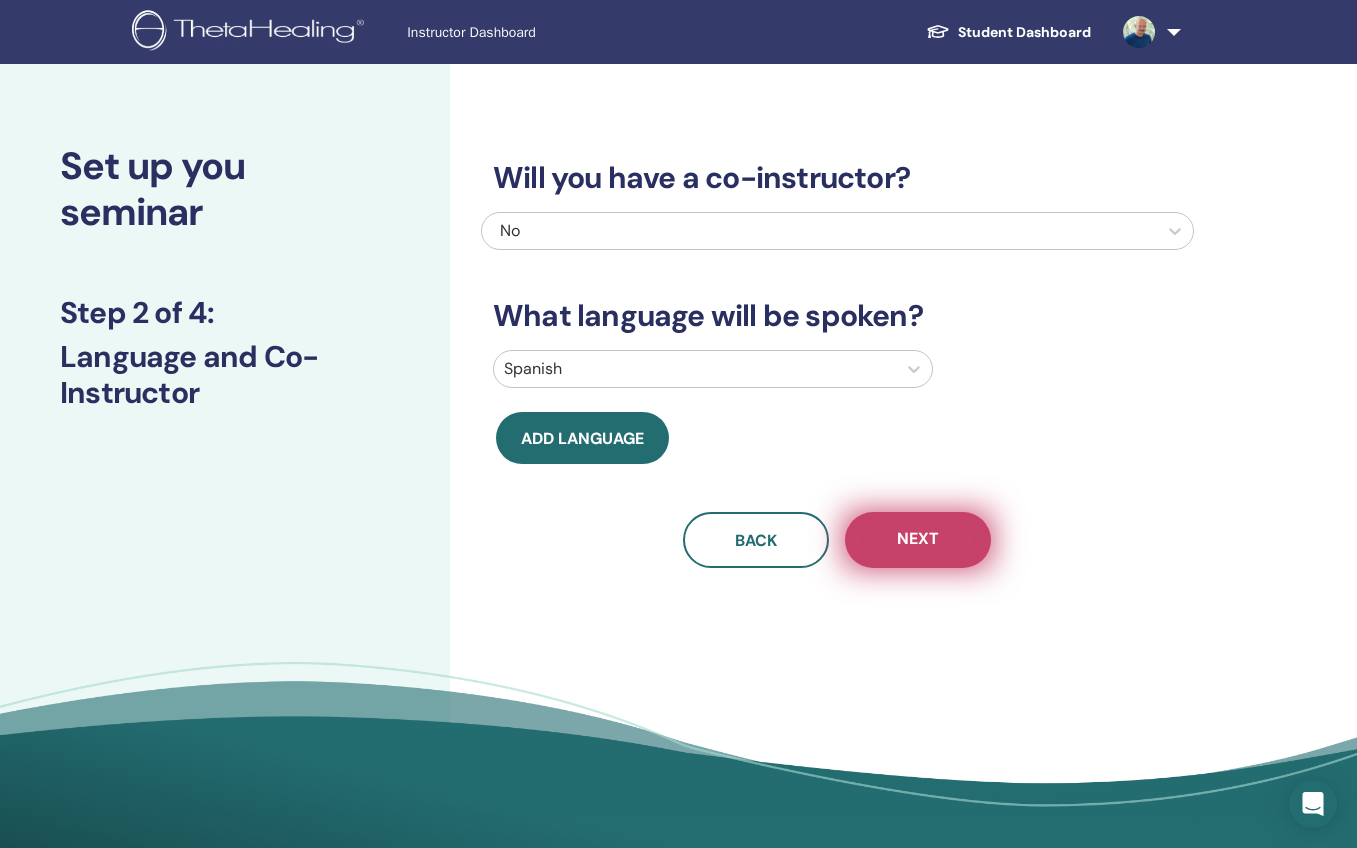 click on "Next" at bounding box center [918, 540] 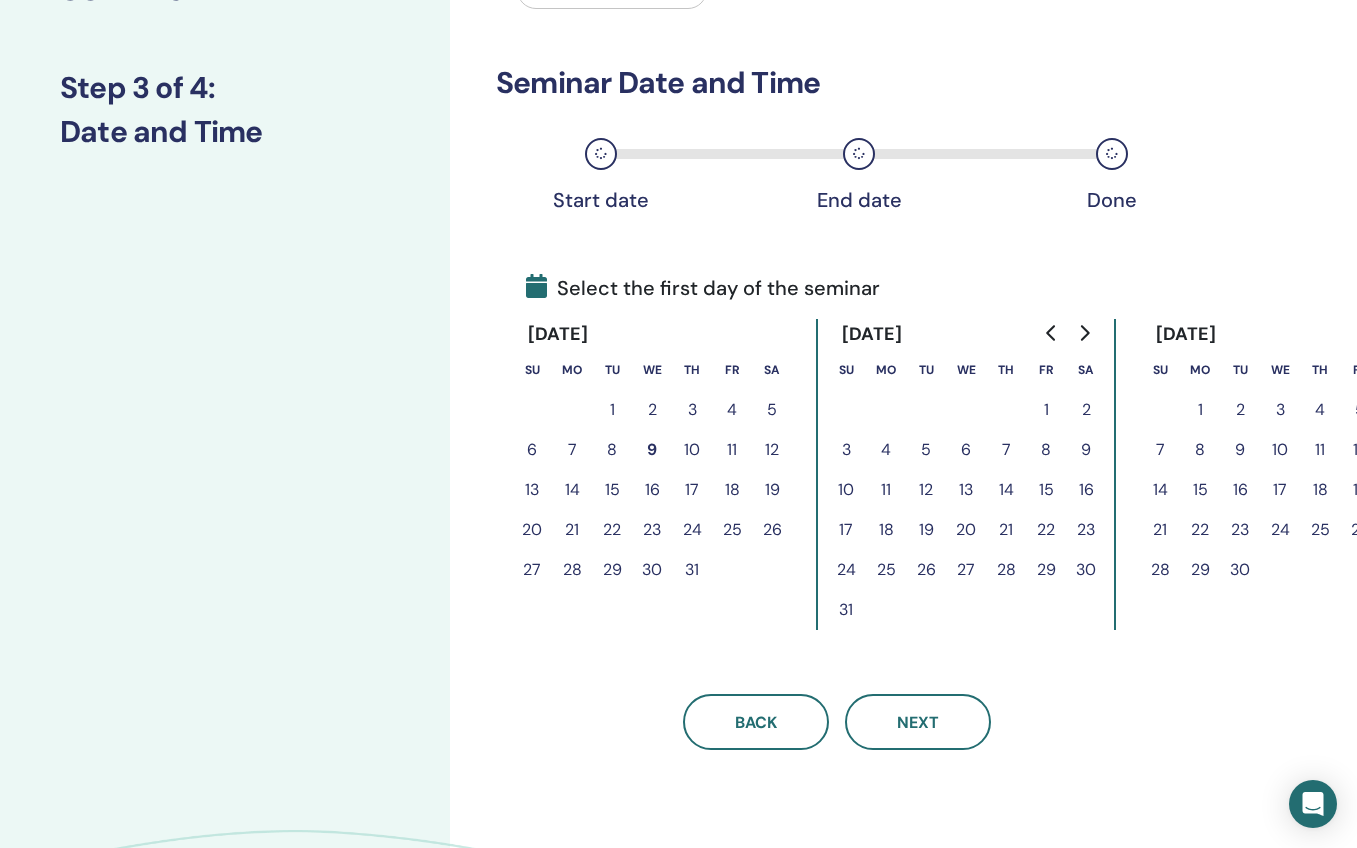 scroll, scrollTop: 0, scrollLeft: 0, axis: both 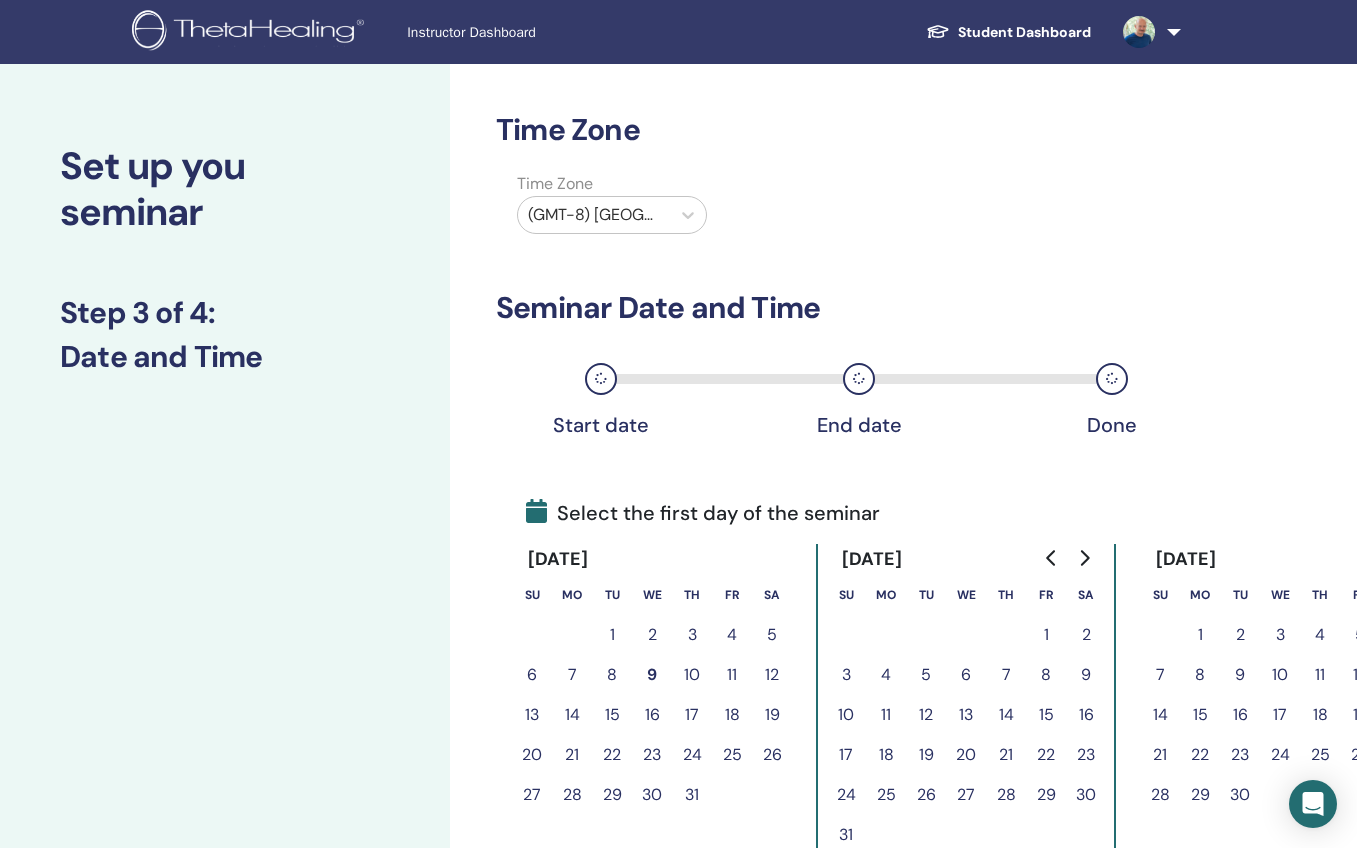 drag, startPoint x: 1051, startPoint y: 714, endPoint x: 1095, endPoint y: 721, distance: 44.553337 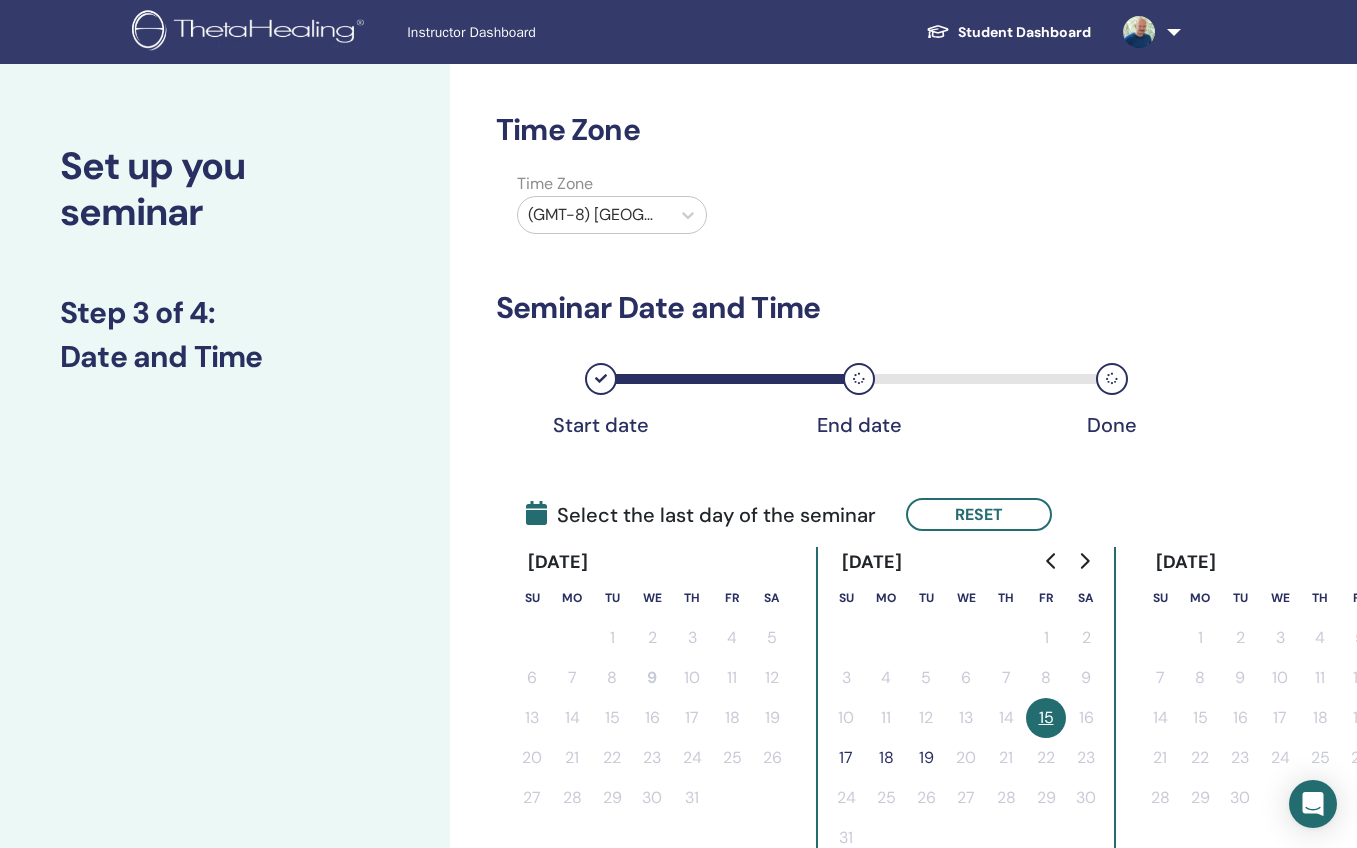 click on "17" at bounding box center (846, 758) 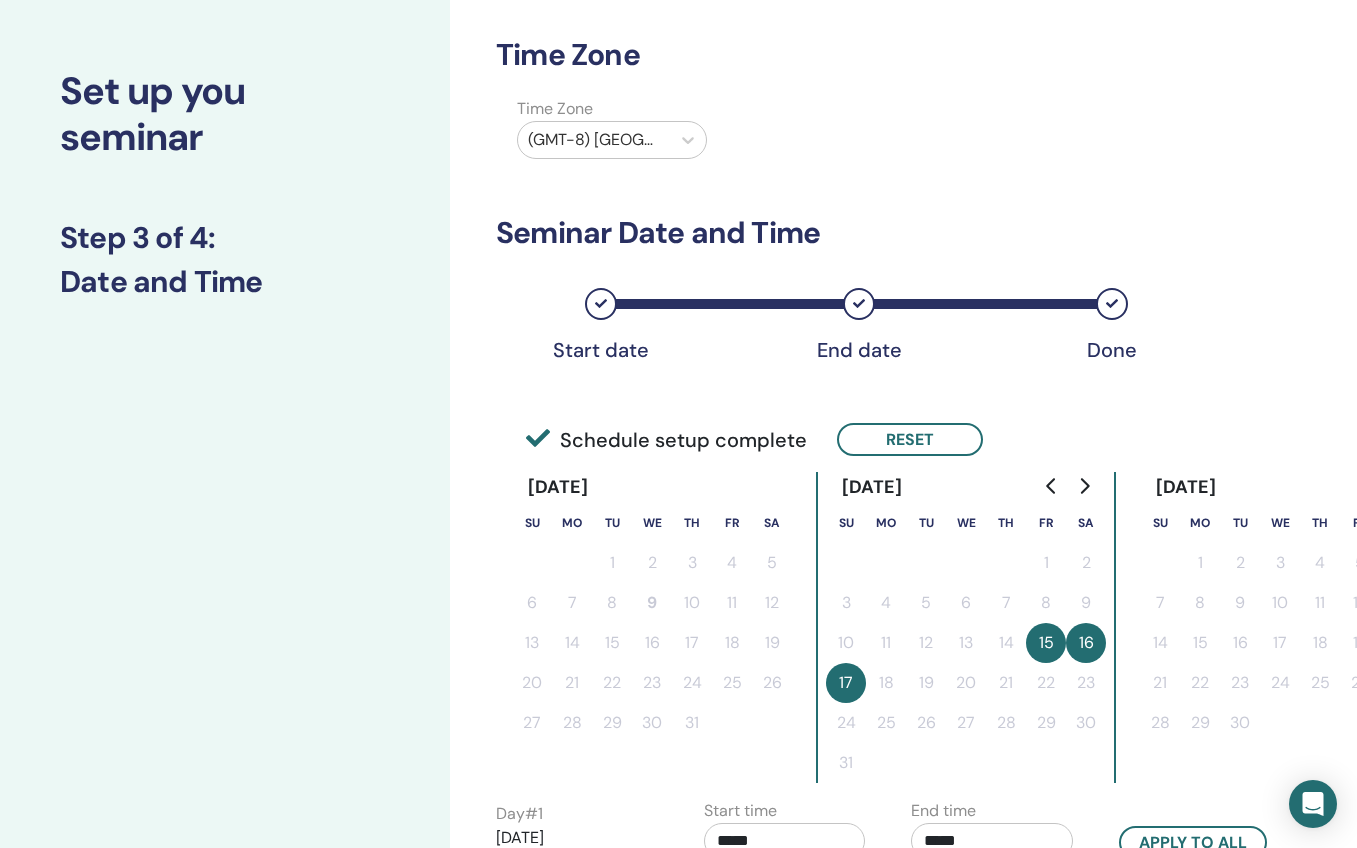 scroll, scrollTop: 81, scrollLeft: 0, axis: vertical 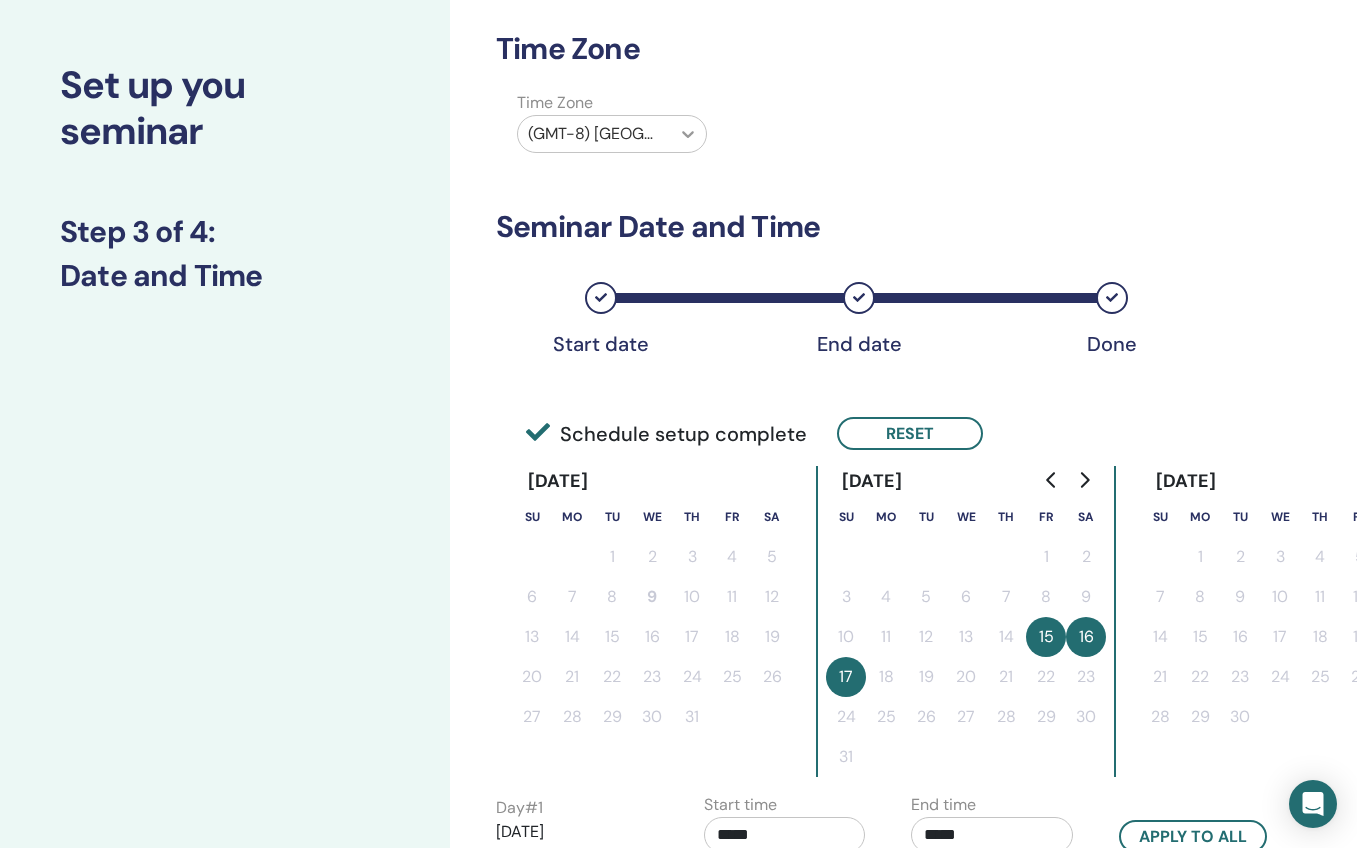 click 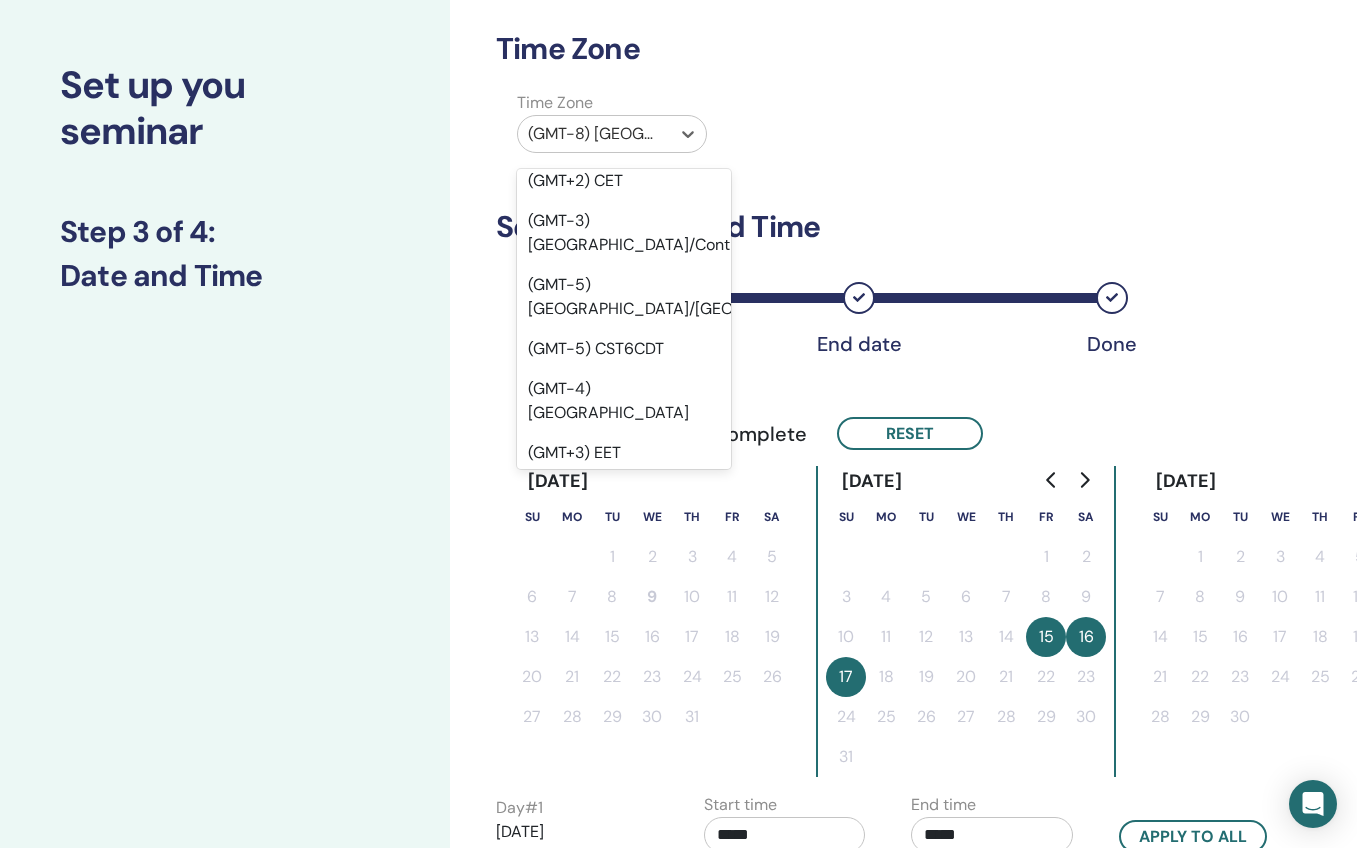 scroll, scrollTop: 26766, scrollLeft: 1, axis: both 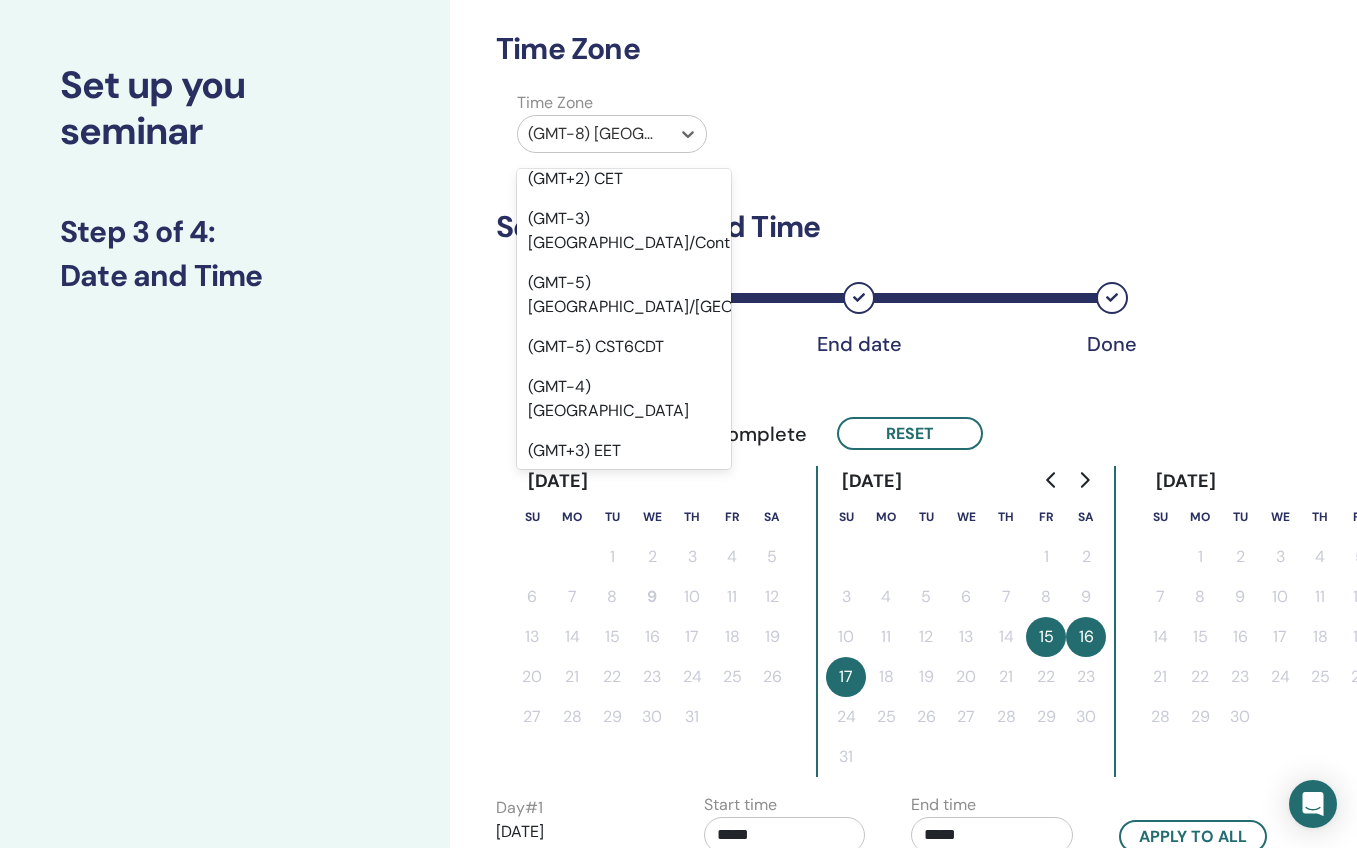 click on "(GMT-6) Mexico/General" at bounding box center (623, 6479) 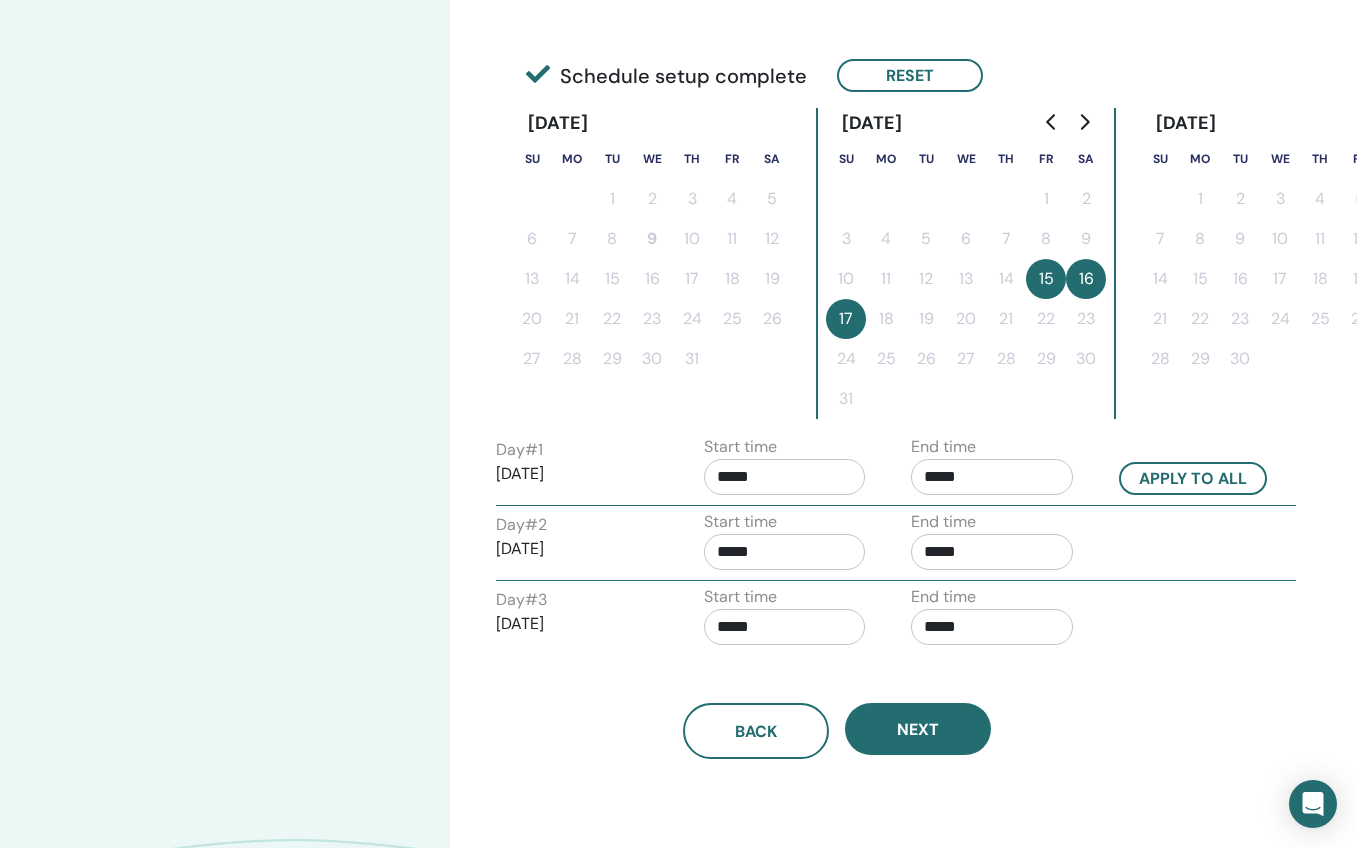 scroll, scrollTop: 461, scrollLeft: 0, axis: vertical 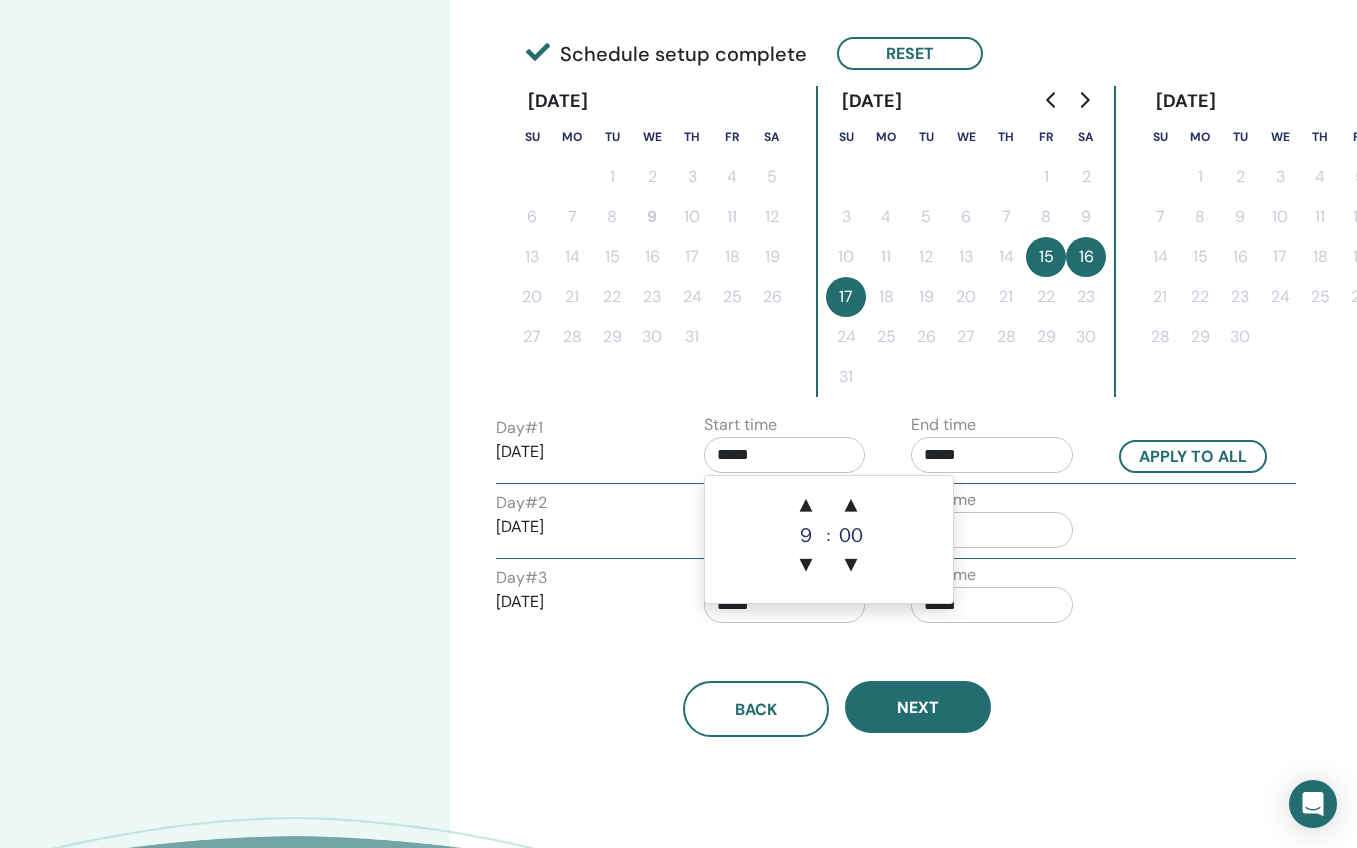 drag, startPoint x: 780, startPoint y: 454, endPoint x: 697, endPoint y: 456, distance: 83.02409 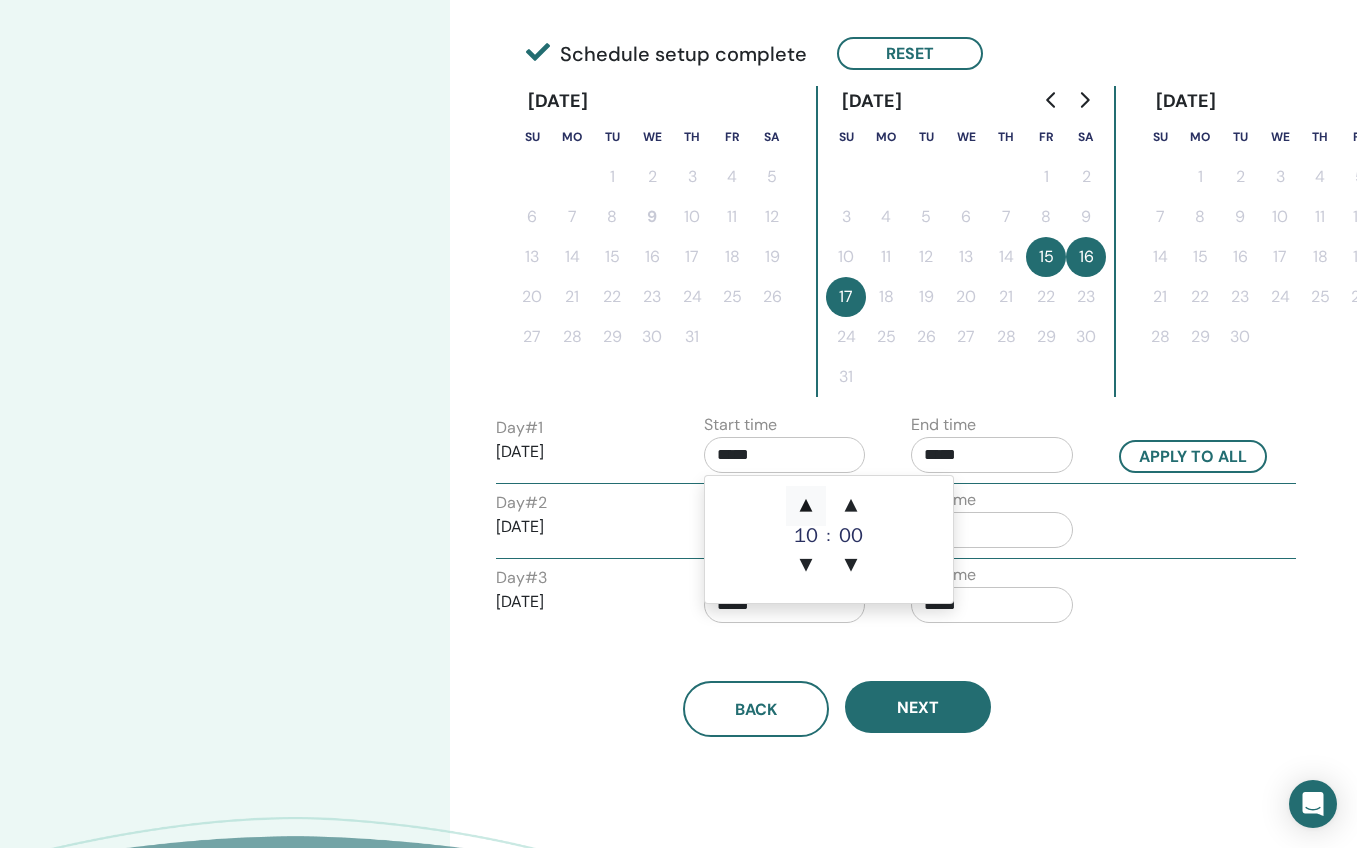 click on "▲" at bounding box center (806, 506) 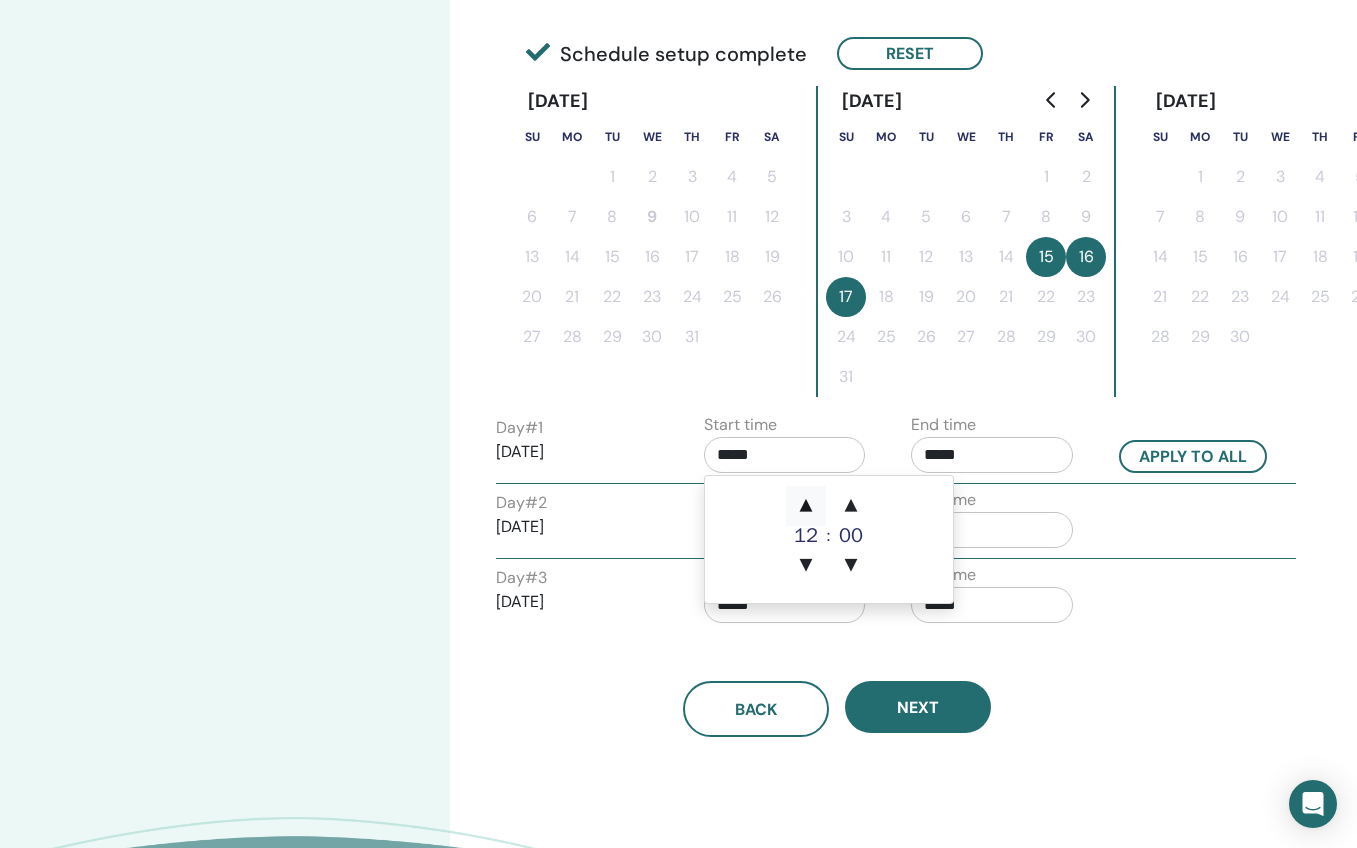 click on "▲" at bounding box center [806, 506] 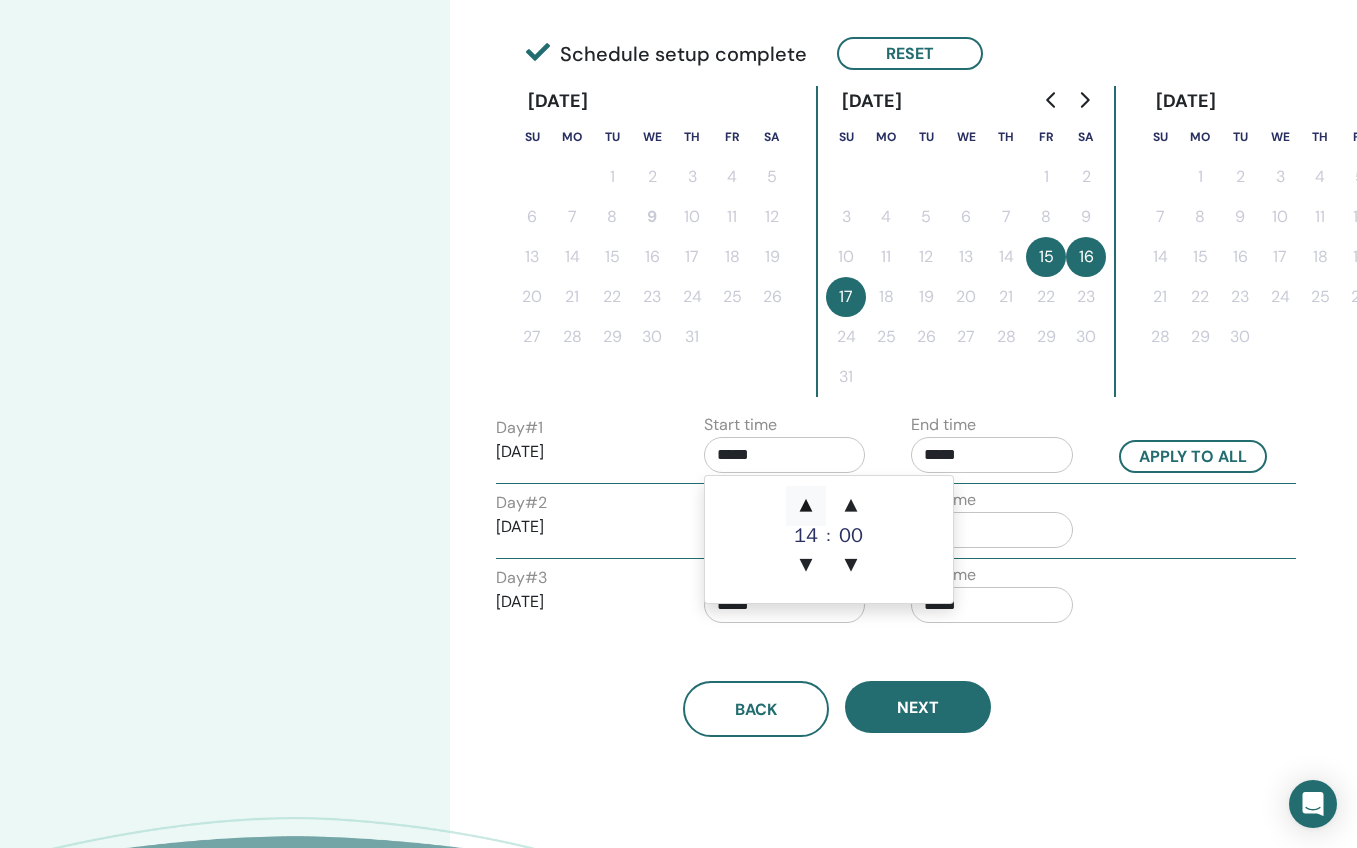 click on "▲" at bounding box center (806, 506) 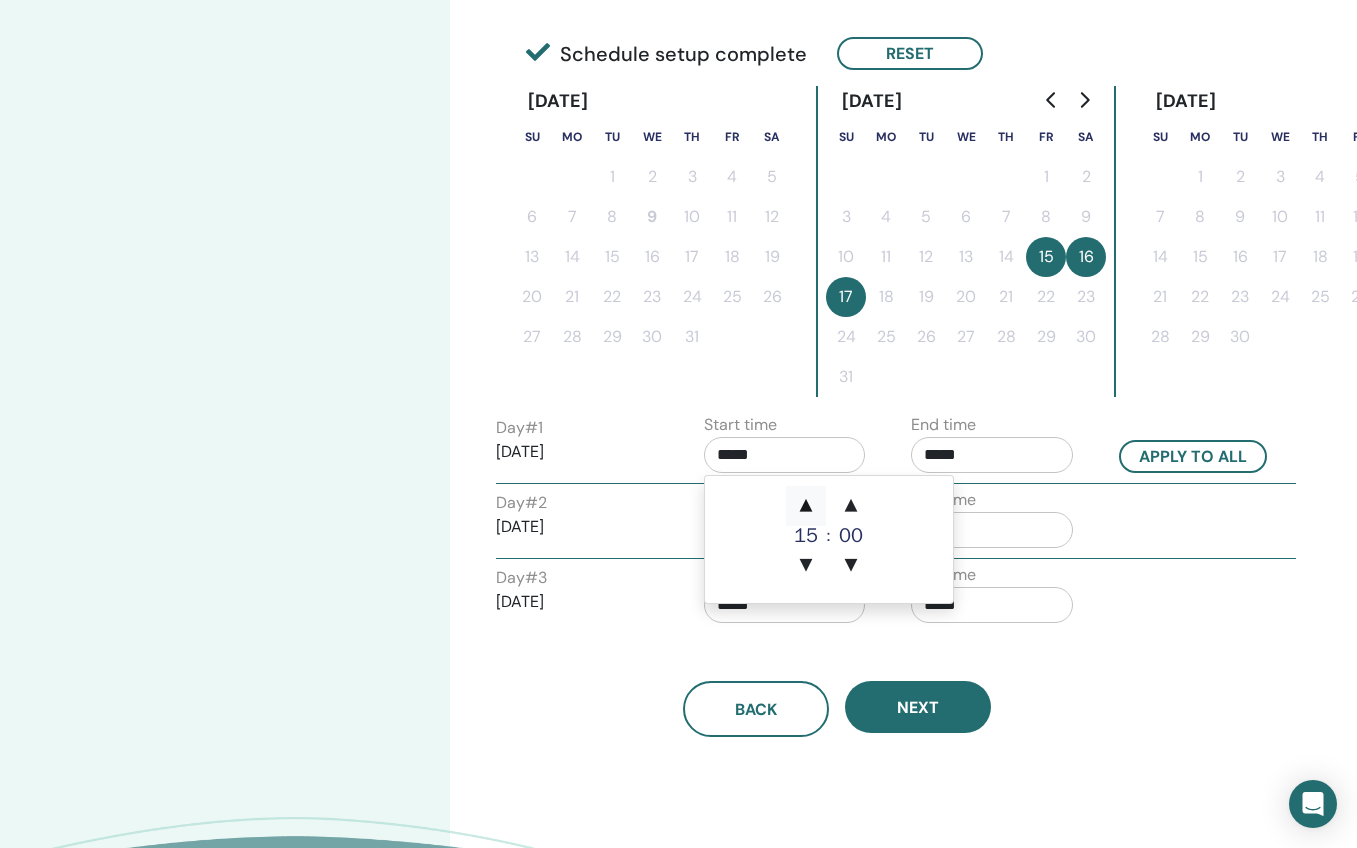 click on "▲" at bounding box center [806, 506] 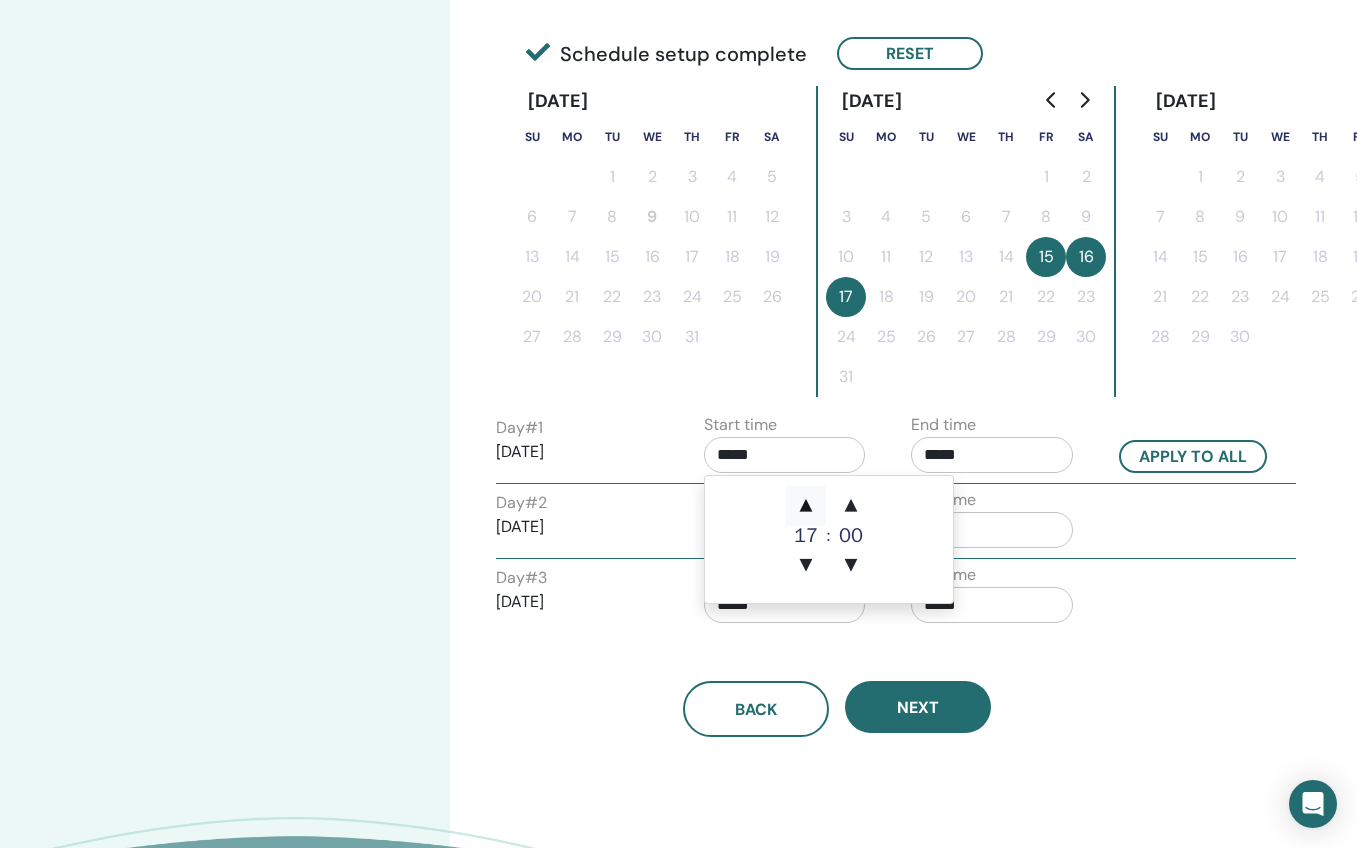 click on "▲" at bounding box center (806, 506) 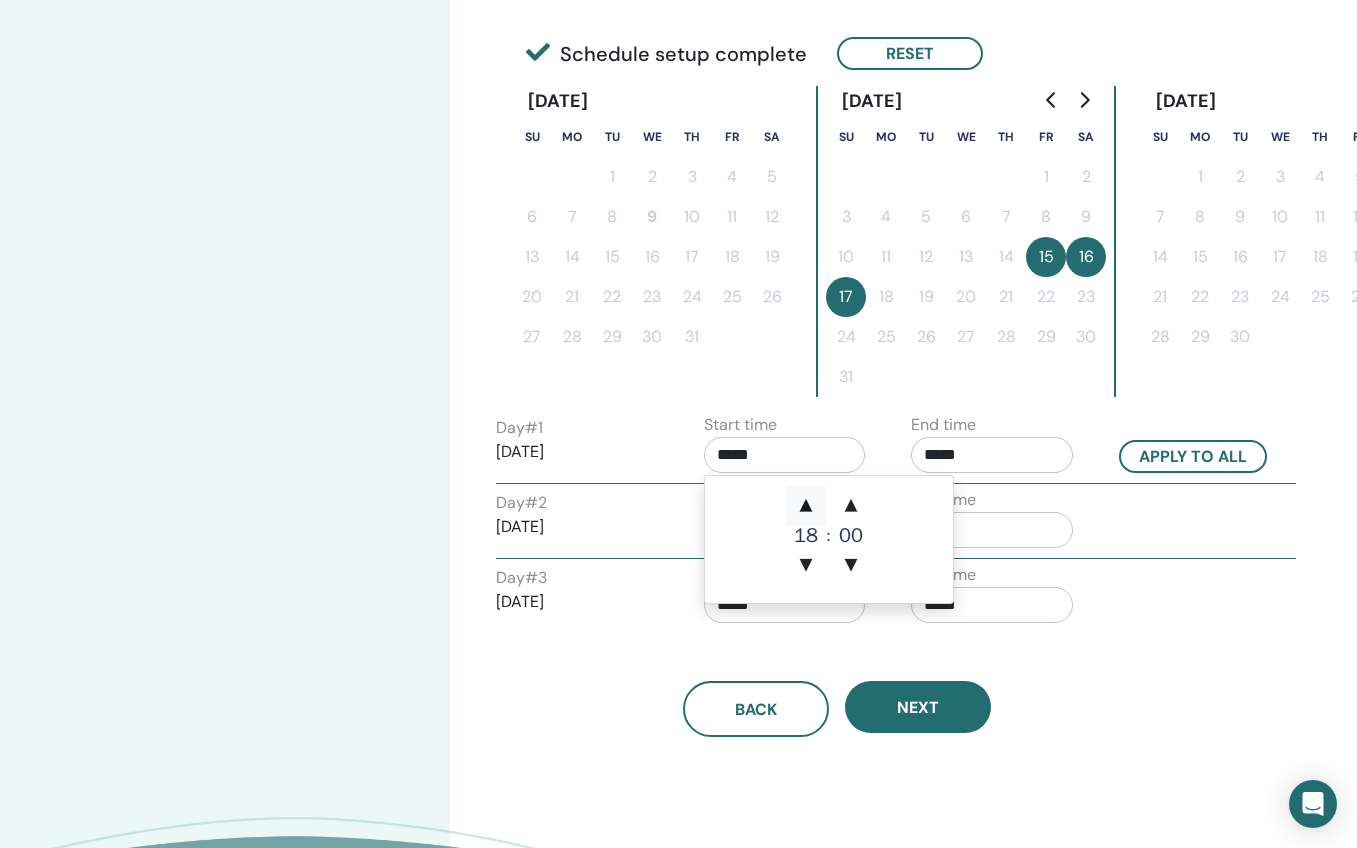 click on "▲" at bounding box center [806, 506] 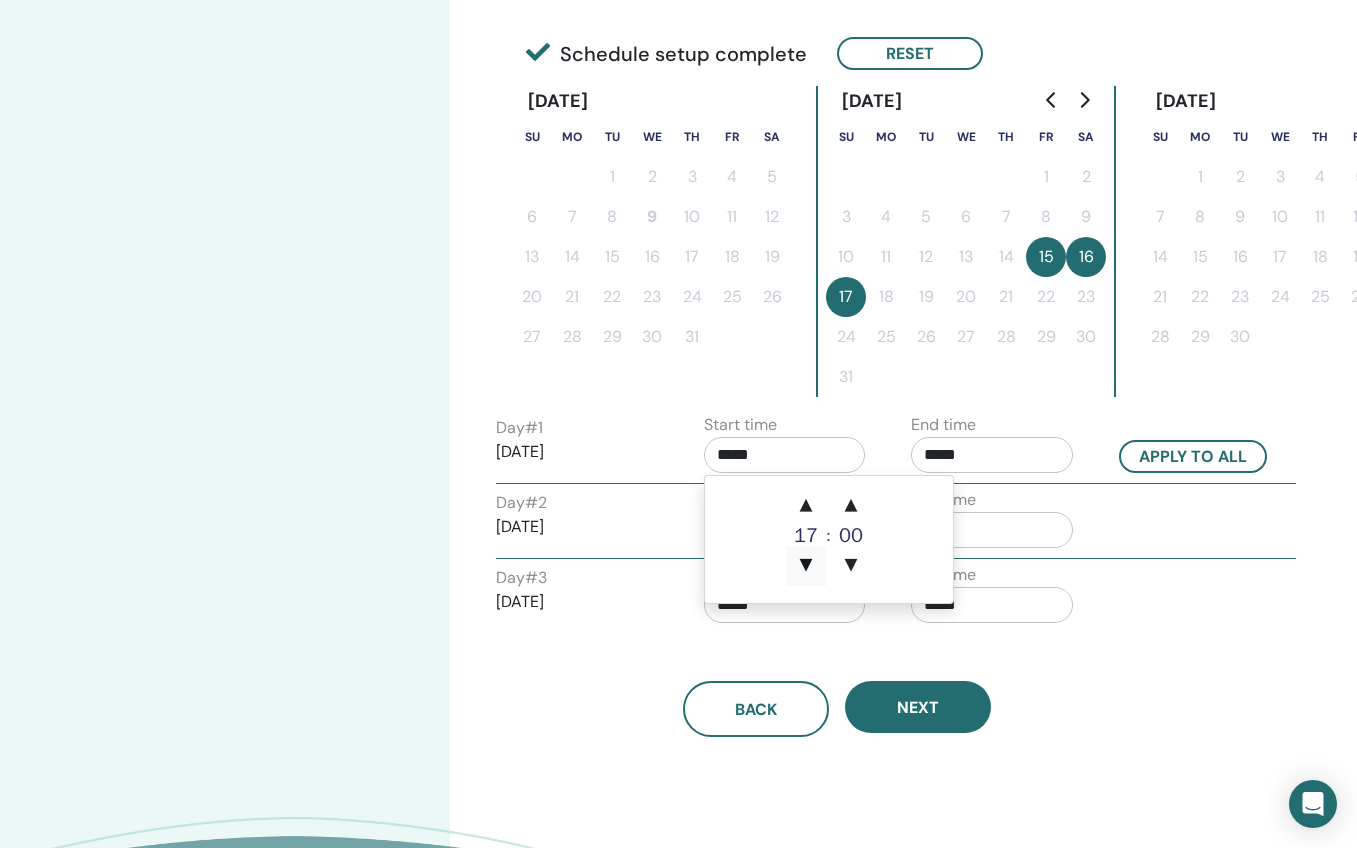 click on "▼" at bounding box center [806, 566] 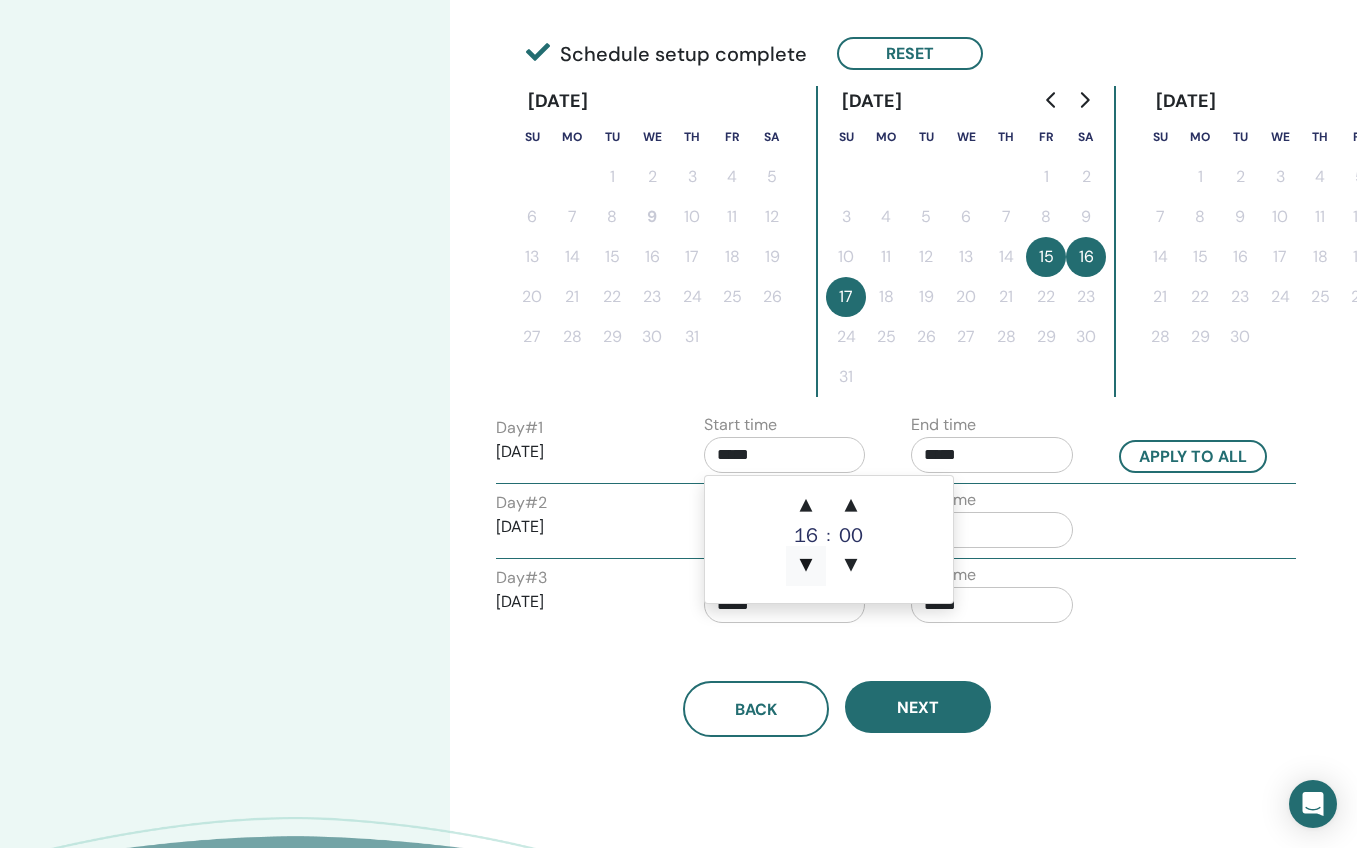 click on "▼" at bounding box center (806, 566) 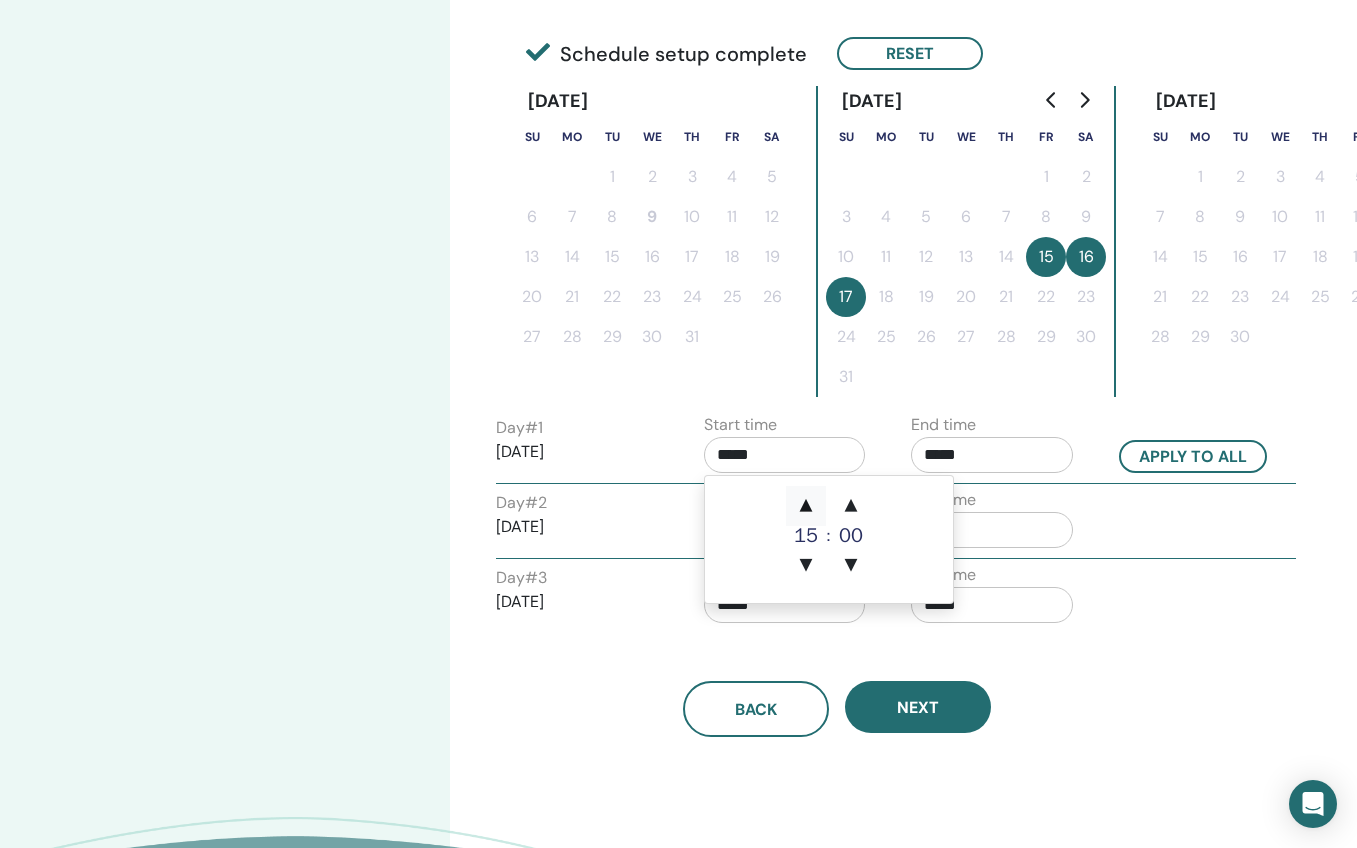 click on "▲" at bounding box center [806, 506] 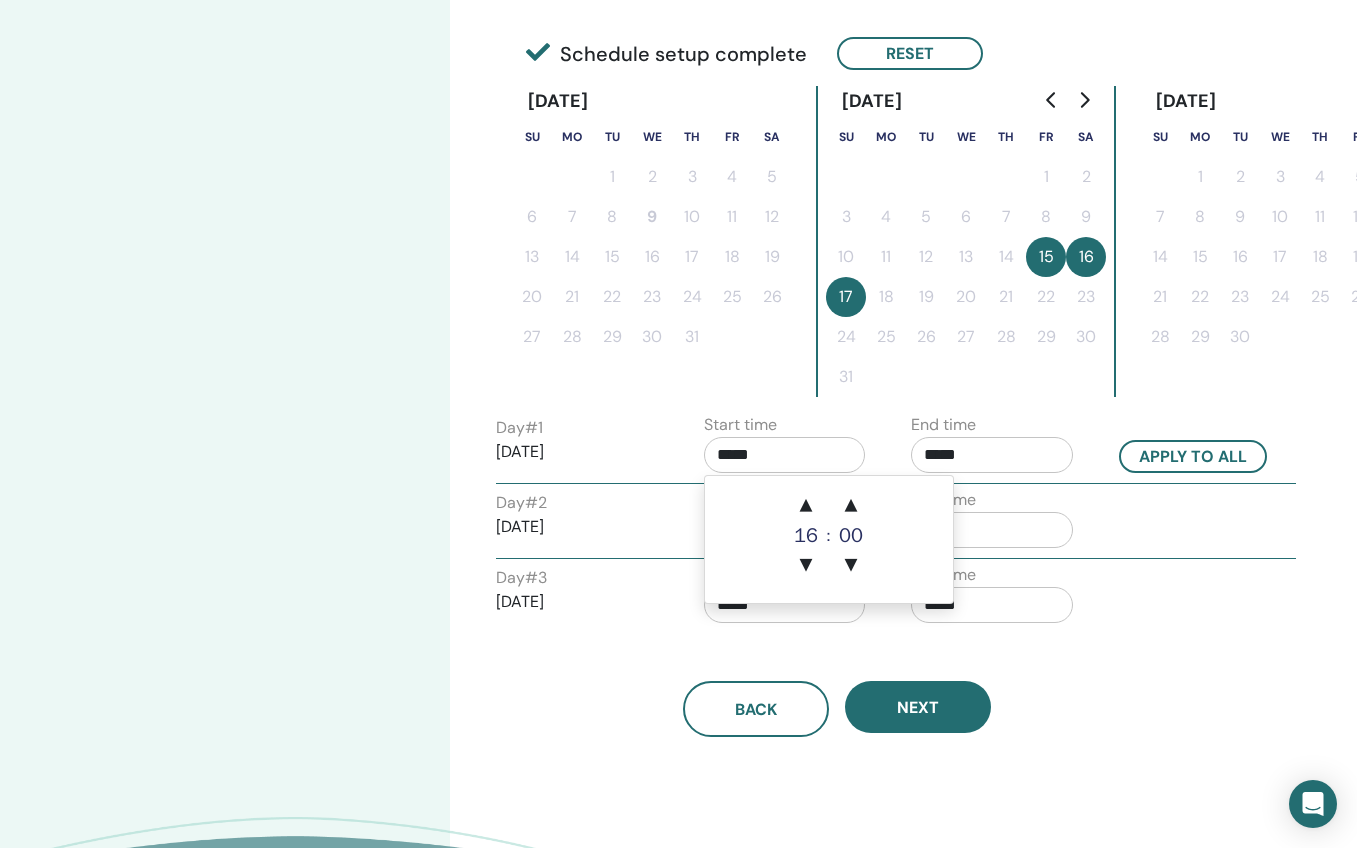 click on "*****" at bounding box center (992, 455) 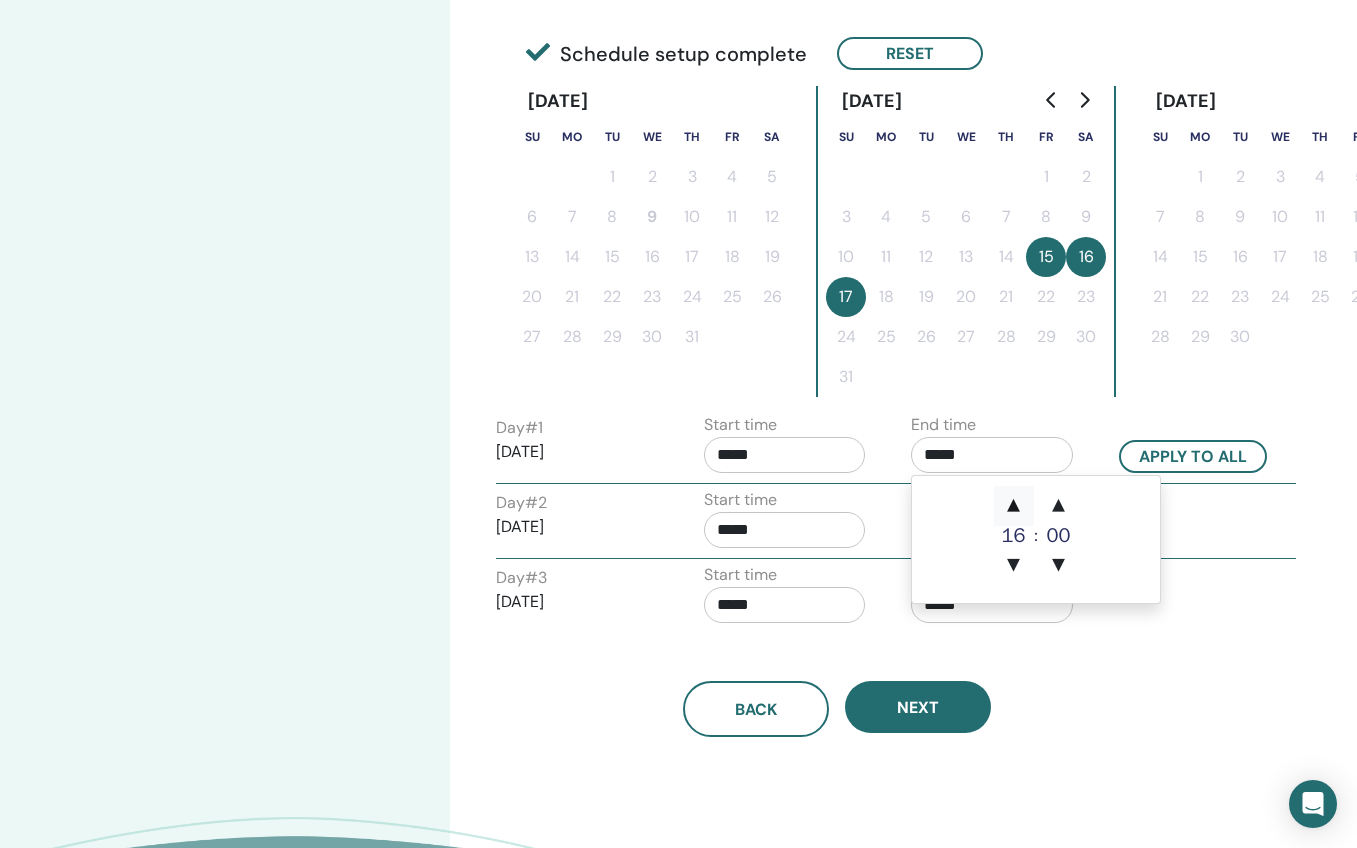 click on "▲" at bounding box center [1014, 506] 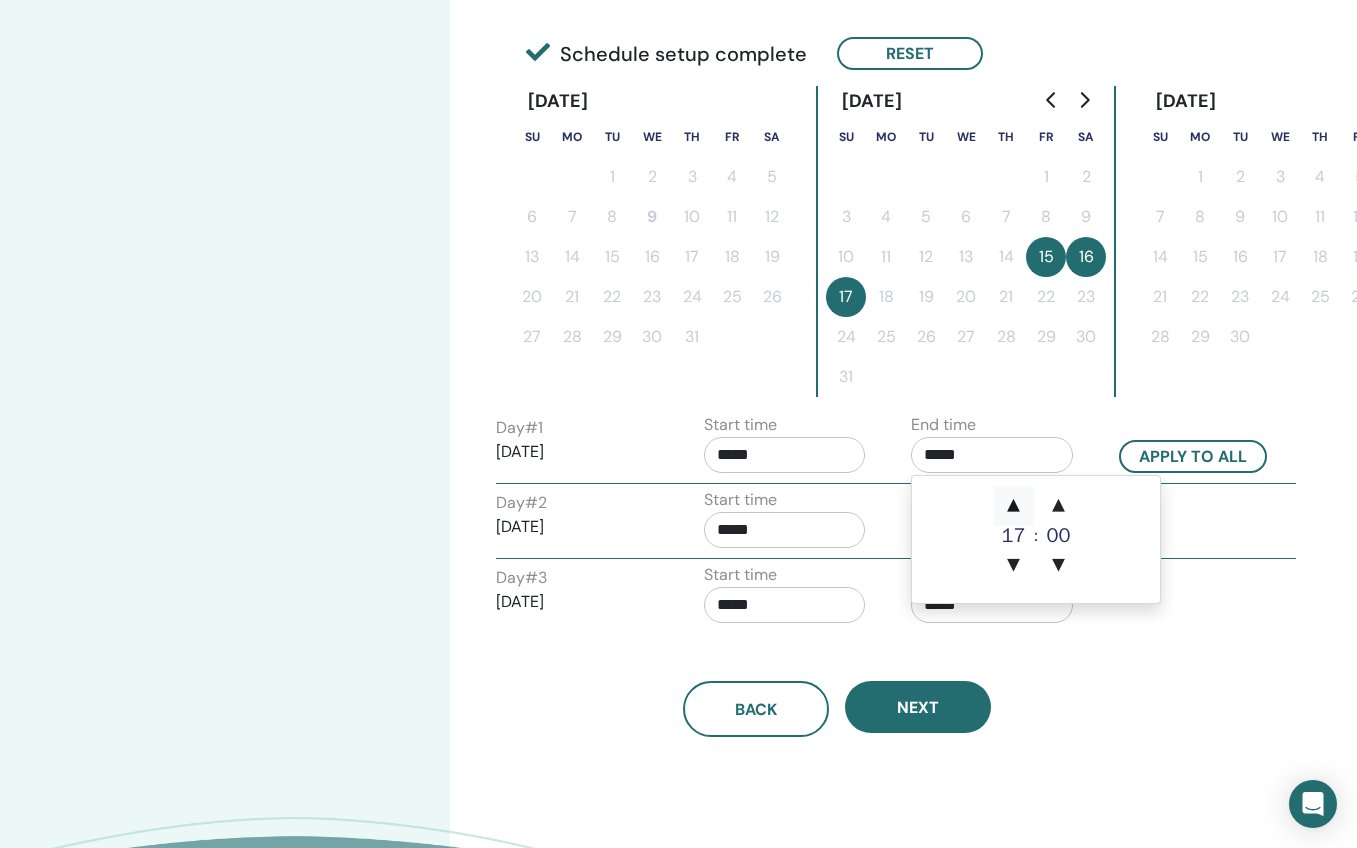 click on "▲" at bounding box center [1014, 506] 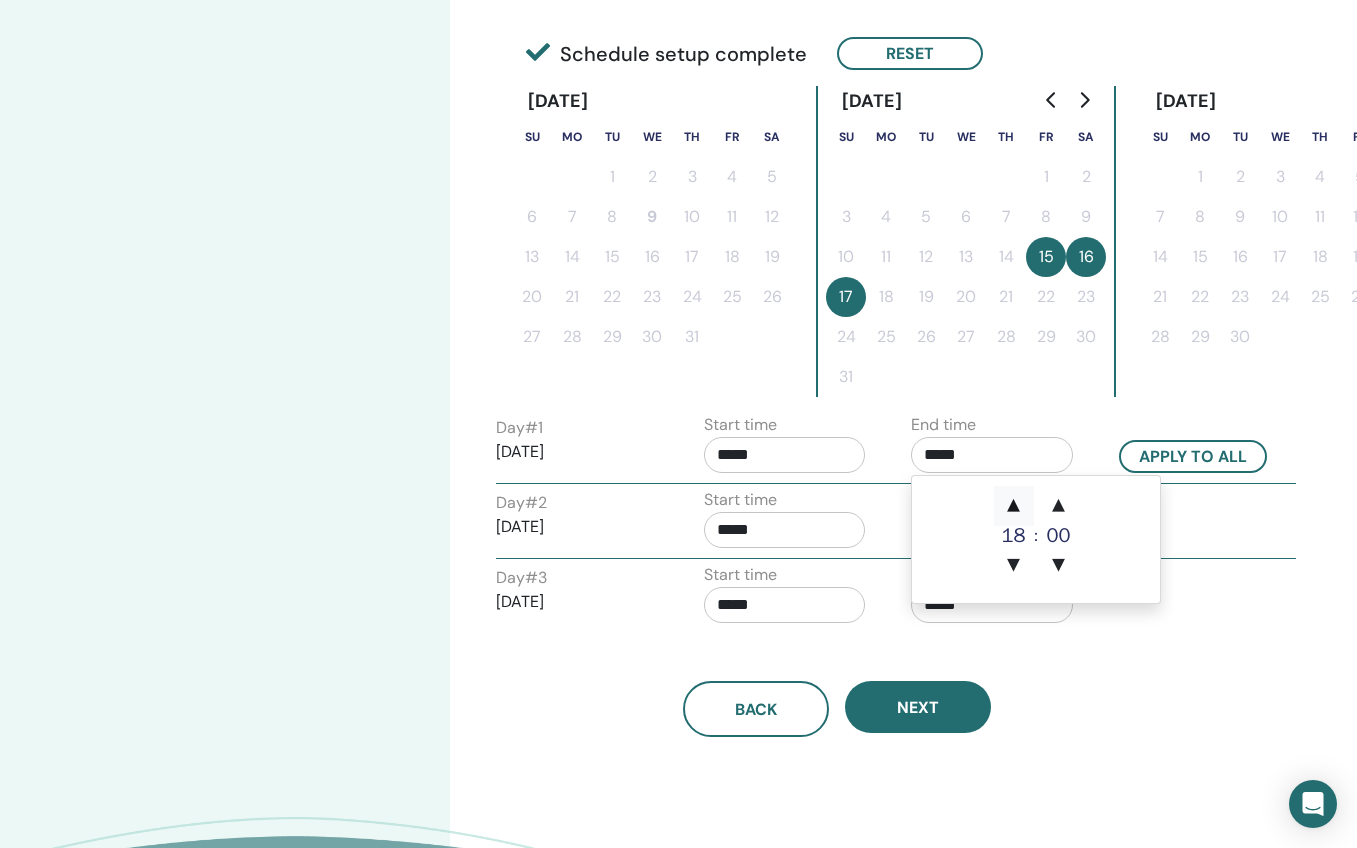 click on "▲" at bounding box center (1014, 506) 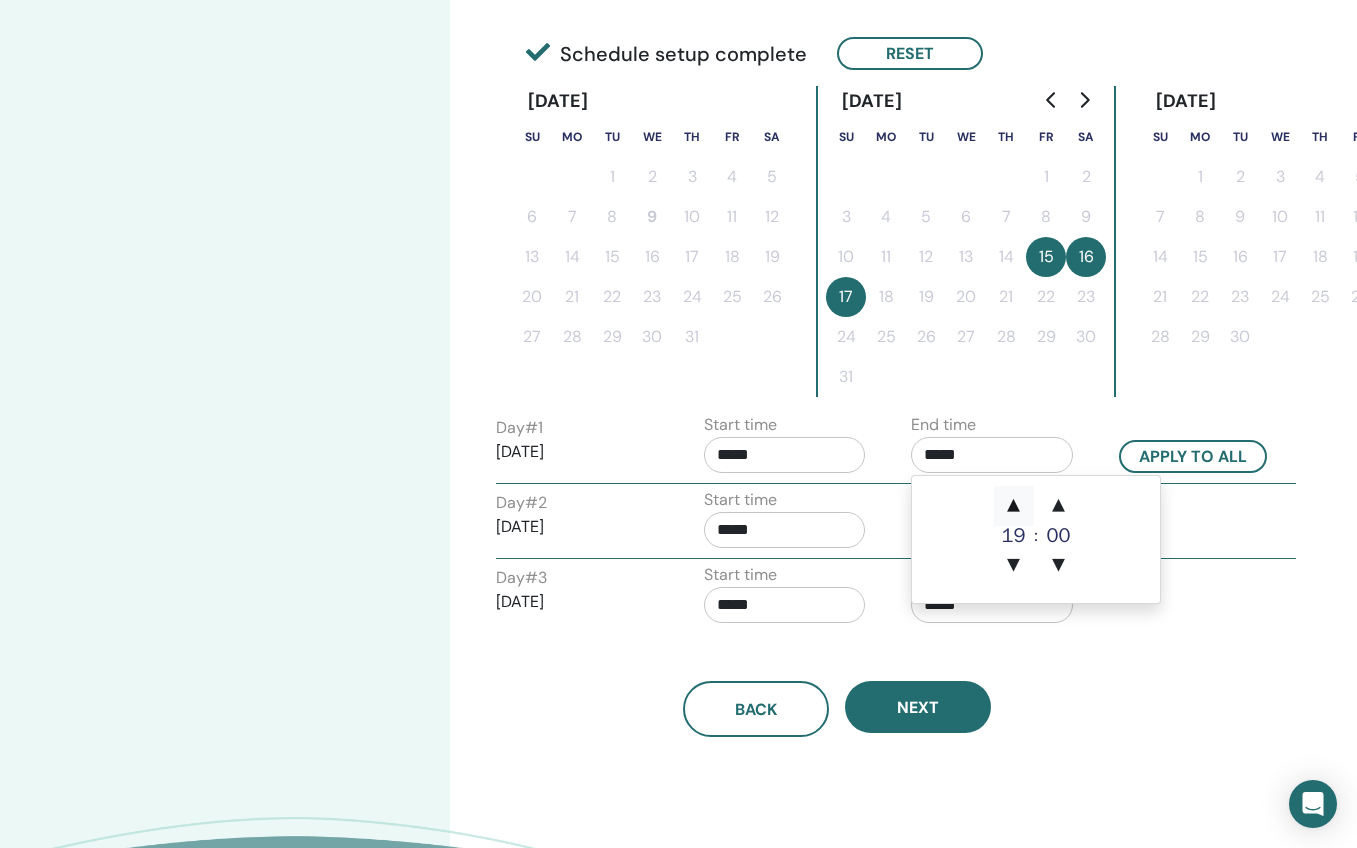 click on "▲" at bounding box center (1014, 506) 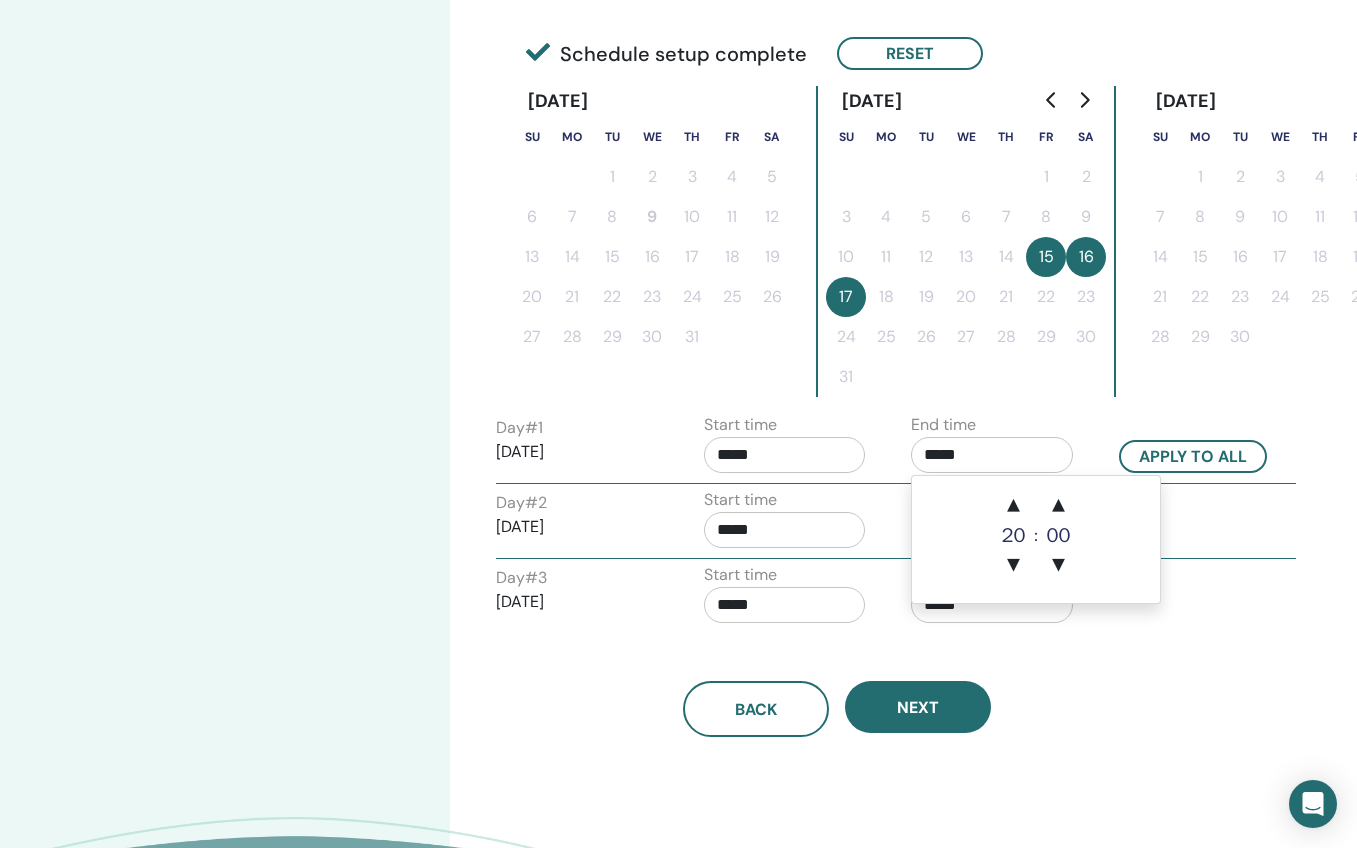 click on "*****" at bounding box center [785, 530] 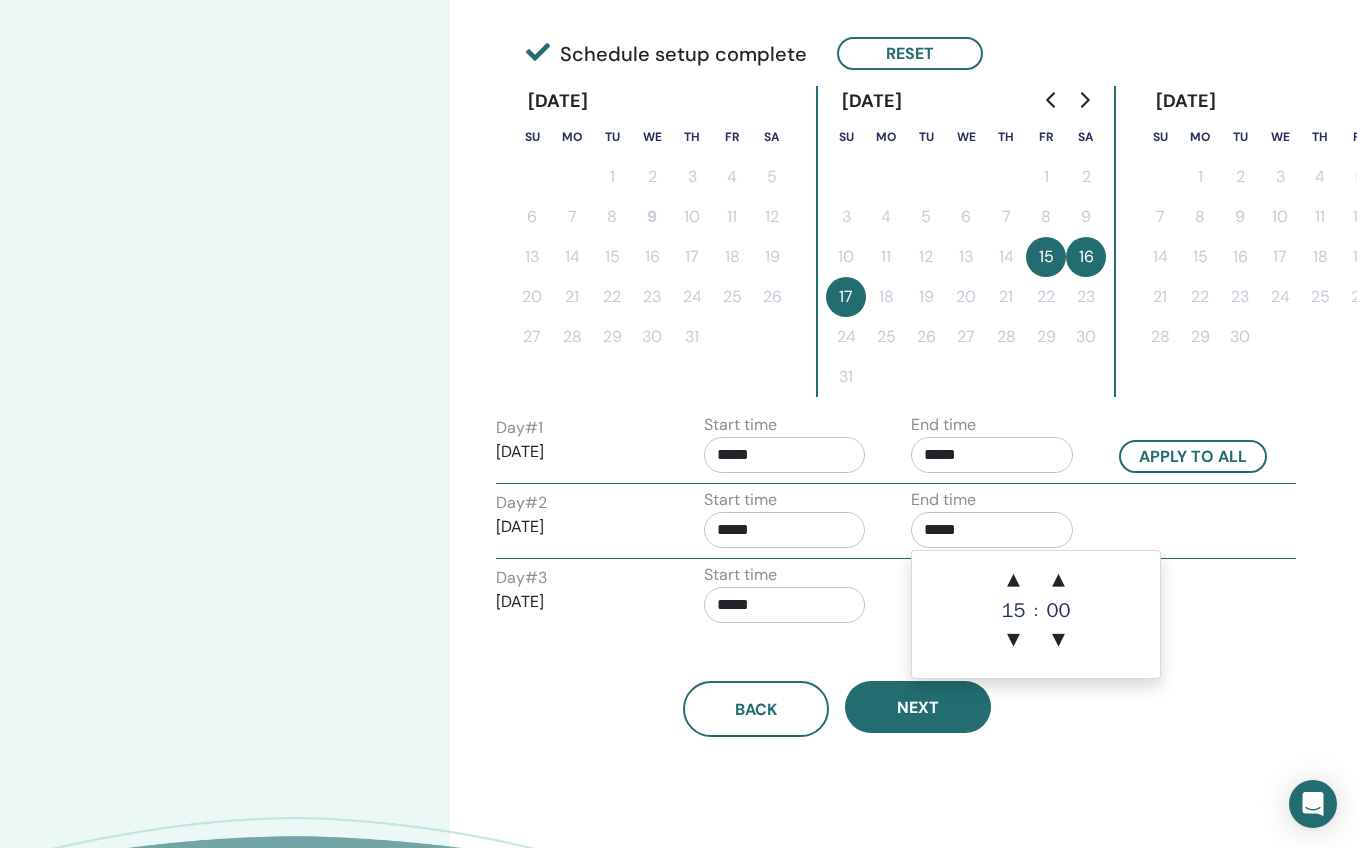 click on "*****" at bounding box center [992, 530] 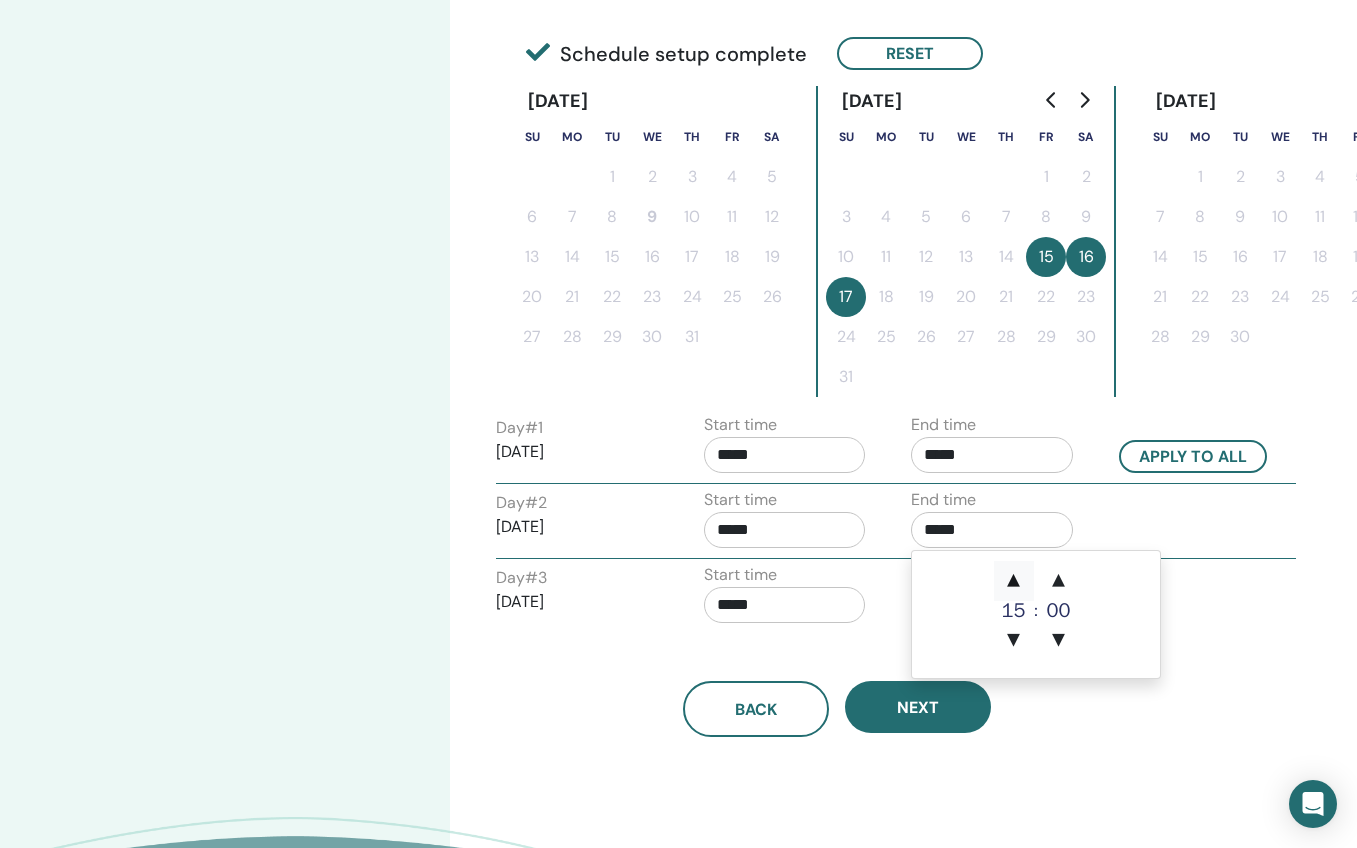 click on "▲" at bounding box center [1014, 581] 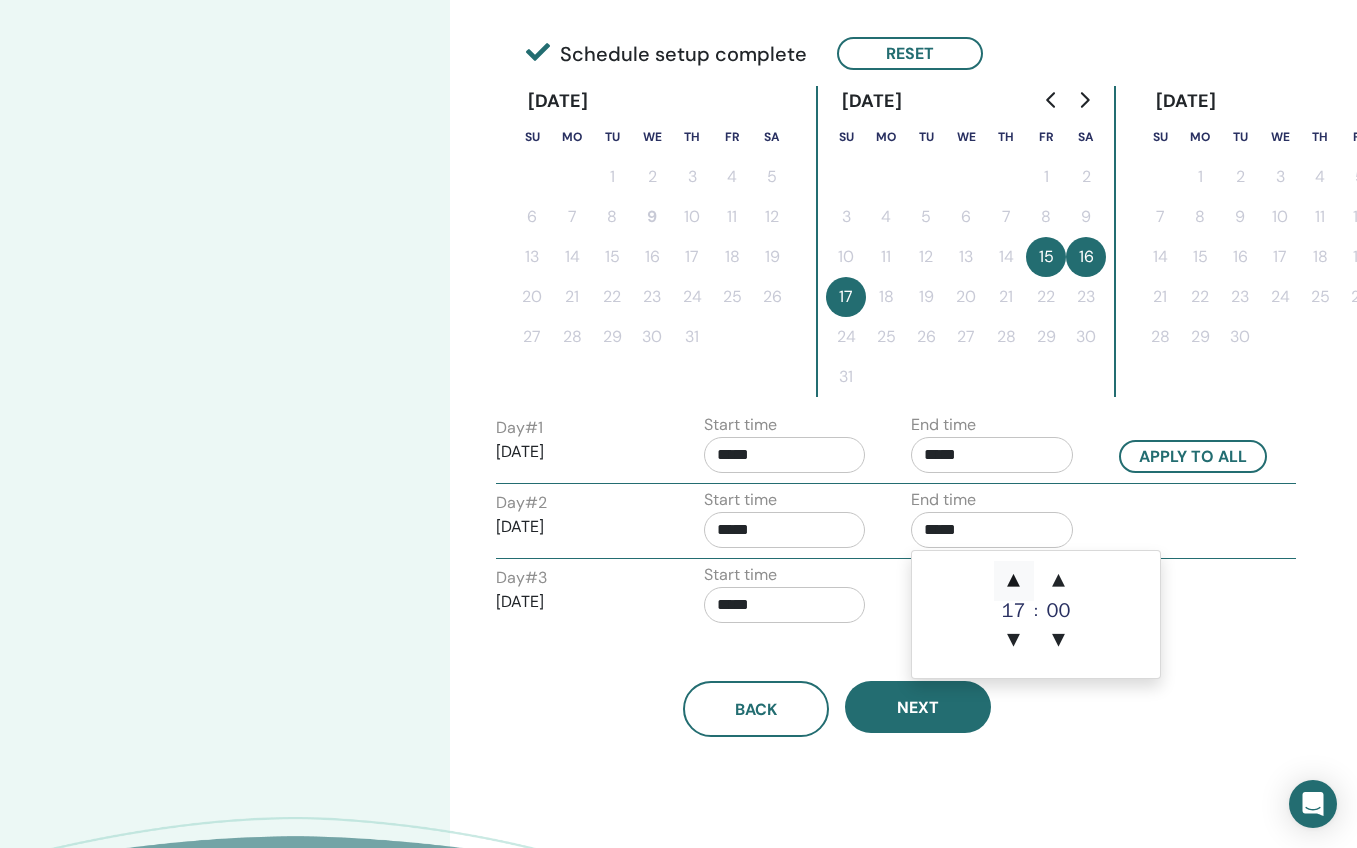 click on "▲" at bounding box center (1014, 581) 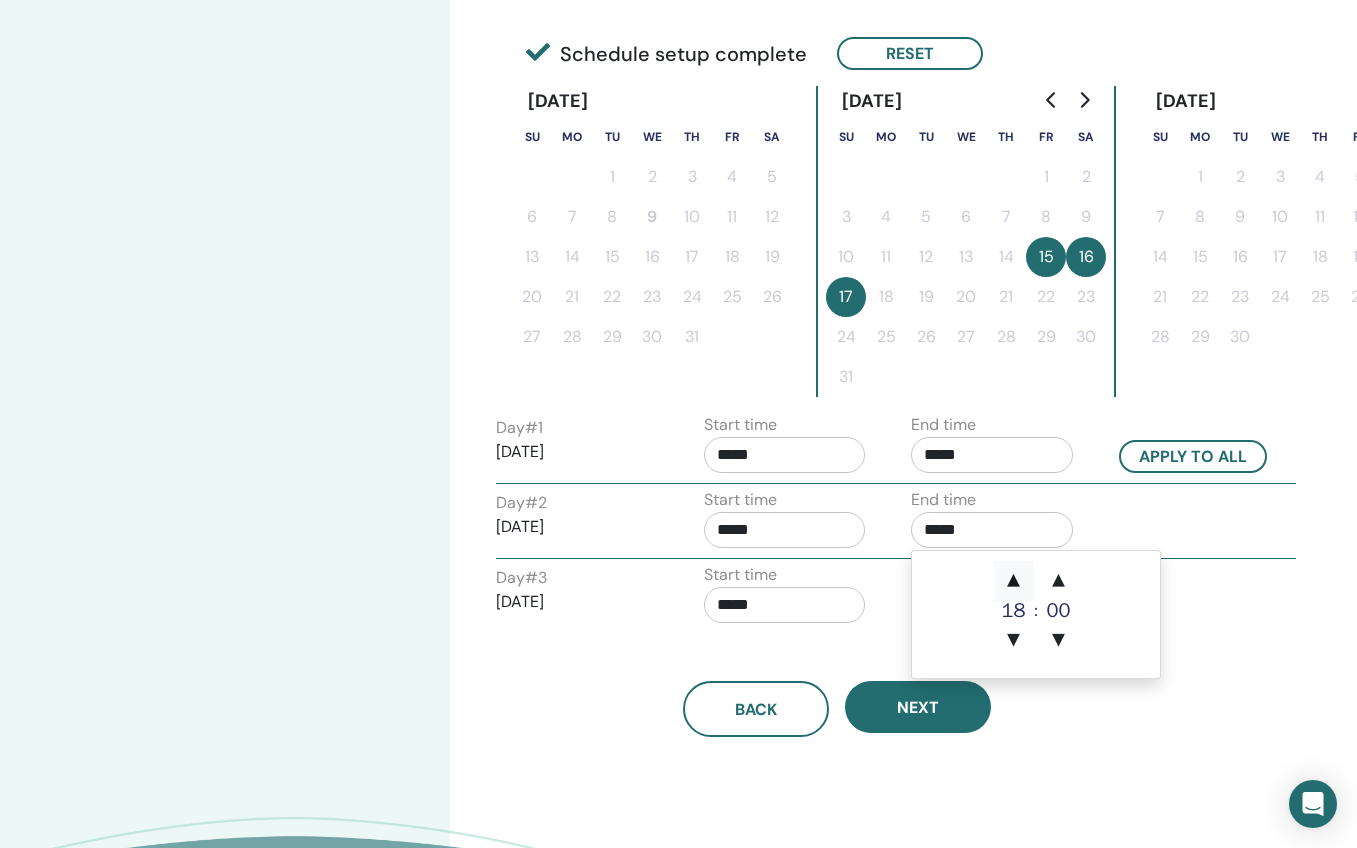 click on "▲" at bounding box center (1014, 581) 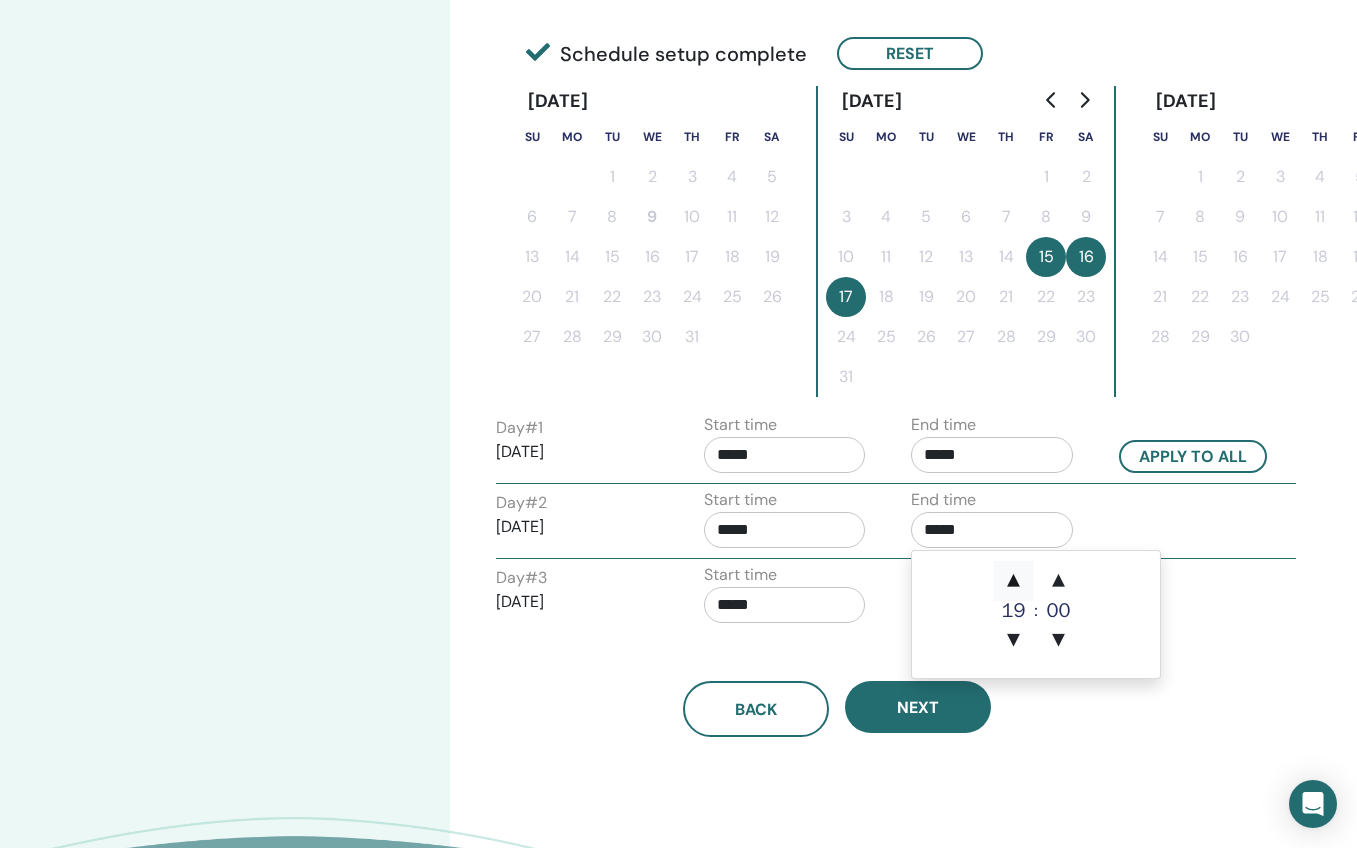 click on "▲" at bounding box center (1014, 581) 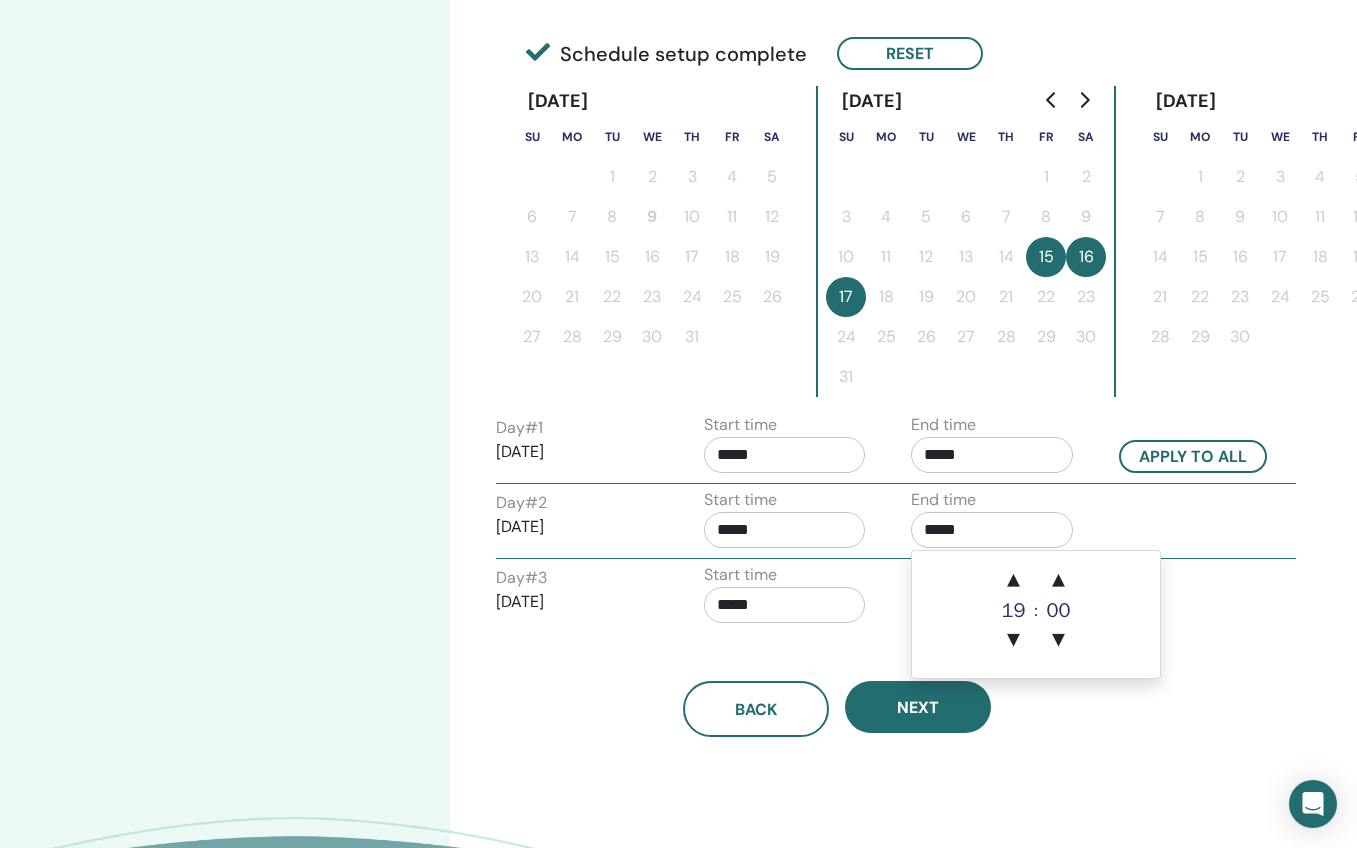 click on "*****" at bounding box center [785, 605] 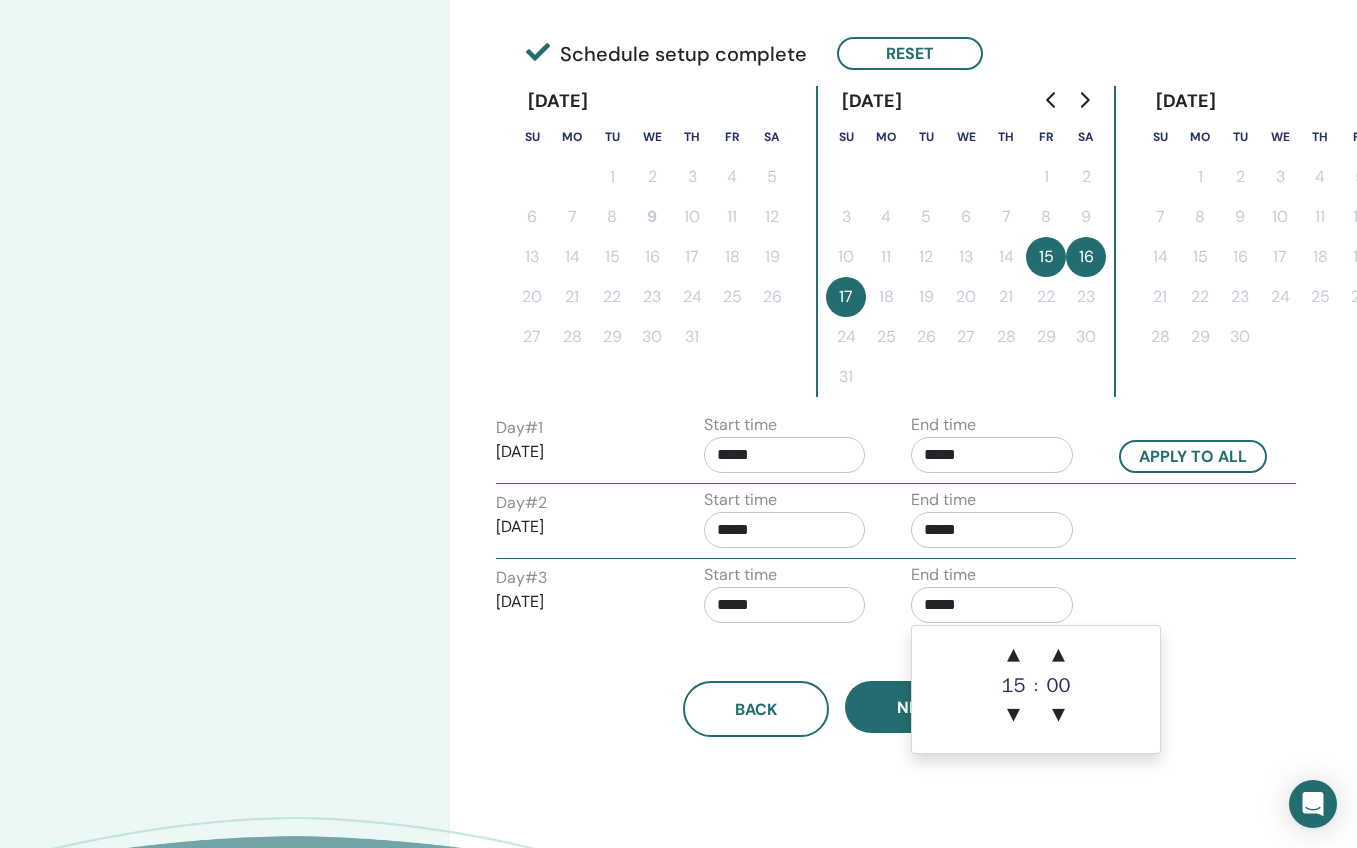 click on "*****" at bounding box center (992, 605) 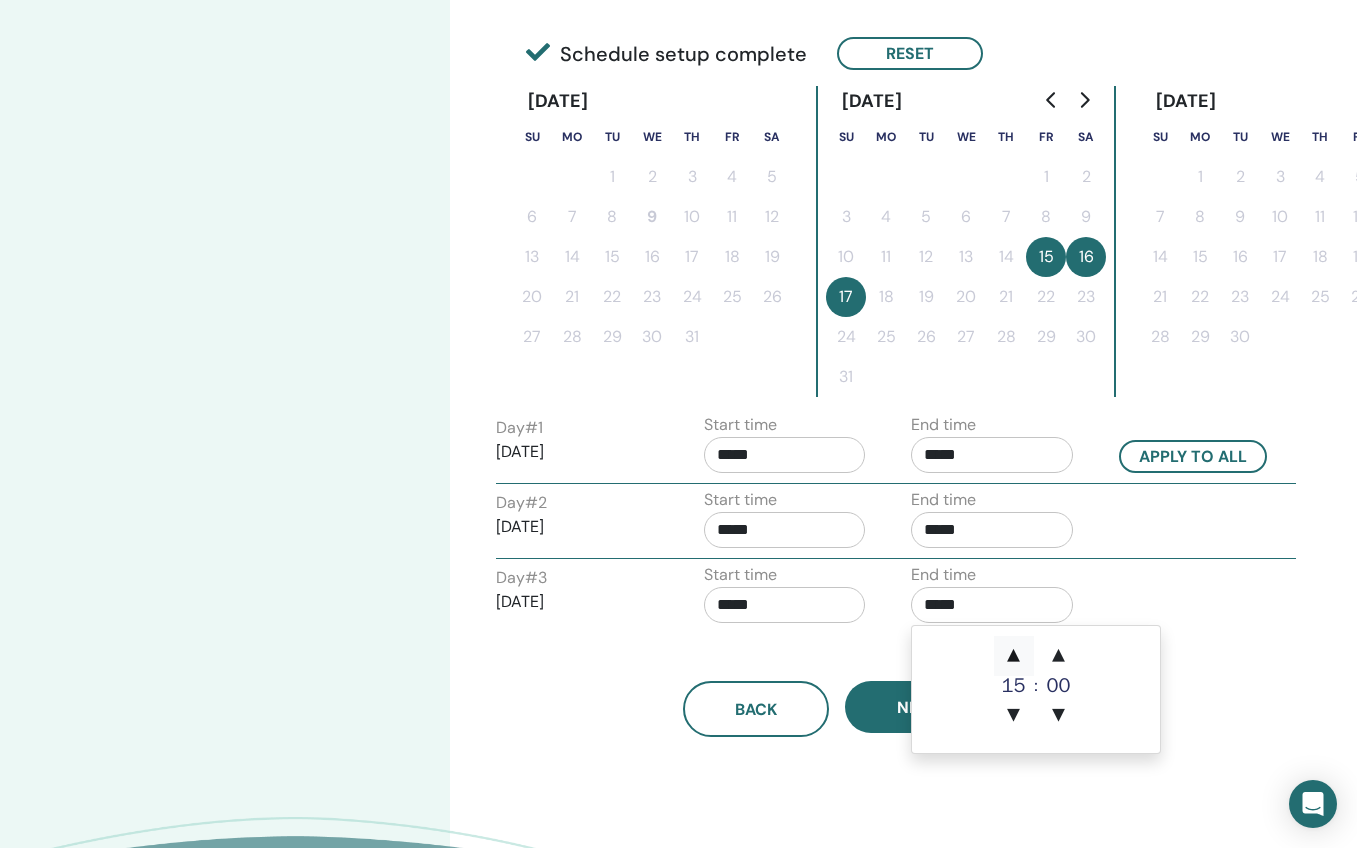 click on "▲" at bounding box center (1014, 656) 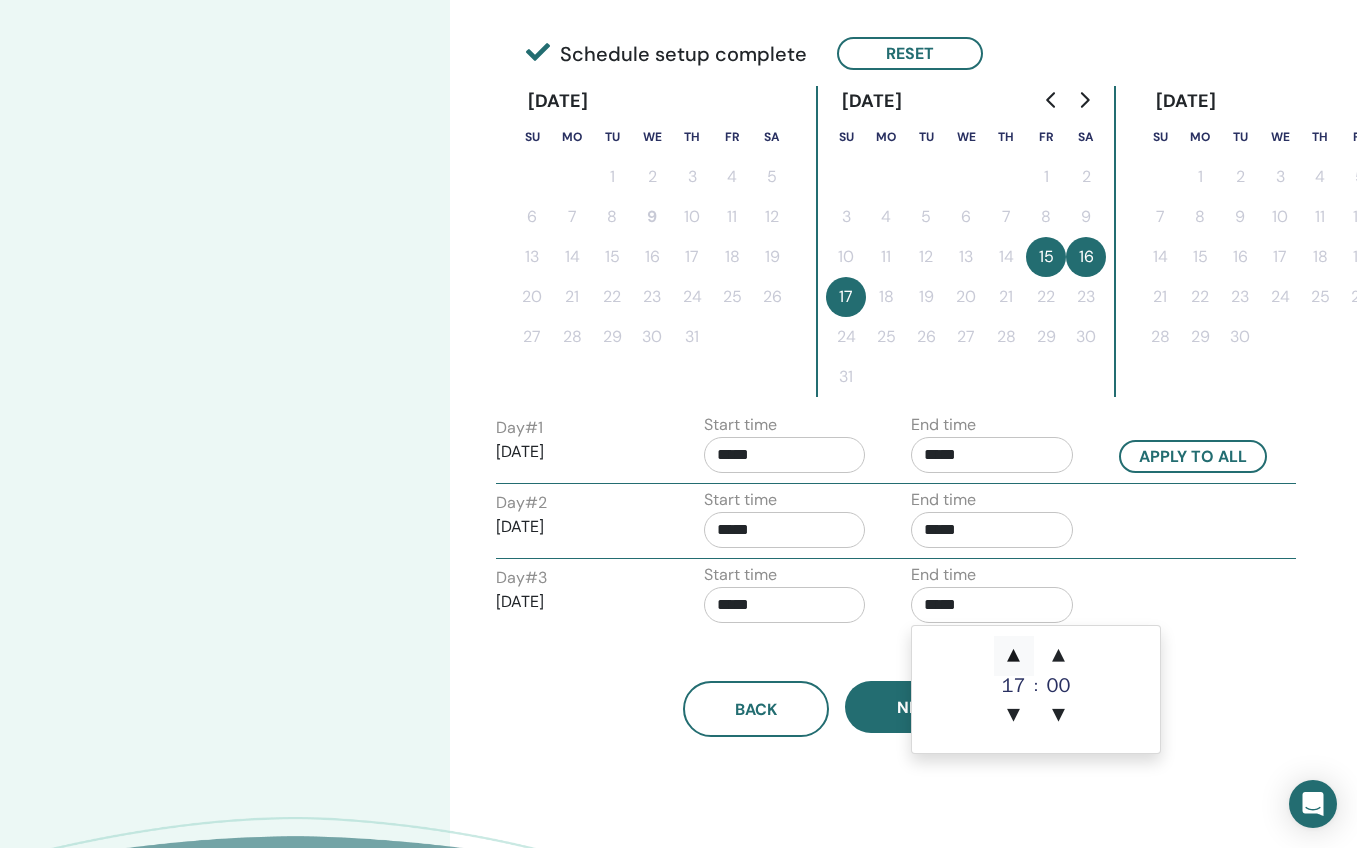 click on "▲" at bounding box center [1014, 656] 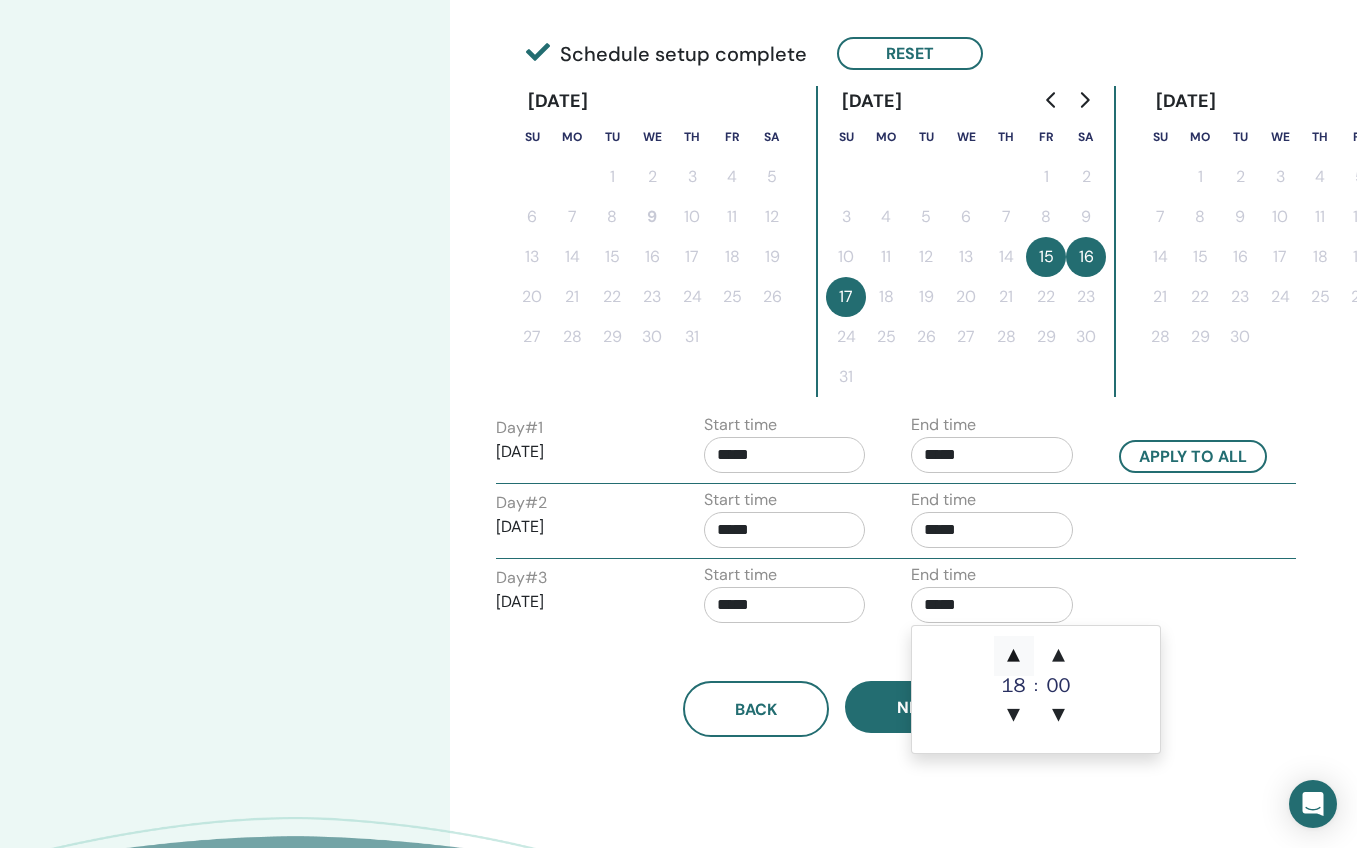 click on "▲" at bounding box center (1014, 656) 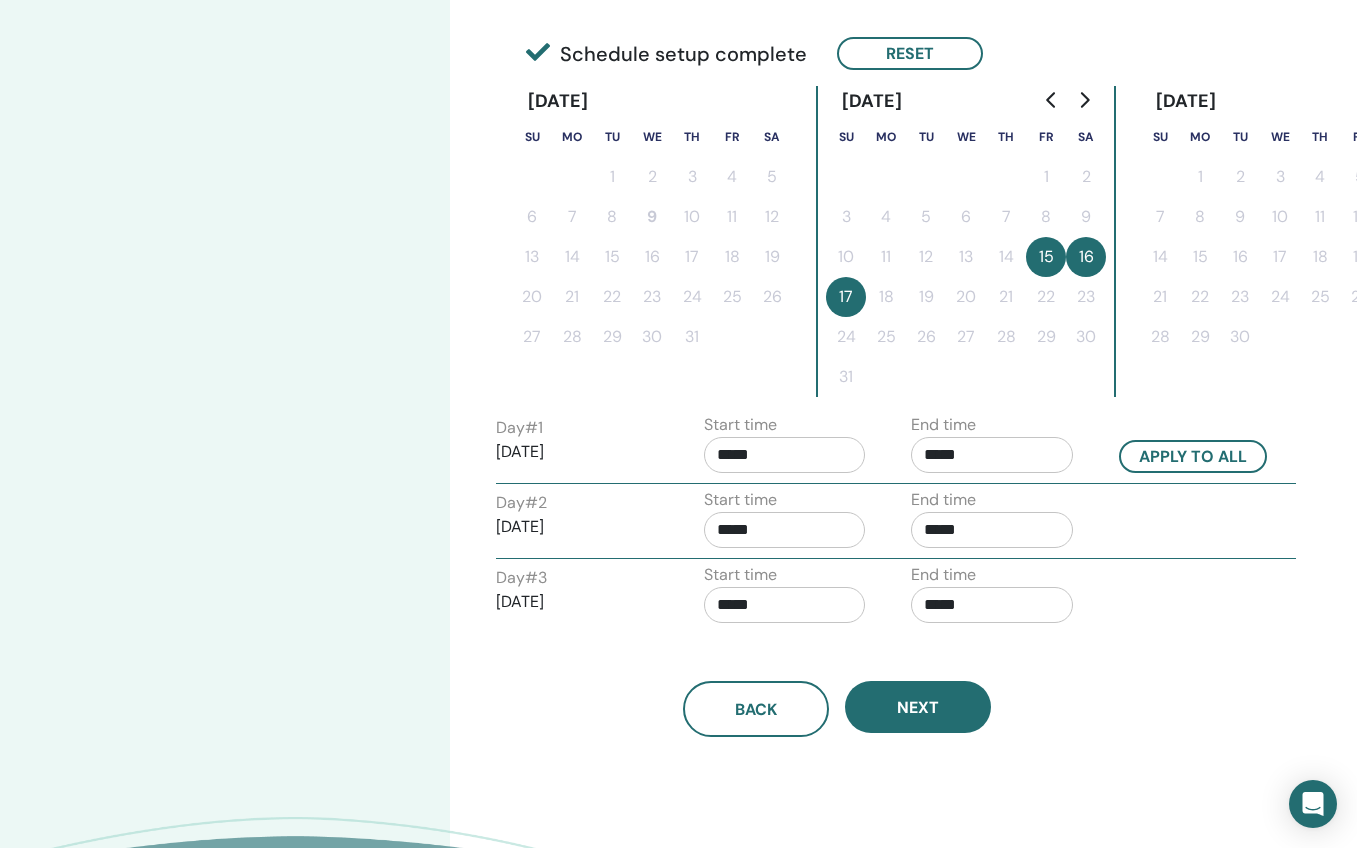 click on "Time Zone Time Zone (GMT-6) Mexico/General Seminar Date and Time Start date End date Done Schedule setup complete Reset July 2025 Su Mo Tu We Th Fr Sa 1 2 3 4 5 6 7 8 9 10 11 12 13 14 15 16 17 18 19 20 21 22 23 24 25 26 27 28 29 30 31 August 2025 Su Mo Tu We Th Fr Sa 1 2 3 4 5 6 7 8 9 10 11 12 13 14 15 16 17 18 19 20 21 22 23 24 25 26 27 28 29 30 31 September 2025 Su Mo Tu We Th Fr Sa 1 2 3 4 5 6 7 8 9 10 11 12 13 14 15 16 17 18 19 20 21 22 23 24 25 26 27 28 29 30 Day  # 1 2025/08/15 Start time ***** End time ***** Apply to all Day  # 2 2025/08/16 Start time ***** End time ***** Day  # 3 2025/08/17 Start time ***** End time ***** Back Next" at bounding box center (902, 310) 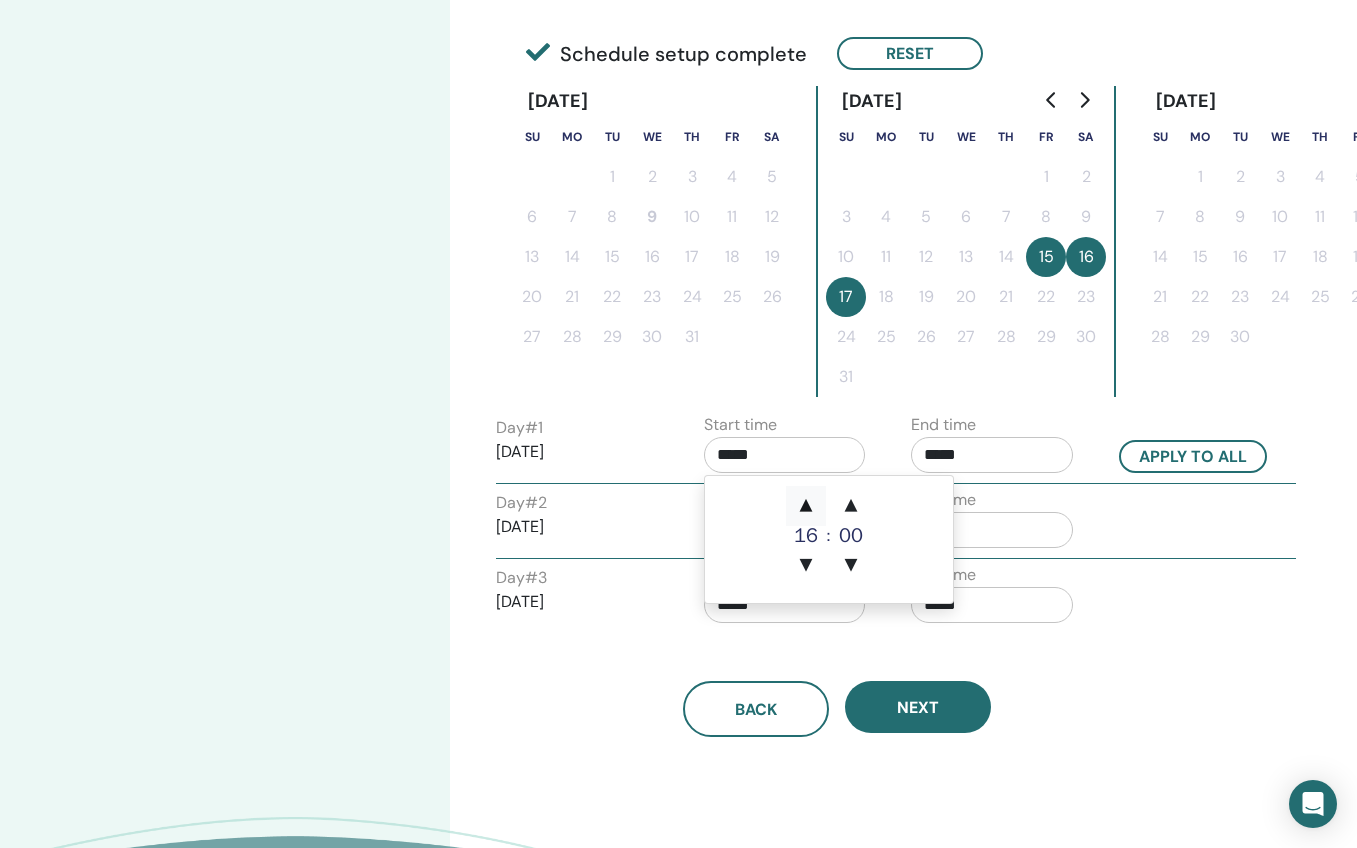click on "▲" at bounding box center [806, 506] 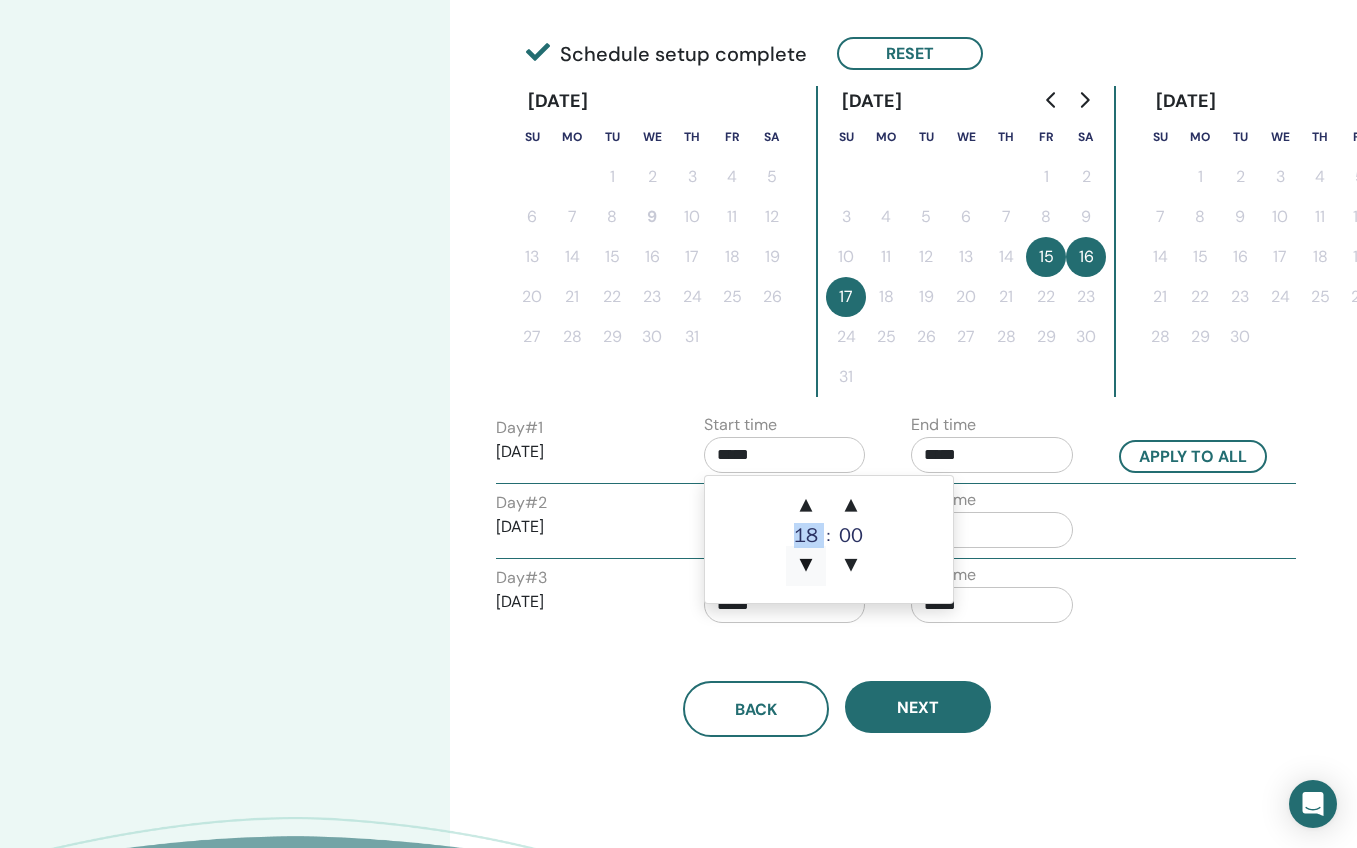 drag, startPoint x: 804, startPoint y: 502, endPoint x: 810, endPoint y: 568, distance: 66.27216 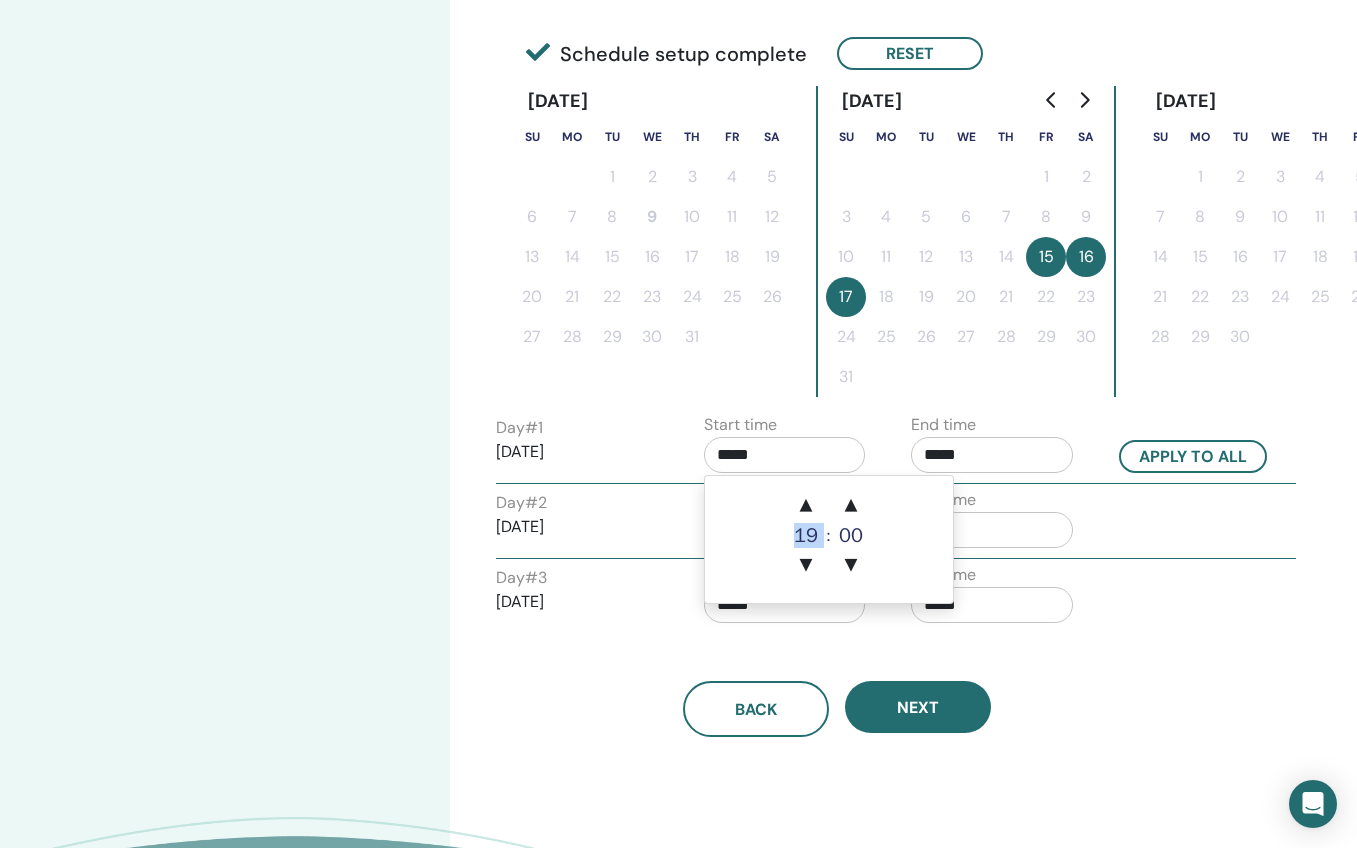 drag, startPoint x: 810, startPoint y: 568, endPoint x: 807, endPoint y: 535, distance: 33.13608 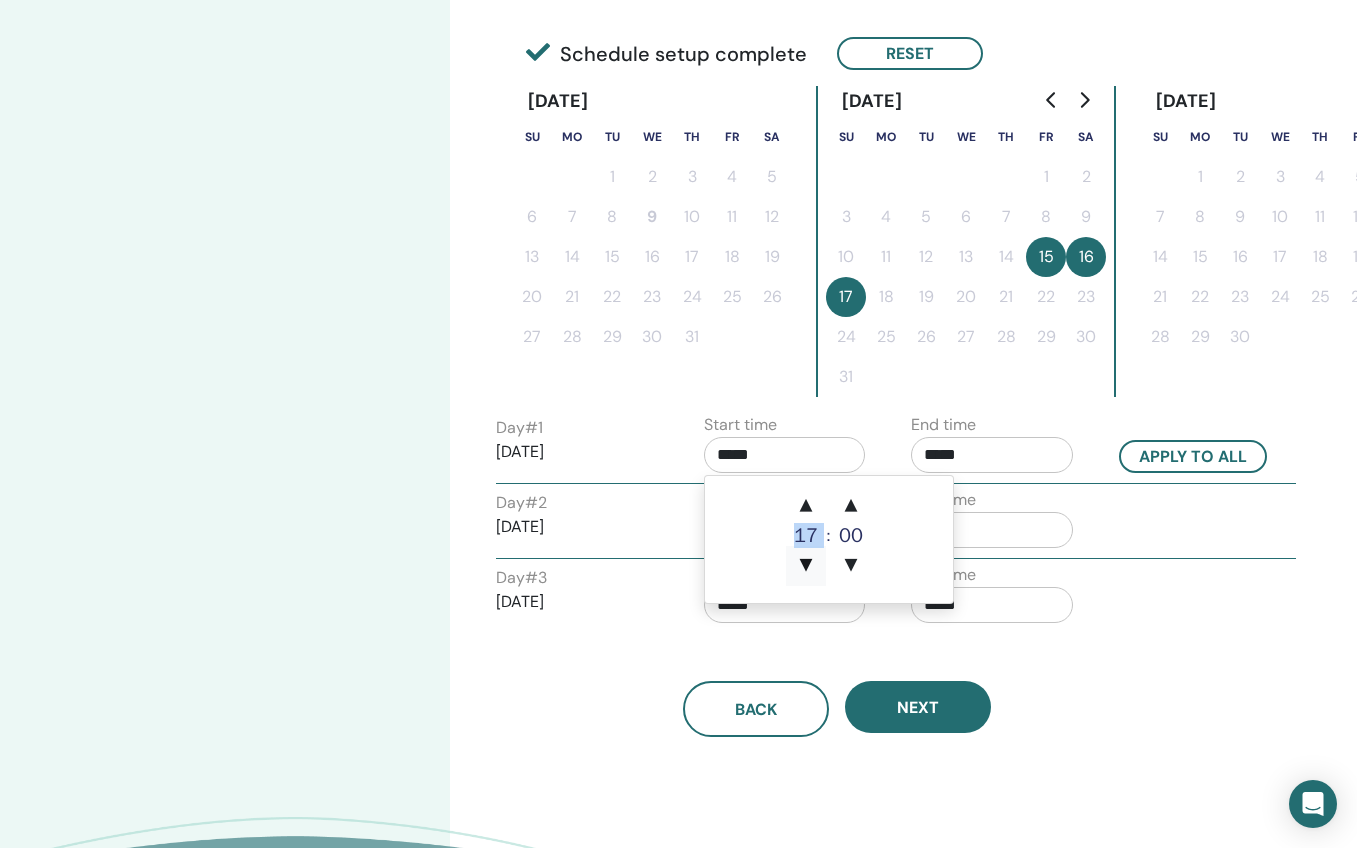 click on "▼" at bounding box center (806, 566) 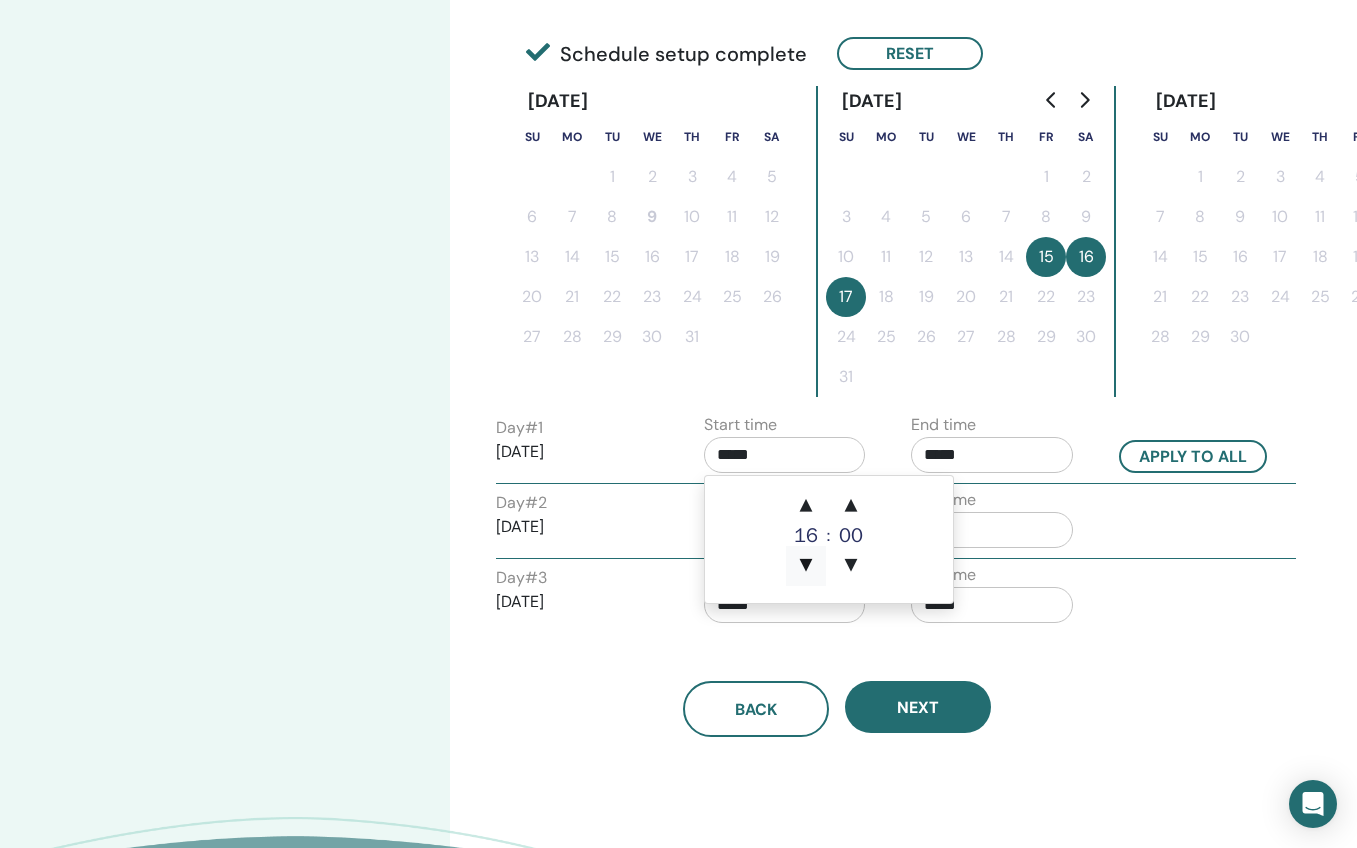 click on "▼" at bounding box center (806, 566) 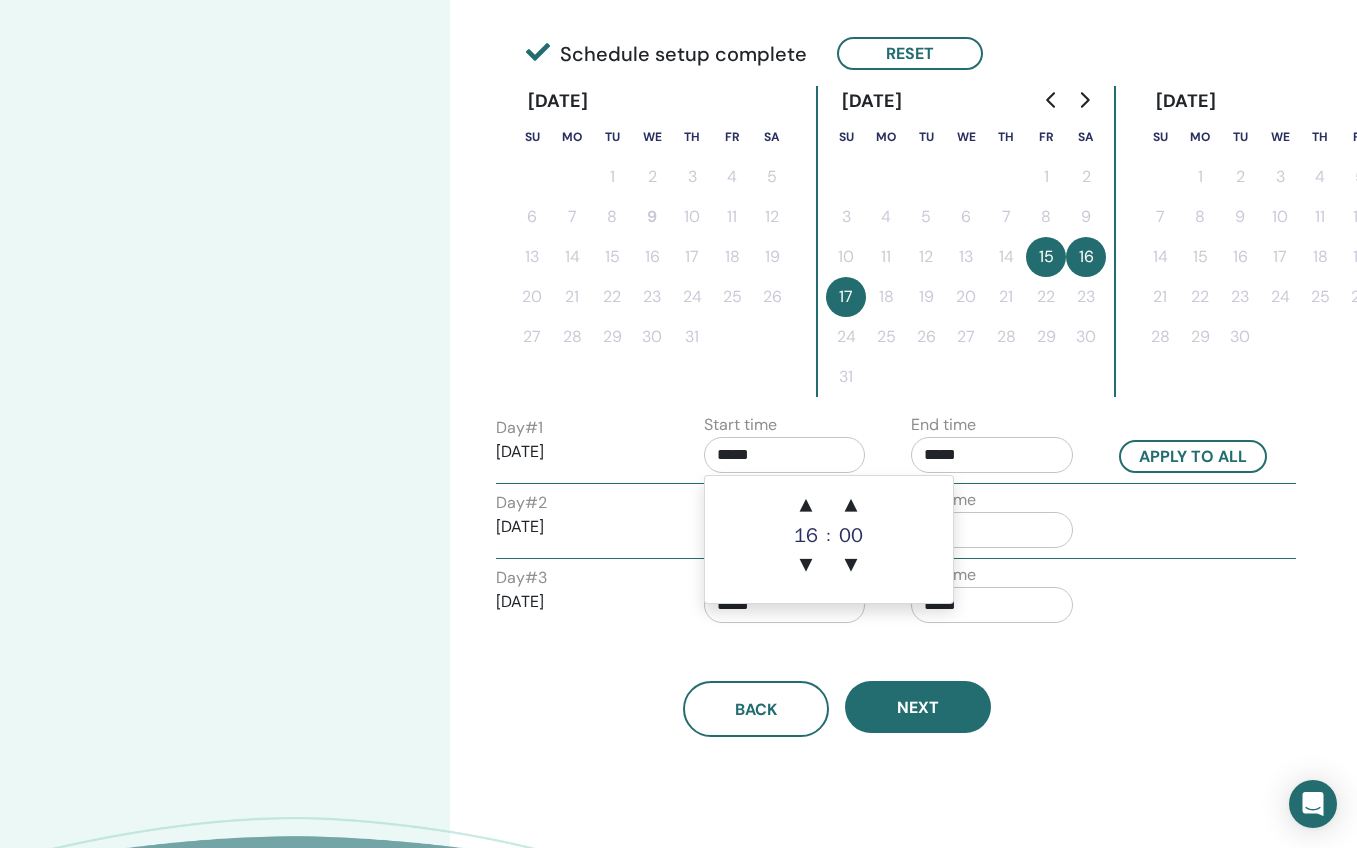 click on "Day  # 3 2025/08/17 Start time ***** End time *****" at bounding box center (896, 598) 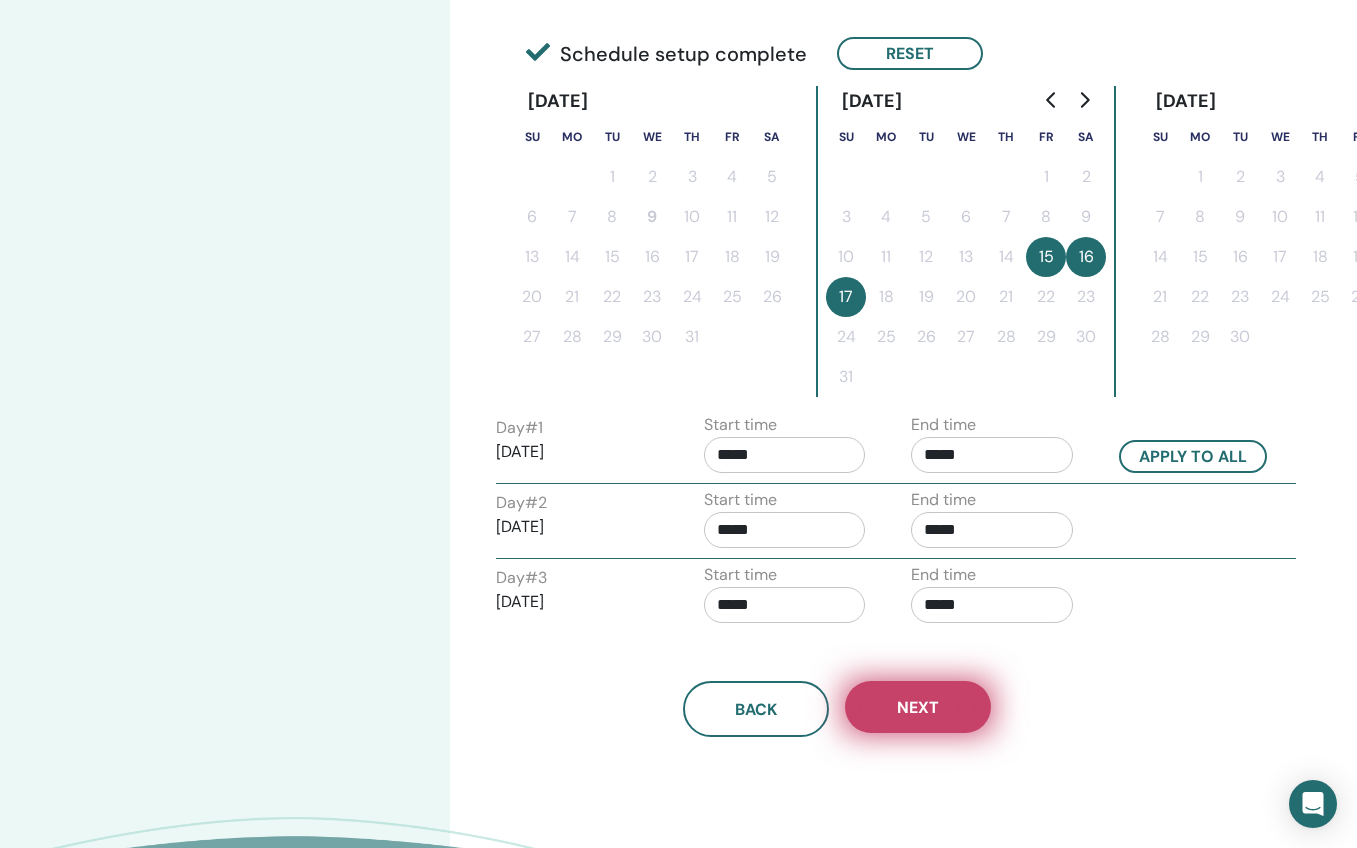 click on "Next" at bounding box center [918, 707] 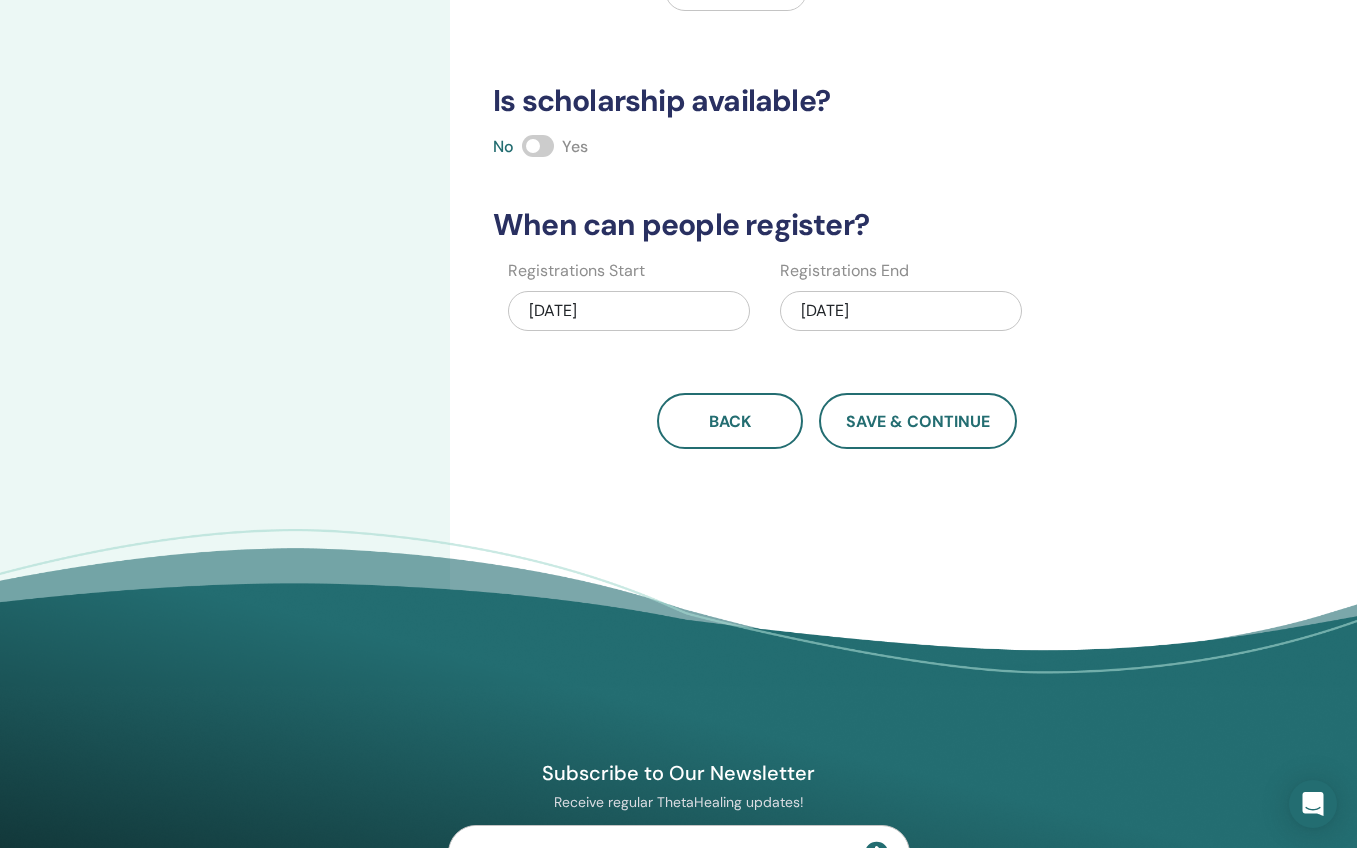 click at bounding box center (538, 146) 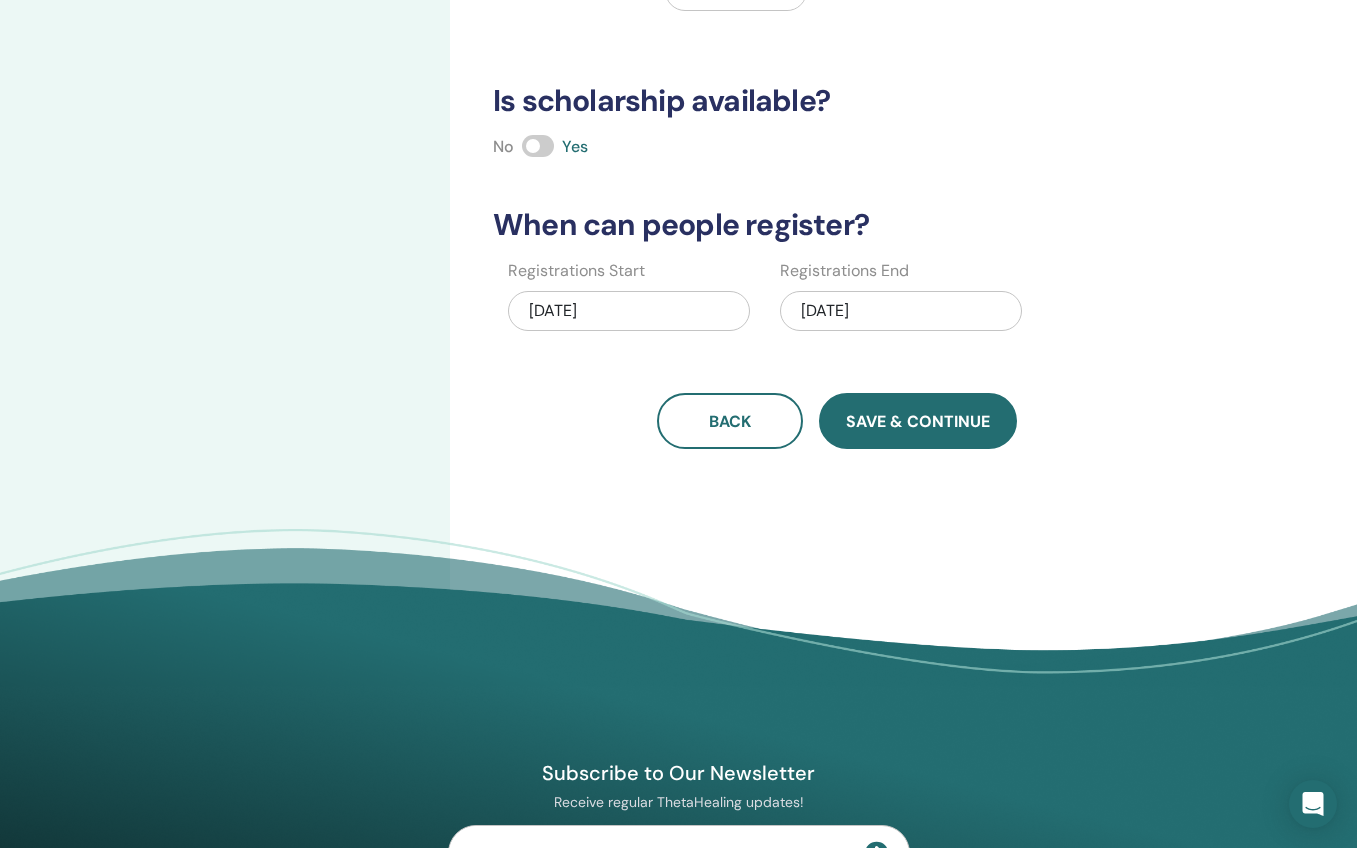 click on "Save & Continue" at bounding box center [918, 421] 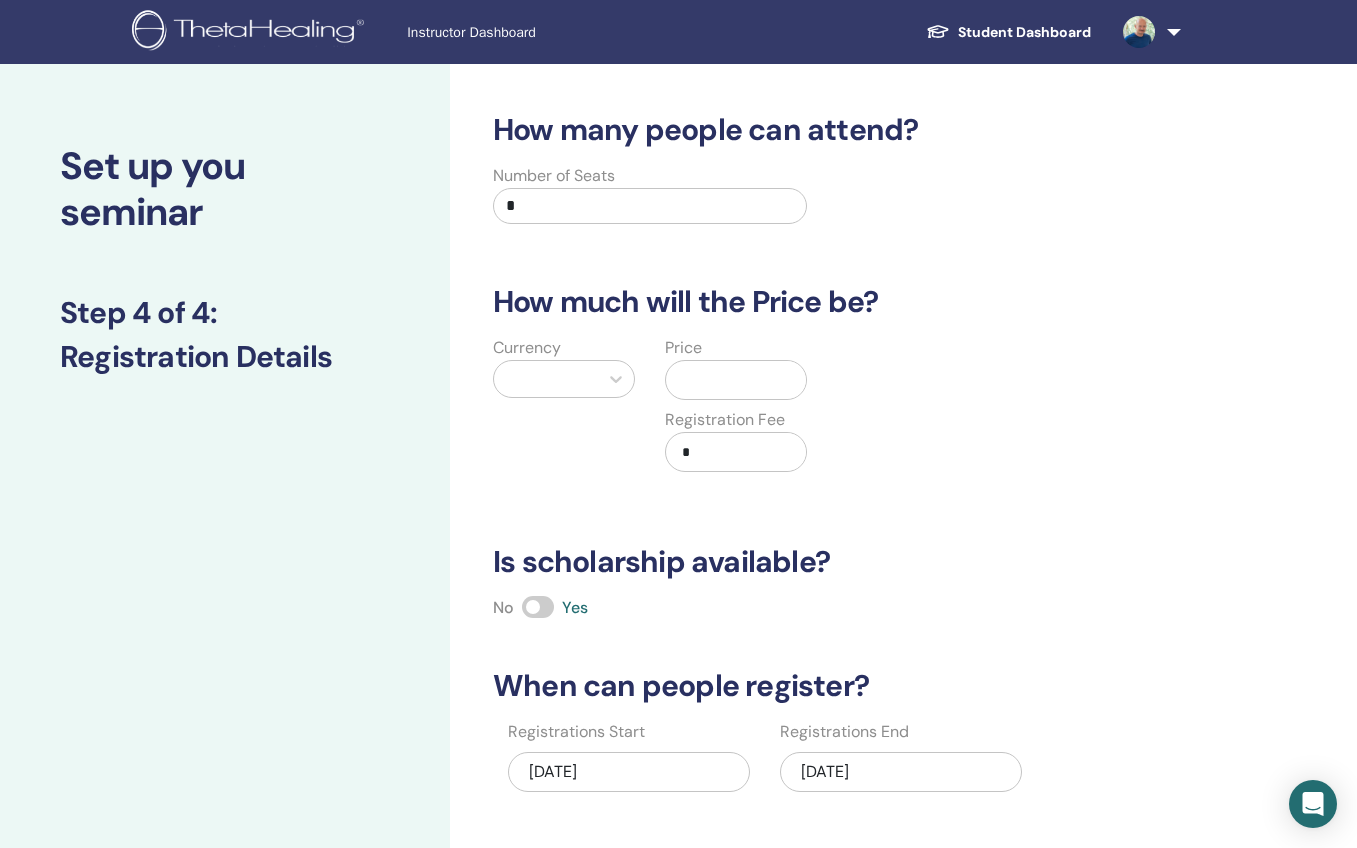 scroll, scrollTop: 0, scrollLeft: 0, axis: both 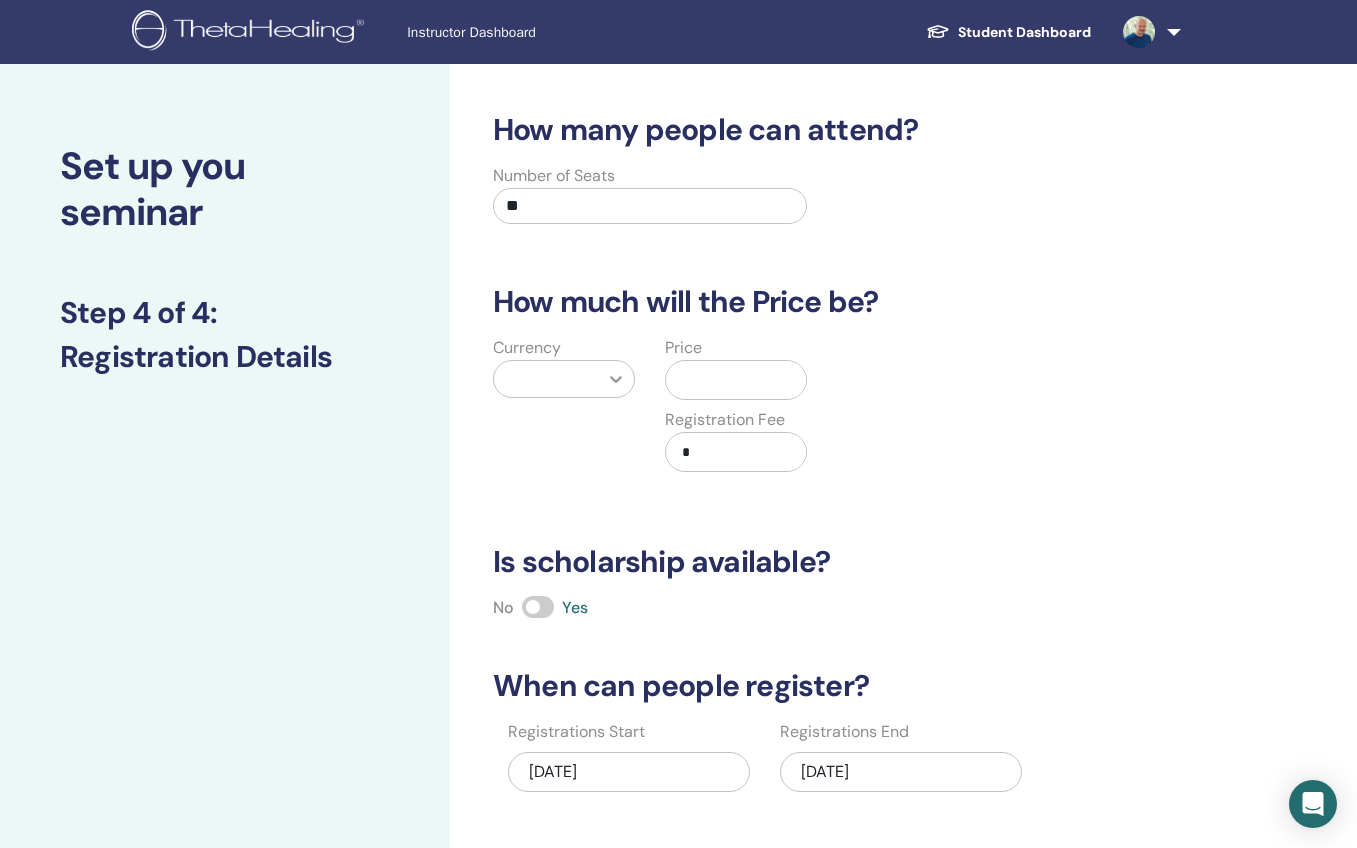 type on "**" 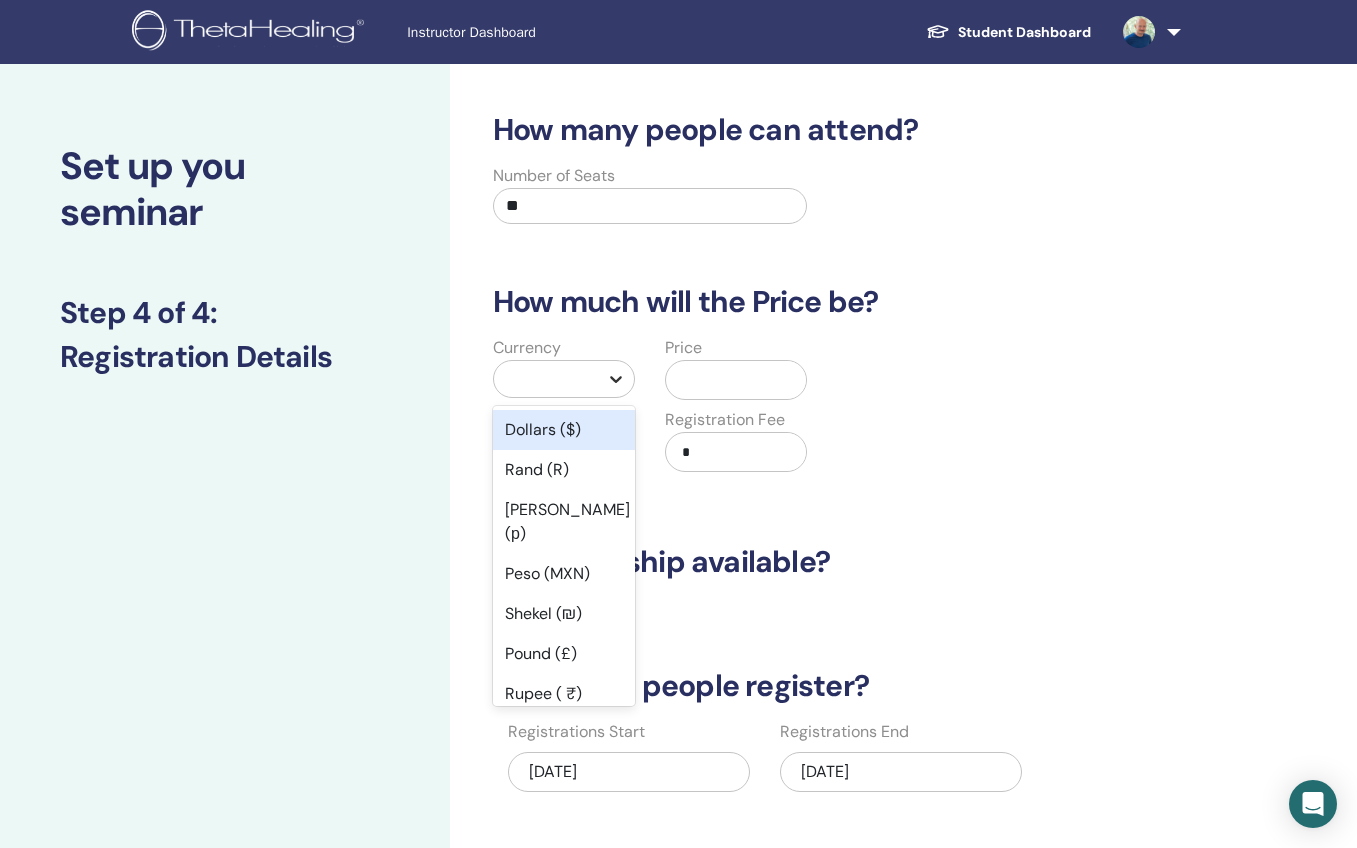 click 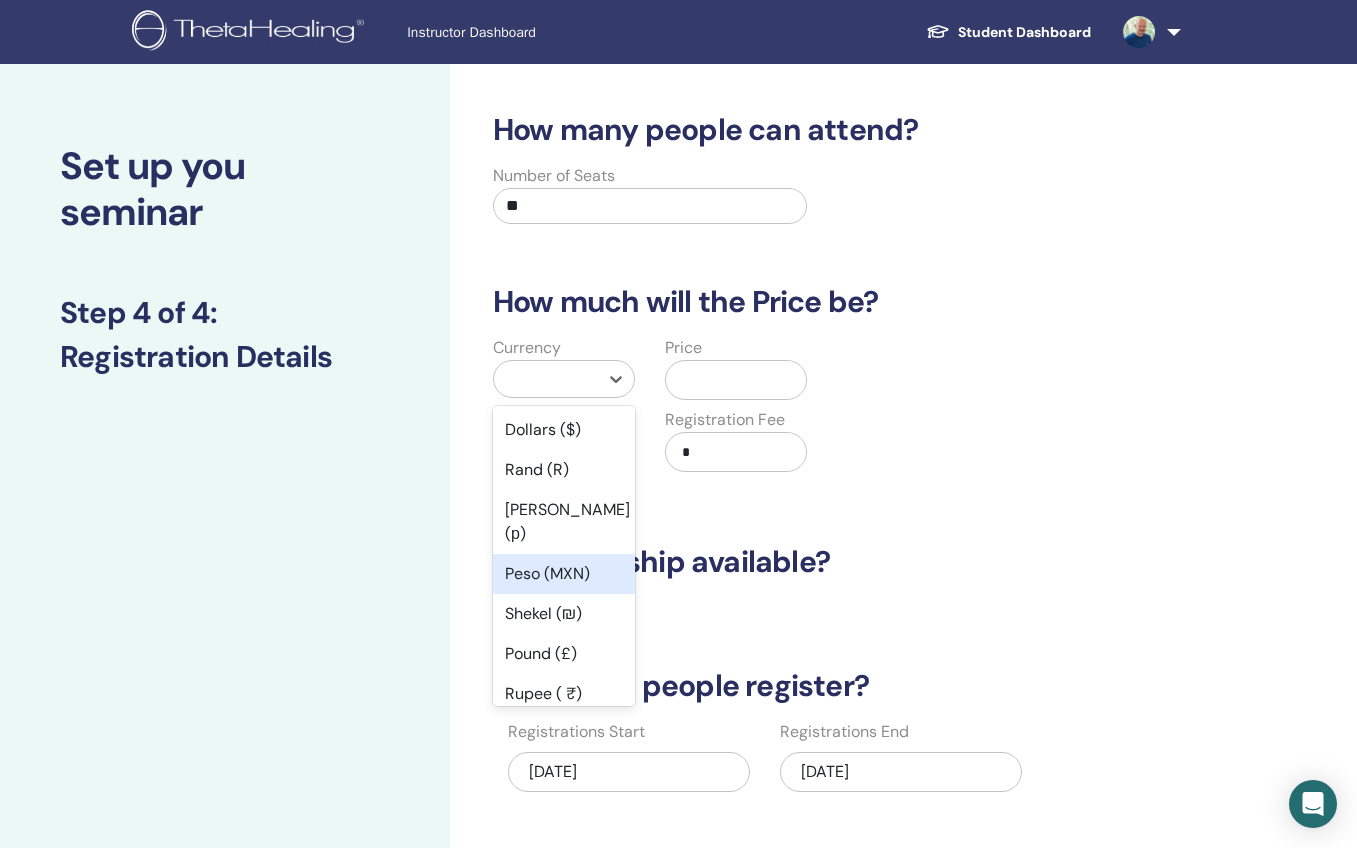 click on "Peso (MXN)" at bounding box center [564, 574] 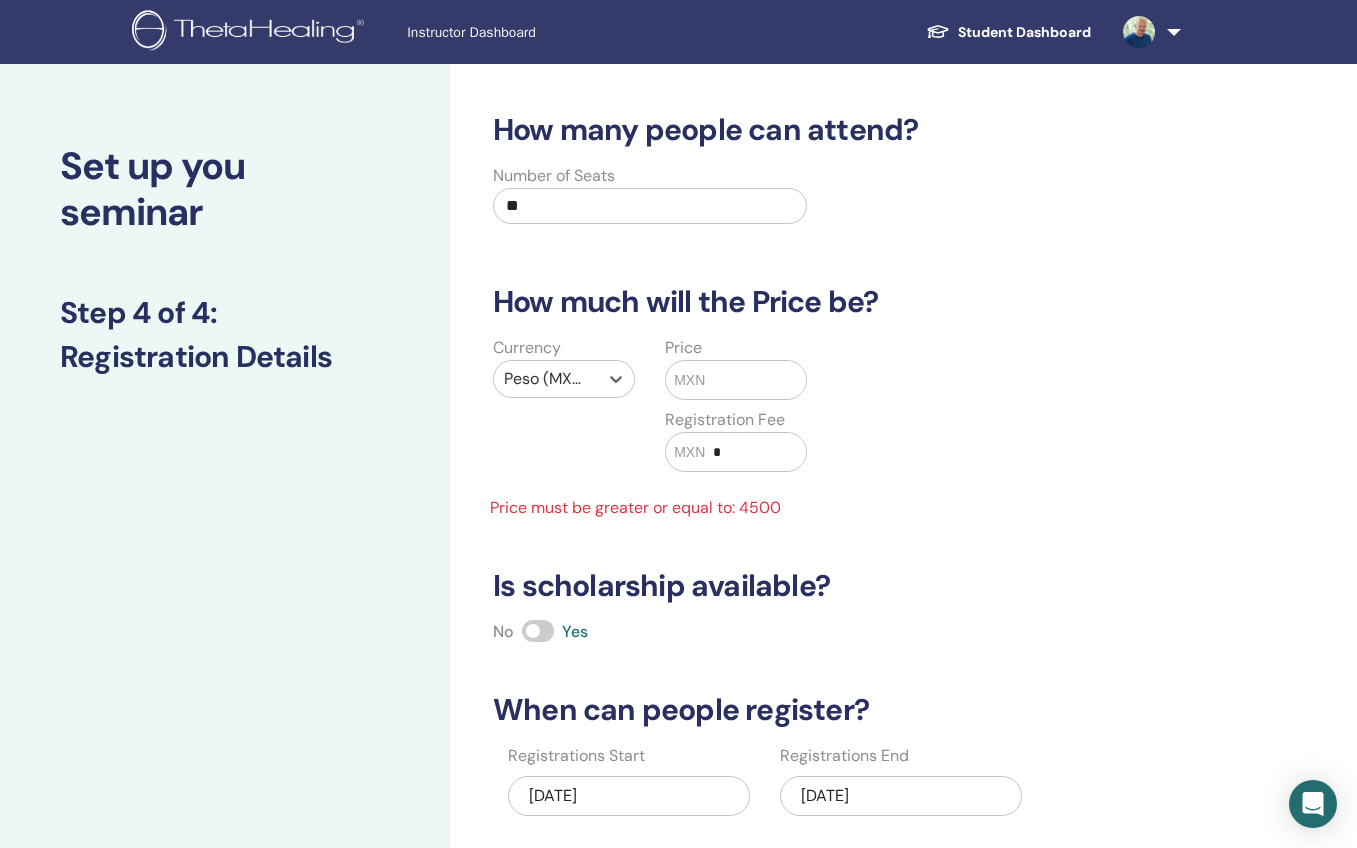 click at bounding box center [755, 380] 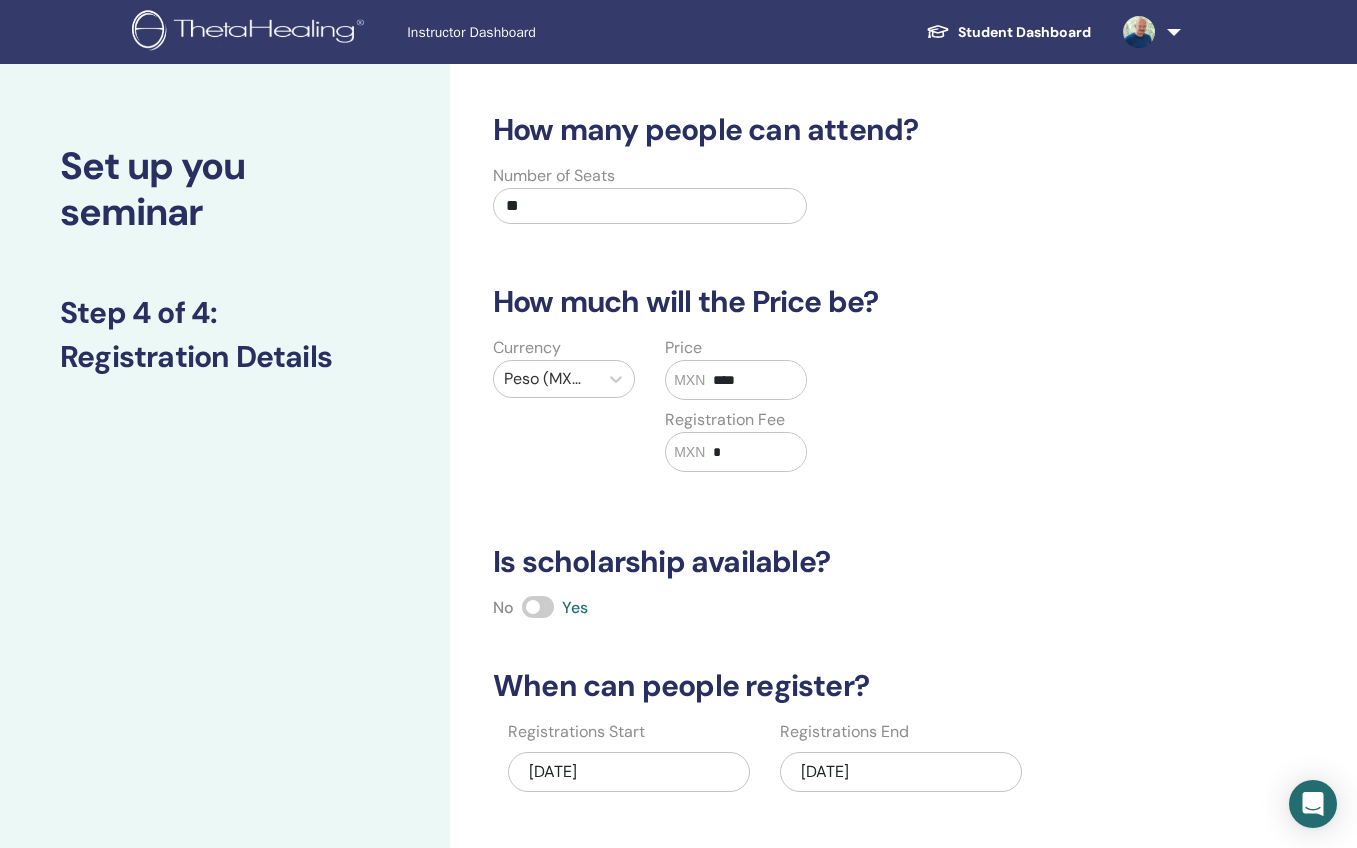 type on "****" 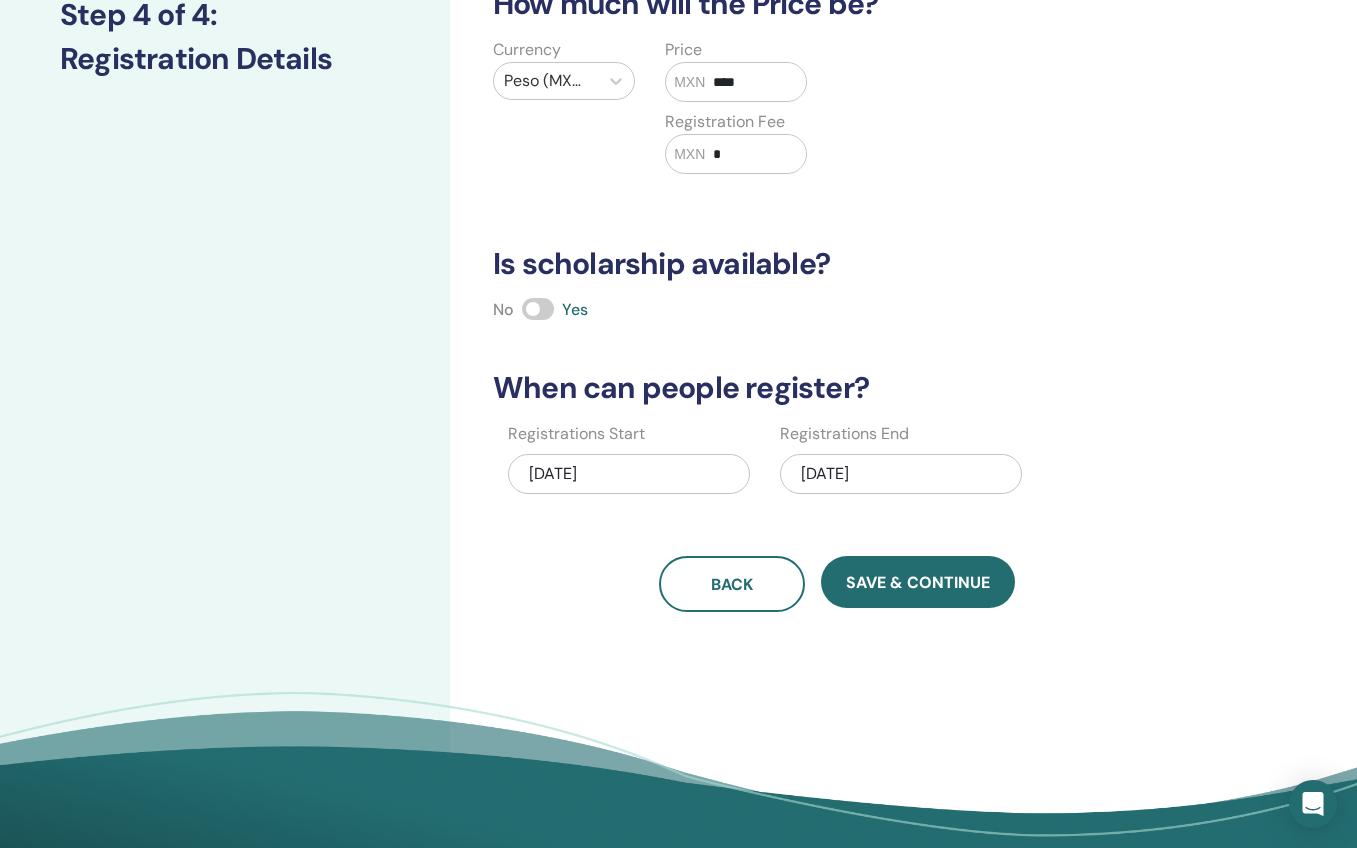 scroll, scrollTop: 321, scrollLeft: 0, axis: vertical 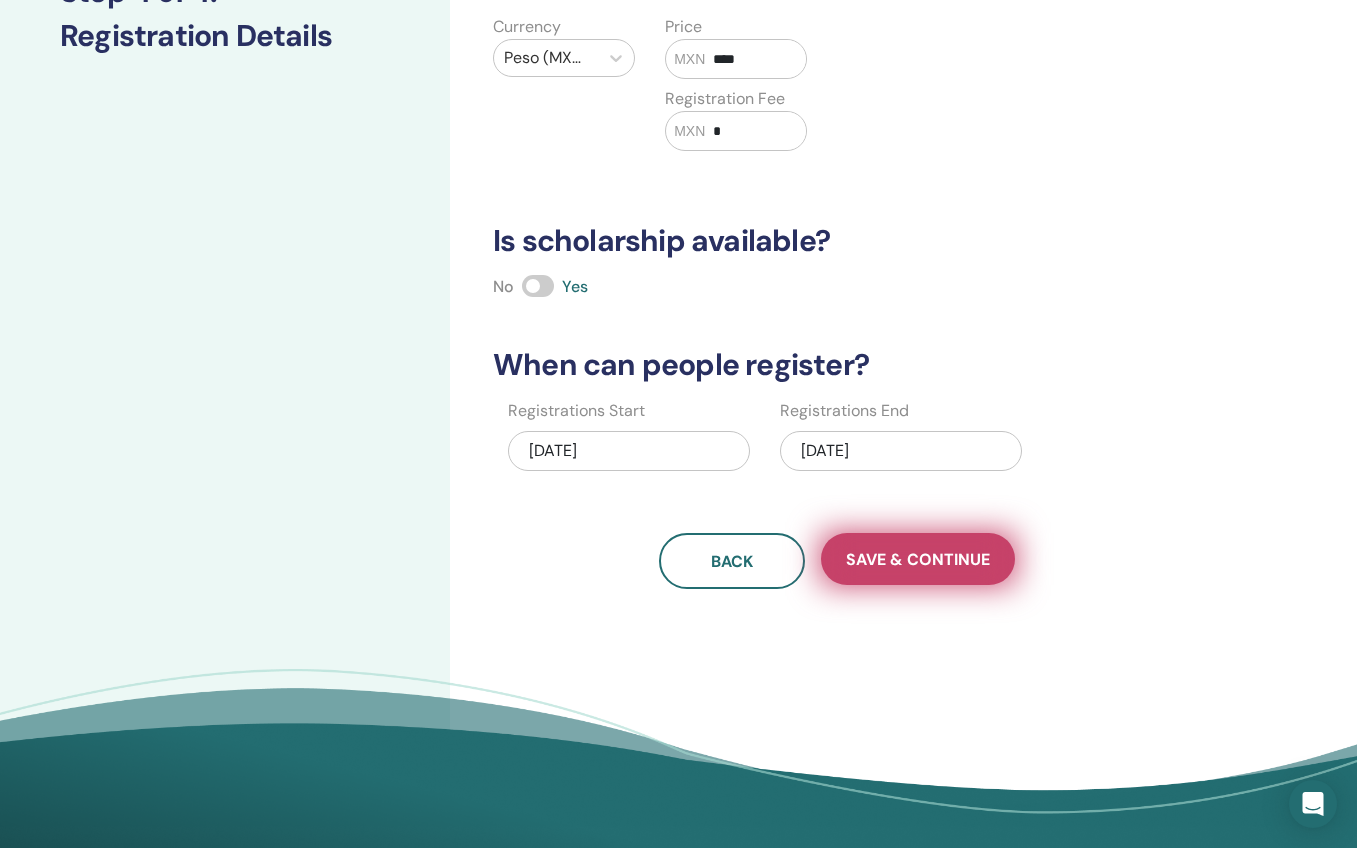click on "Save & Continue" at bounding box center [918, 559] 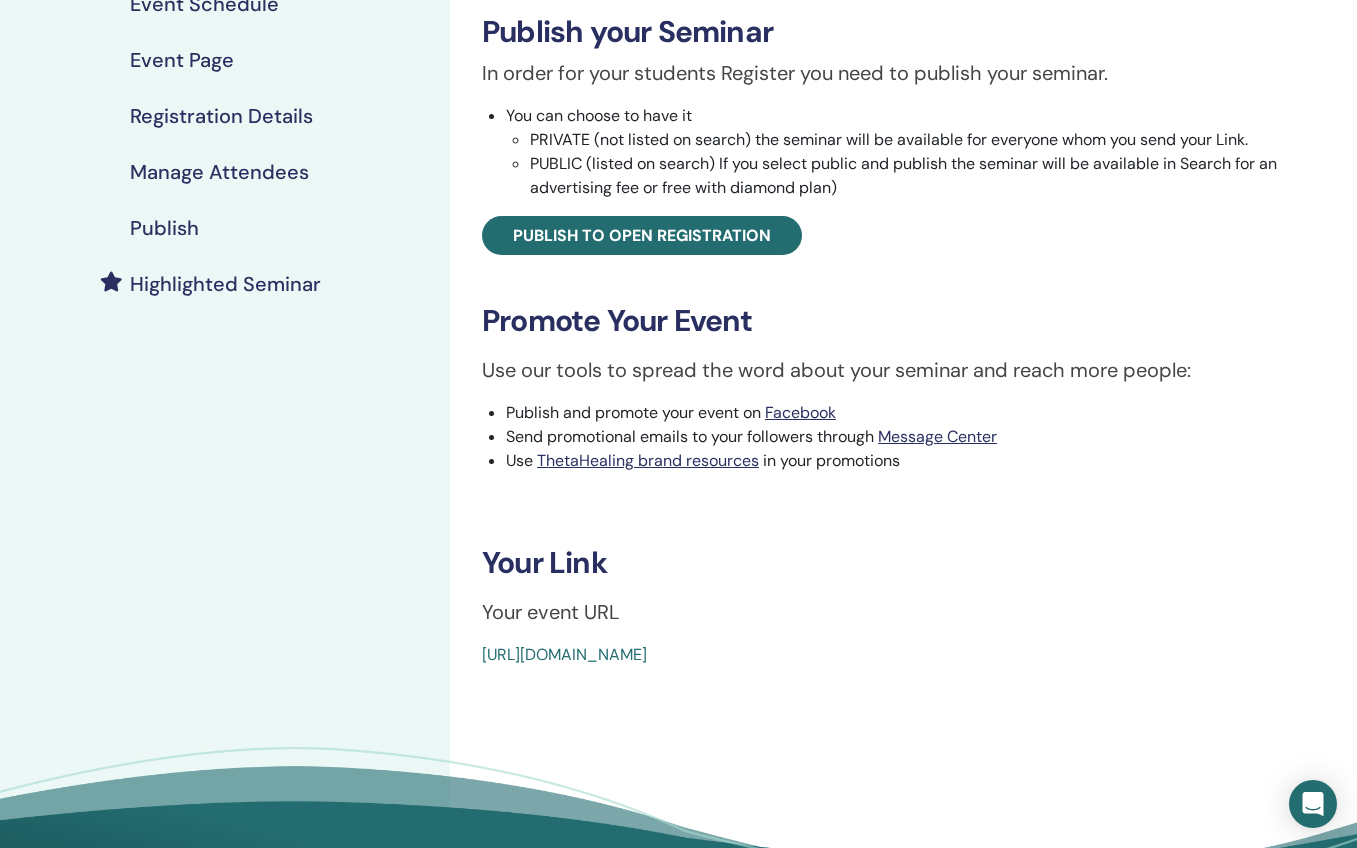 scroll, scrollTop: 320, scrollLeft: 0, axis: vertical 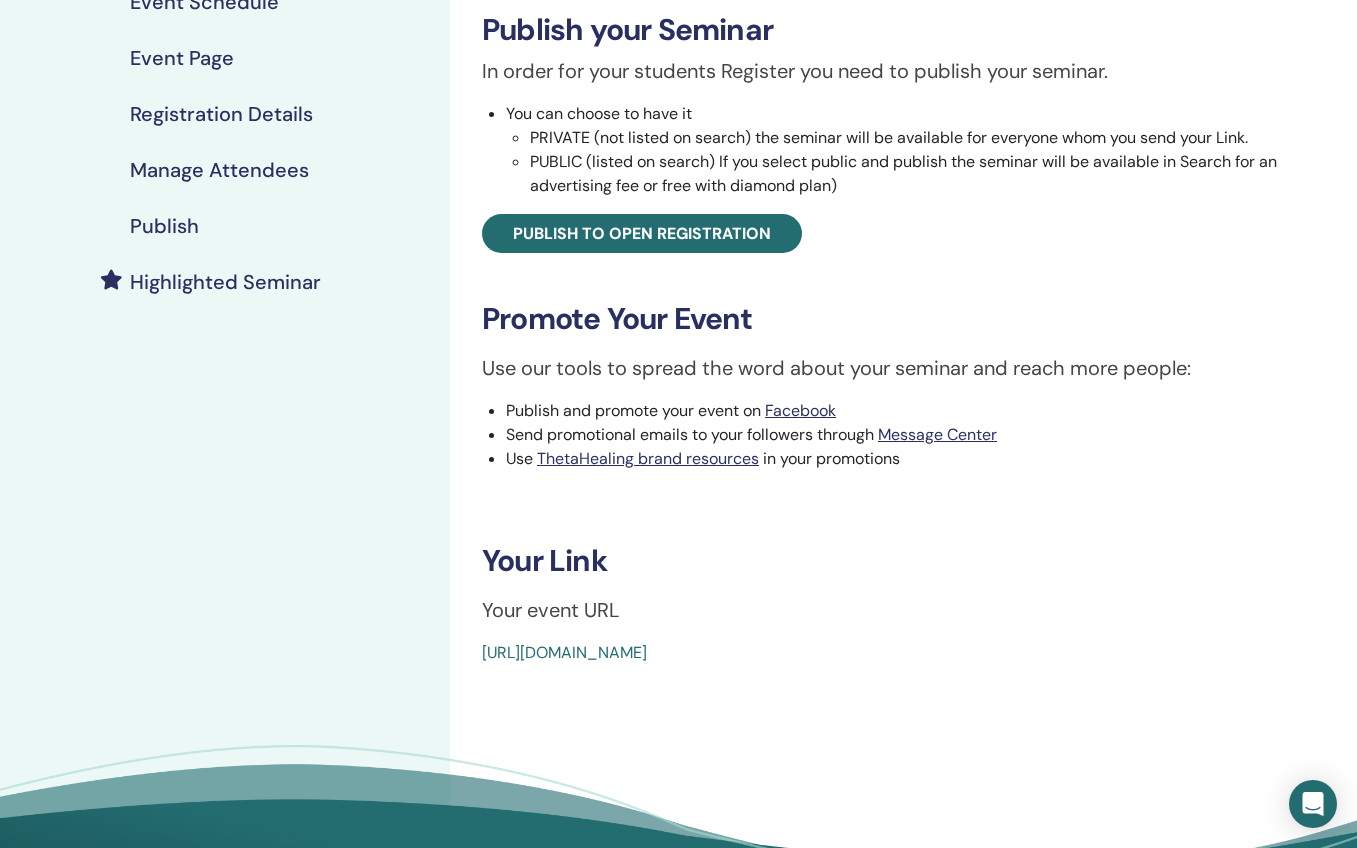 drag, startPoint x: 930, startPoint y: 649, endPoint x: 473, endPoint y: 645, distance: 457.01752 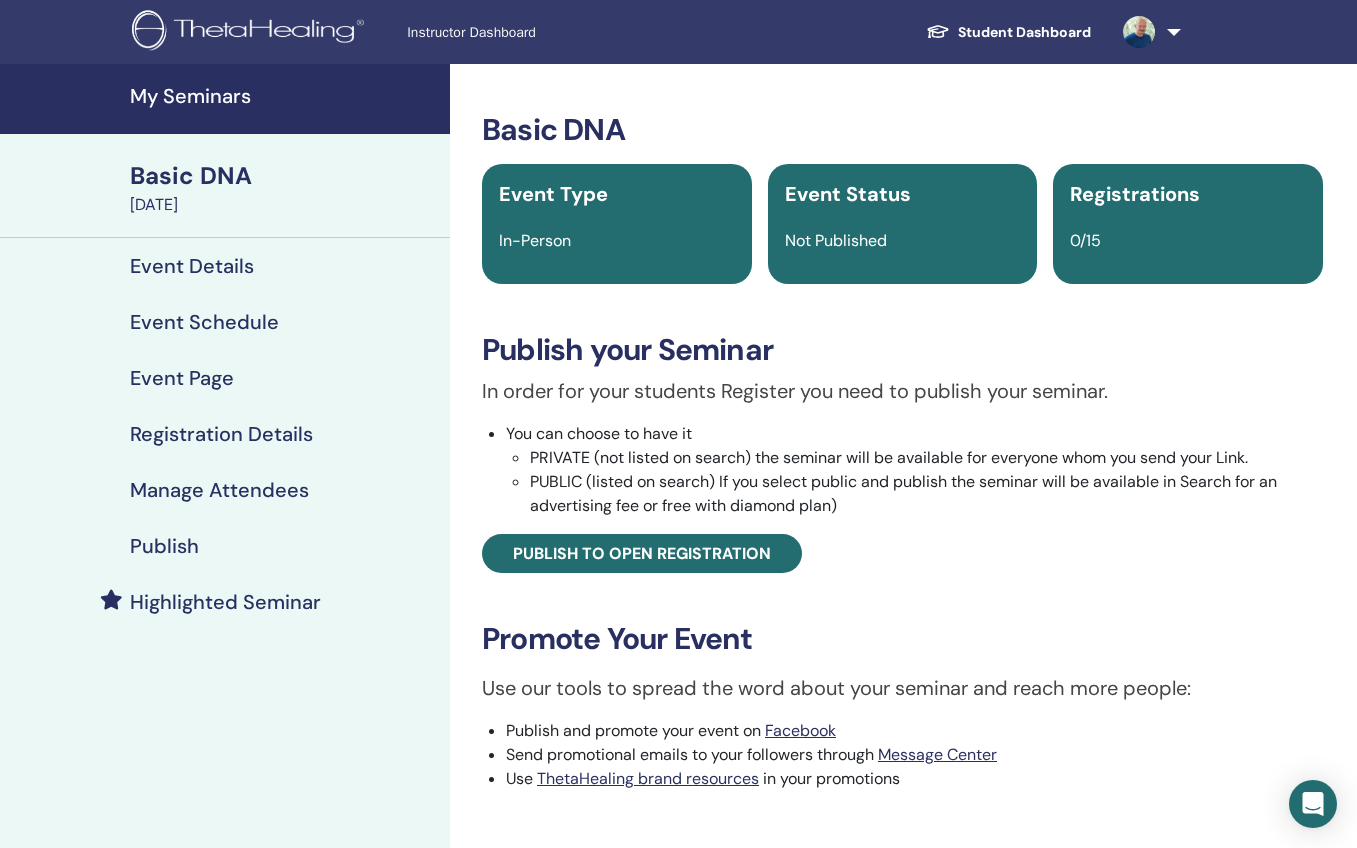 scroll, scrollTop: 0, scrollLeft: 0, axis: both 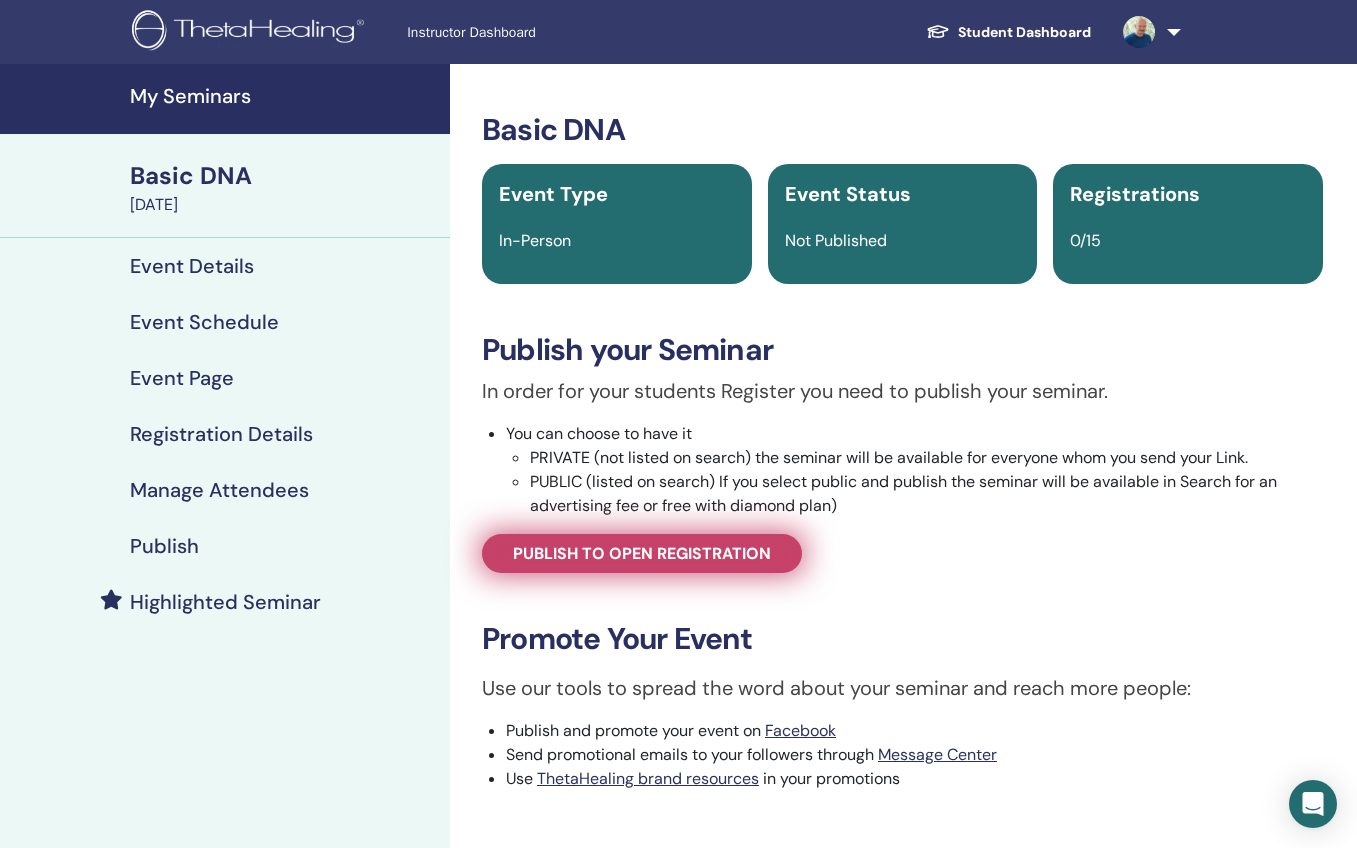 click on "Publish to open registration" at bounding box center (642, 553) 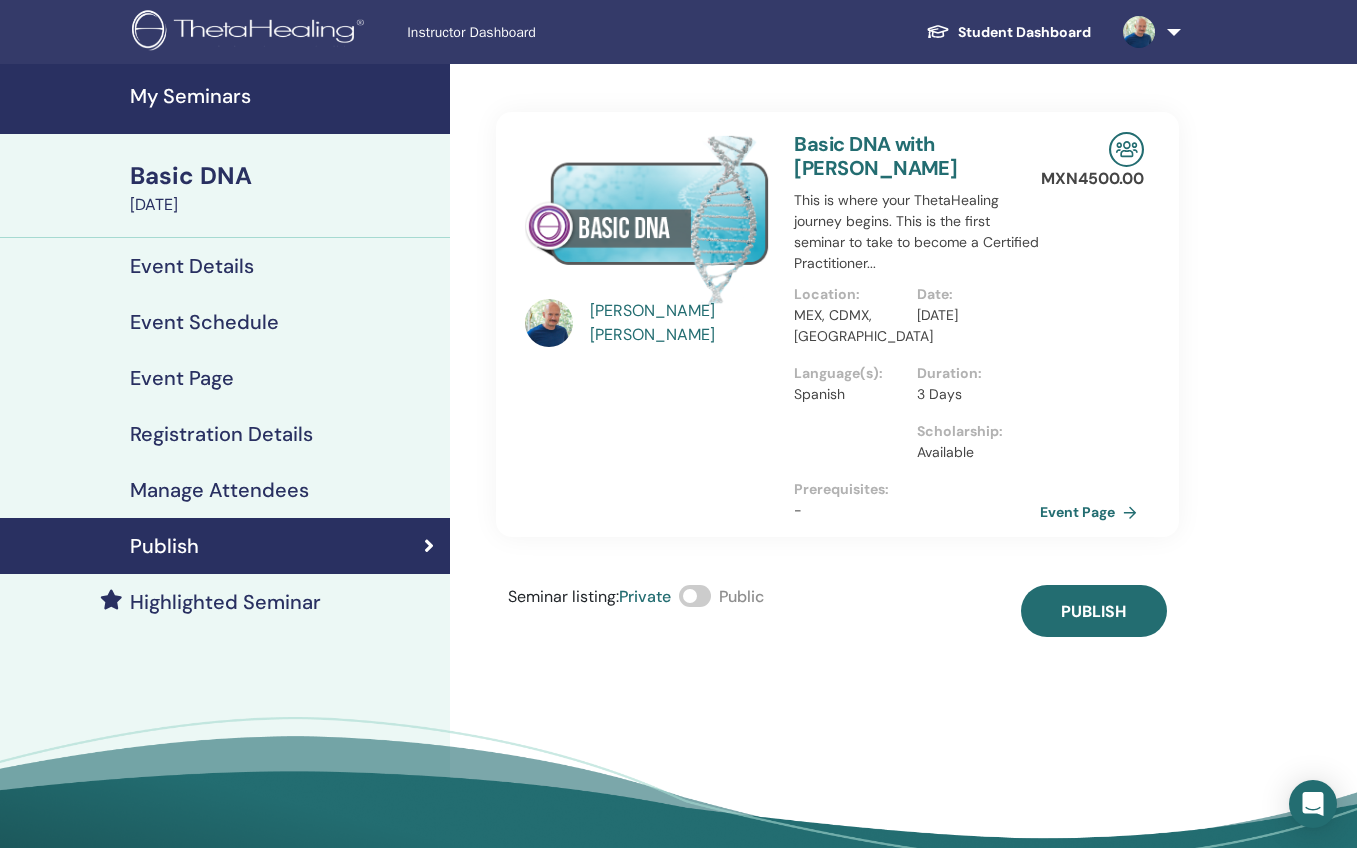 click at bounding box center (695, 596) 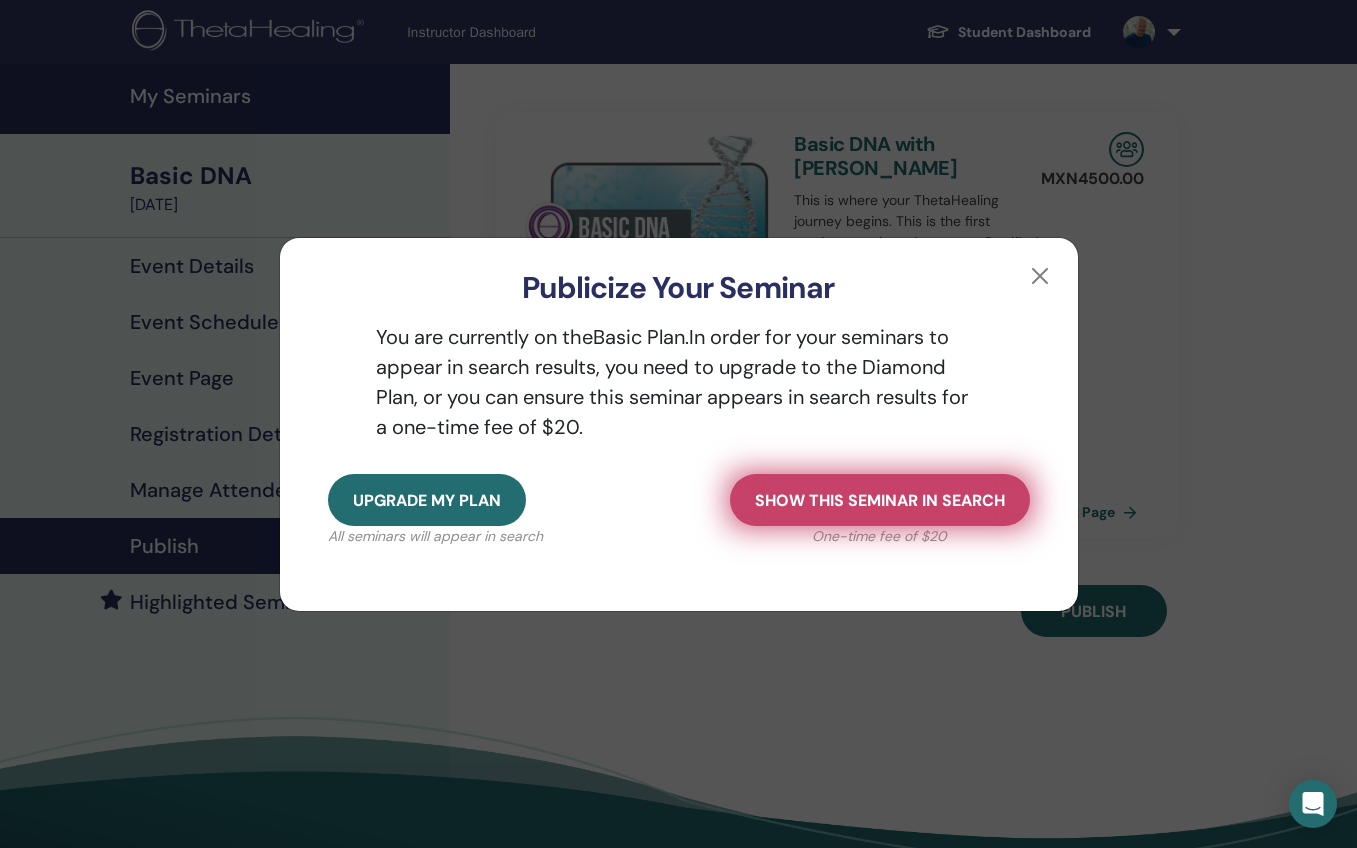 click on "Show this seminar in search" at bounding box center [880, 500] 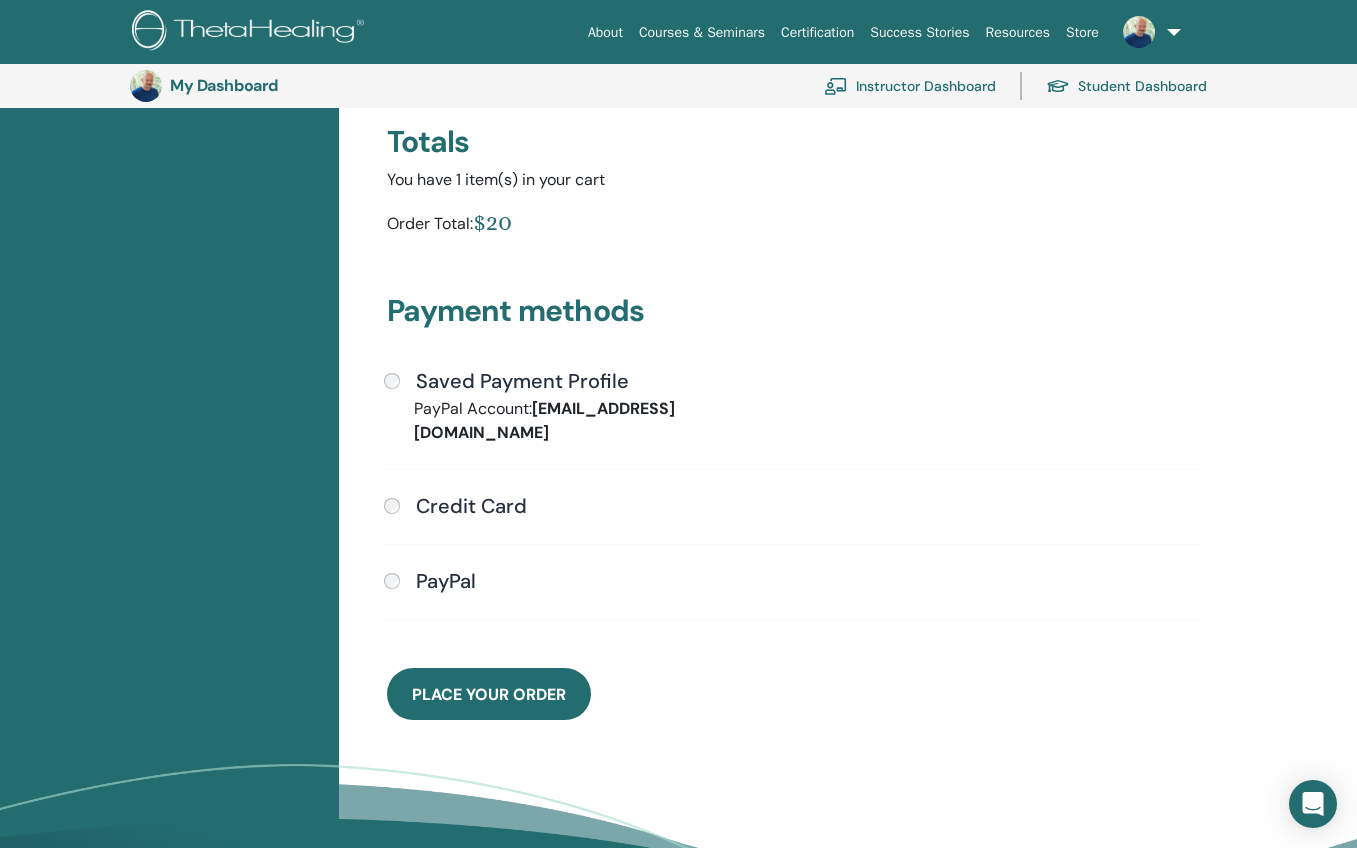 scroll, scrollTop: 348, scrollLeft: 0, axis: vertical 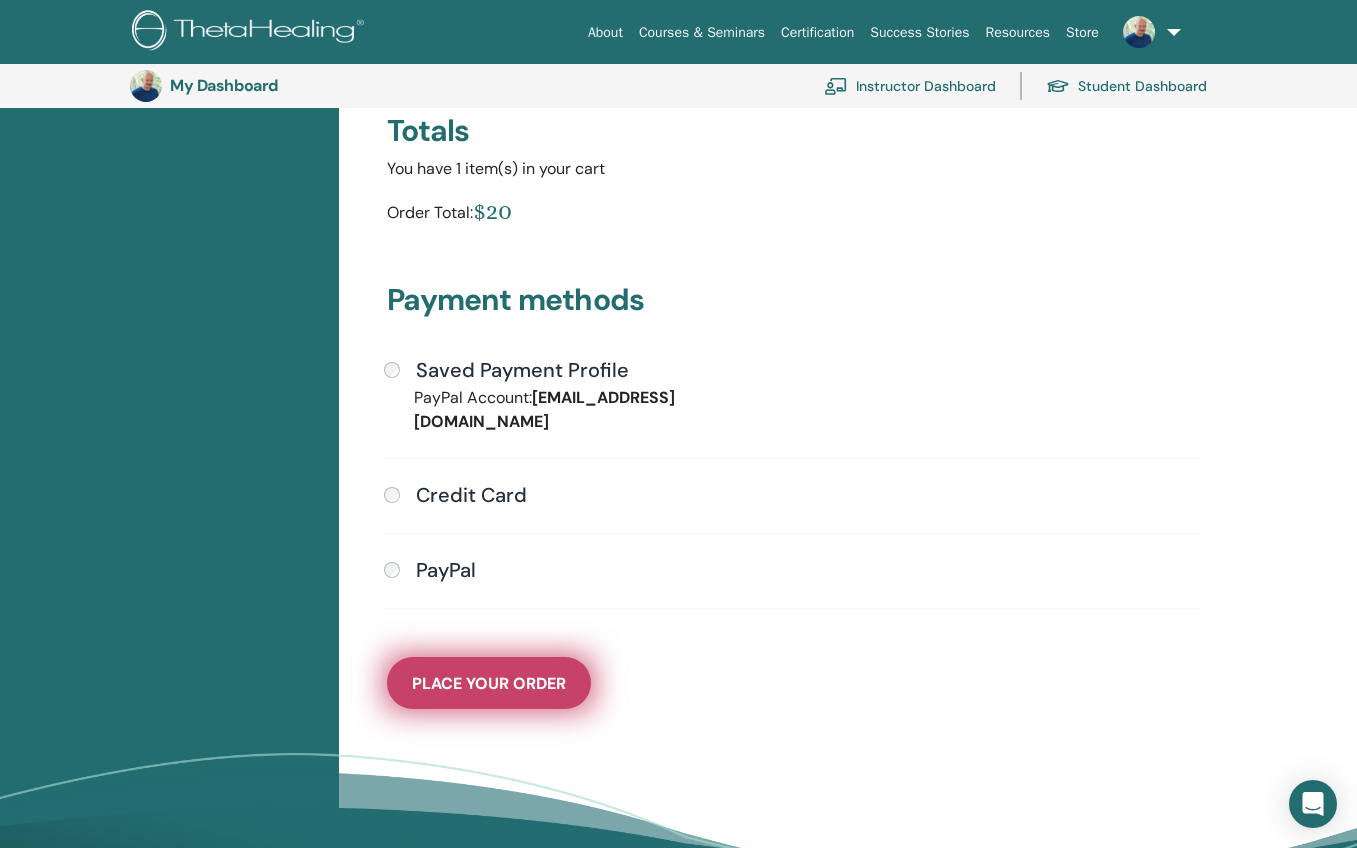 click on "Place Your Order" at bounding box center [489, 683] 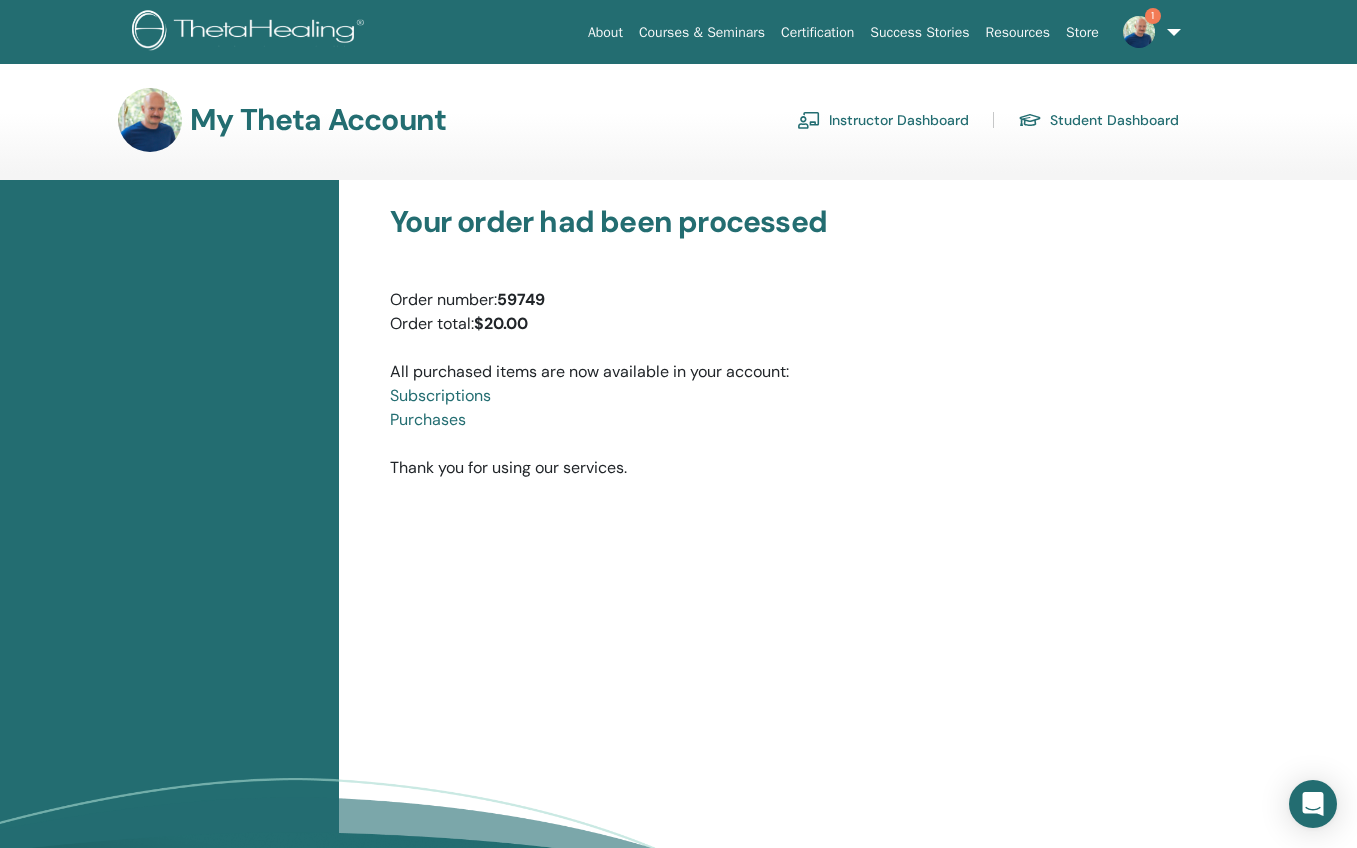 scroll, scrollTop: 0, scrollLeft: 0, axis: both 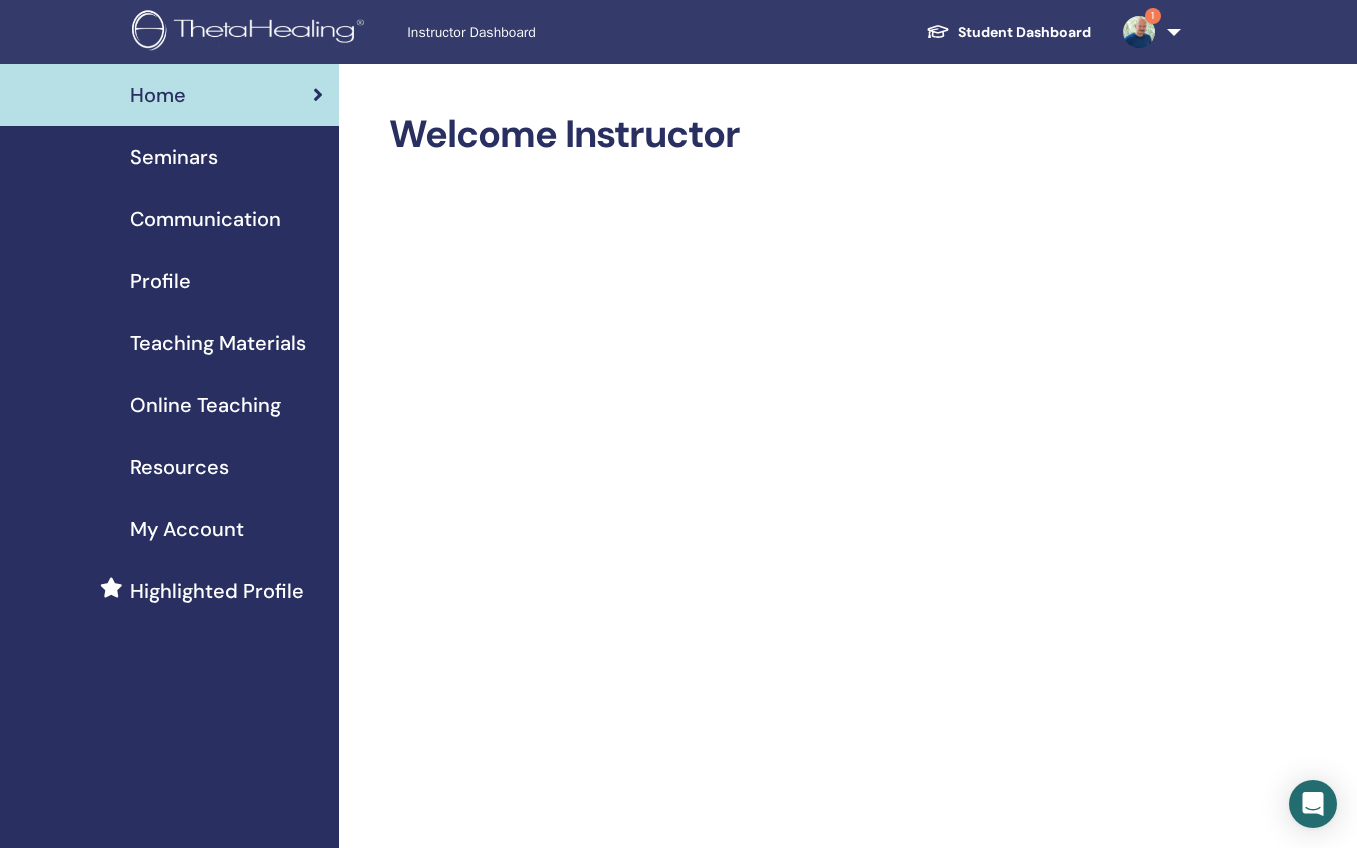 click on "Seminars" at bounding box center (174, 157) 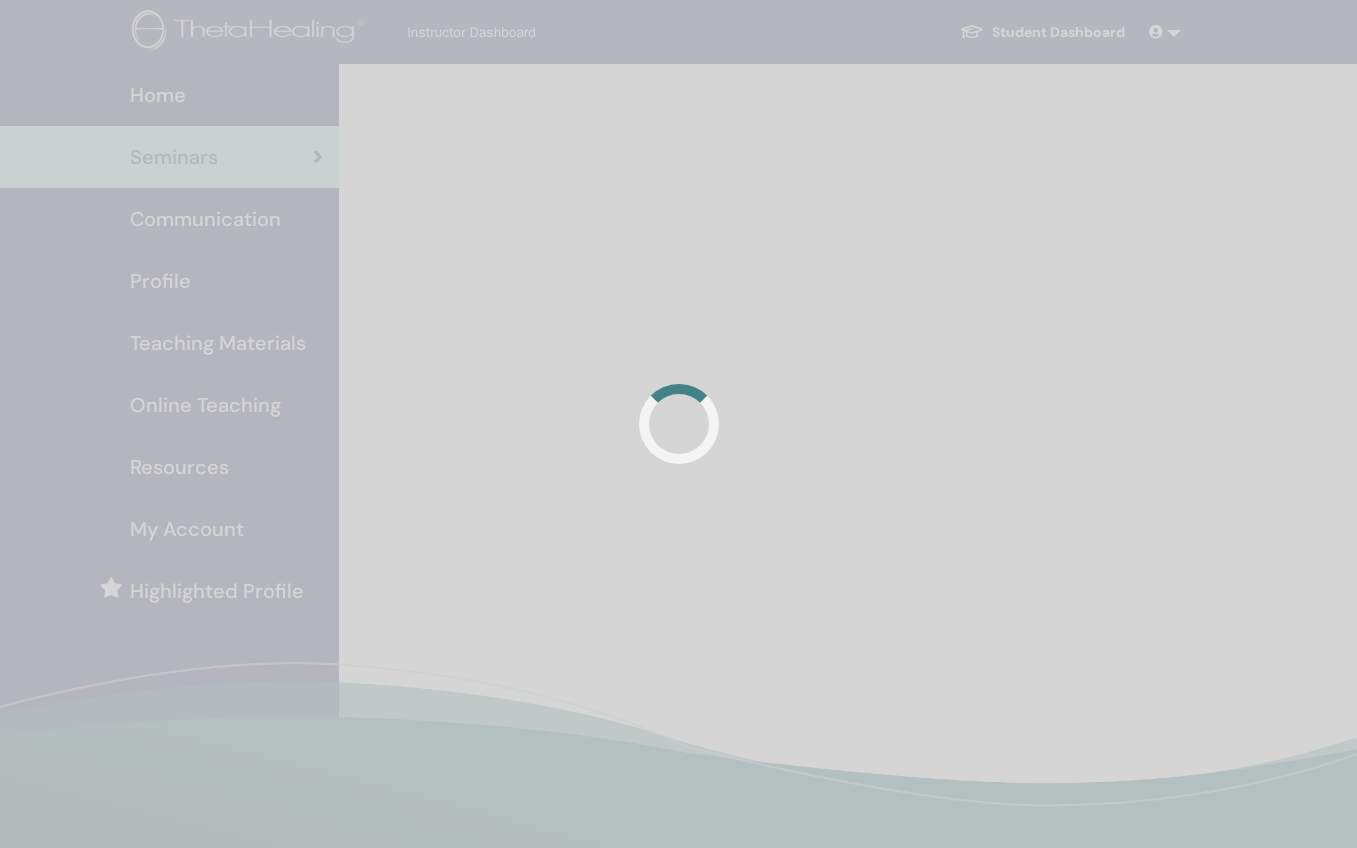 scroll, scrollTop: 0, scrollLeft: 0, axis: both 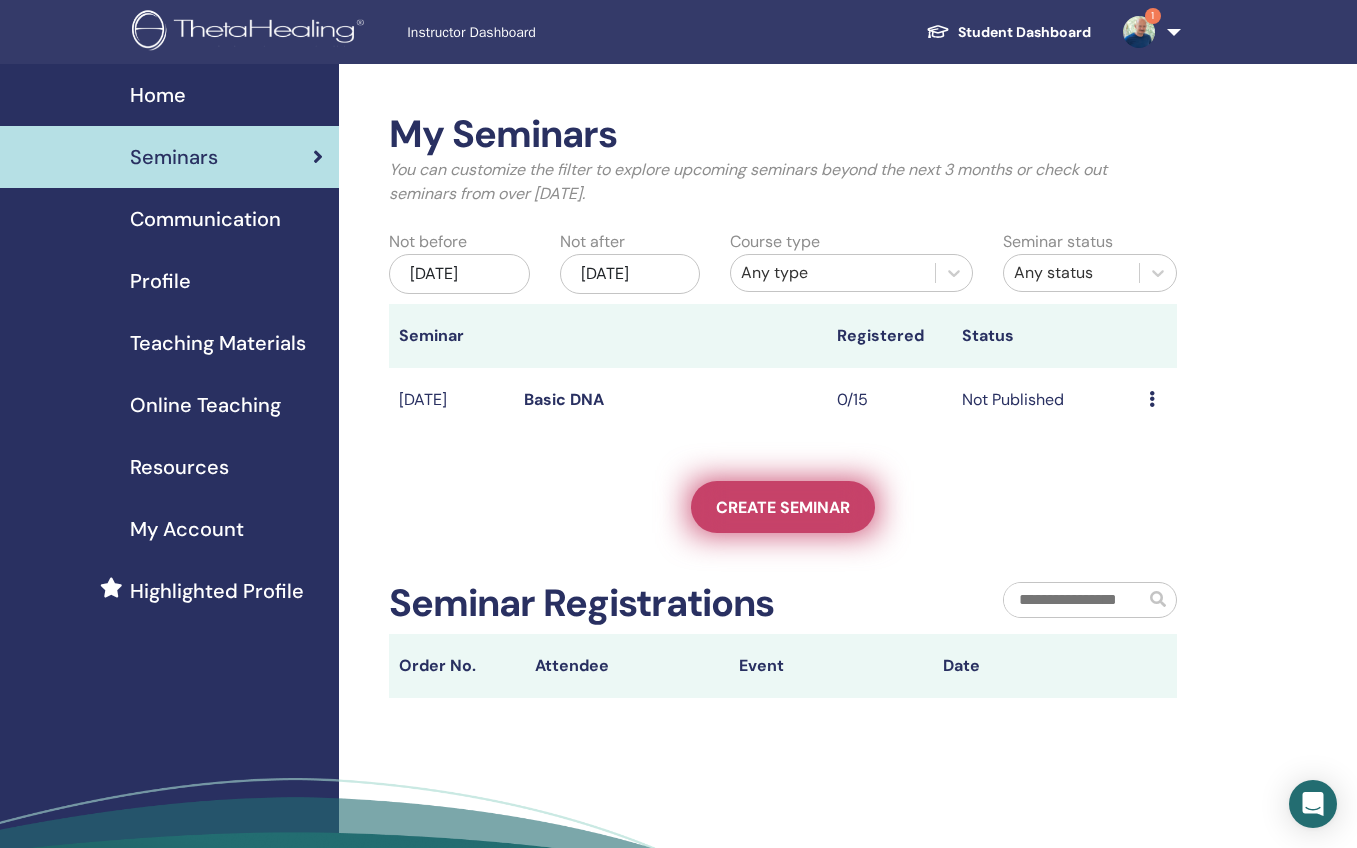 click on "Create seminar" at bounding box center (783, 507) 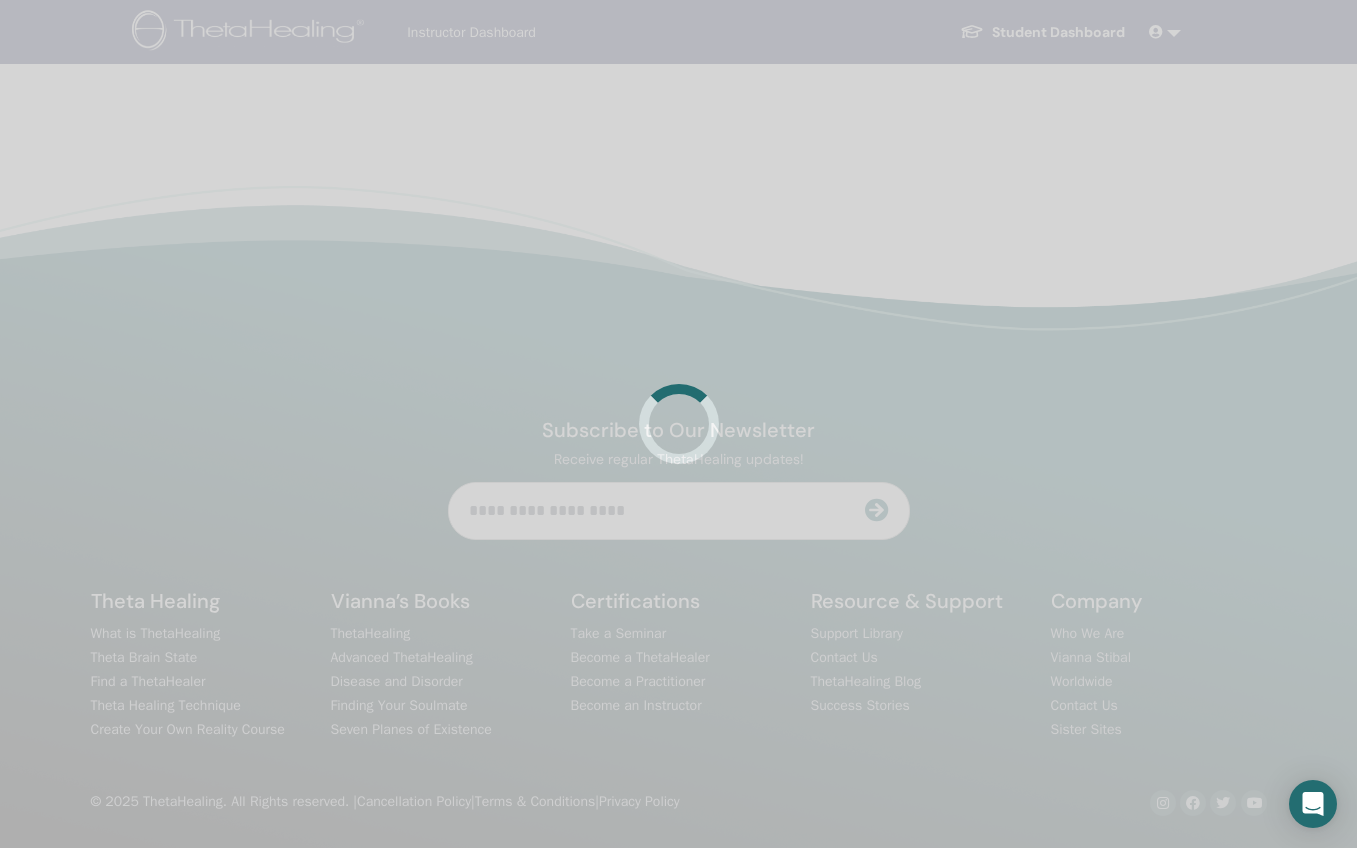 scroll, scrollTop: 0, scrollLeft: 0, axis: both 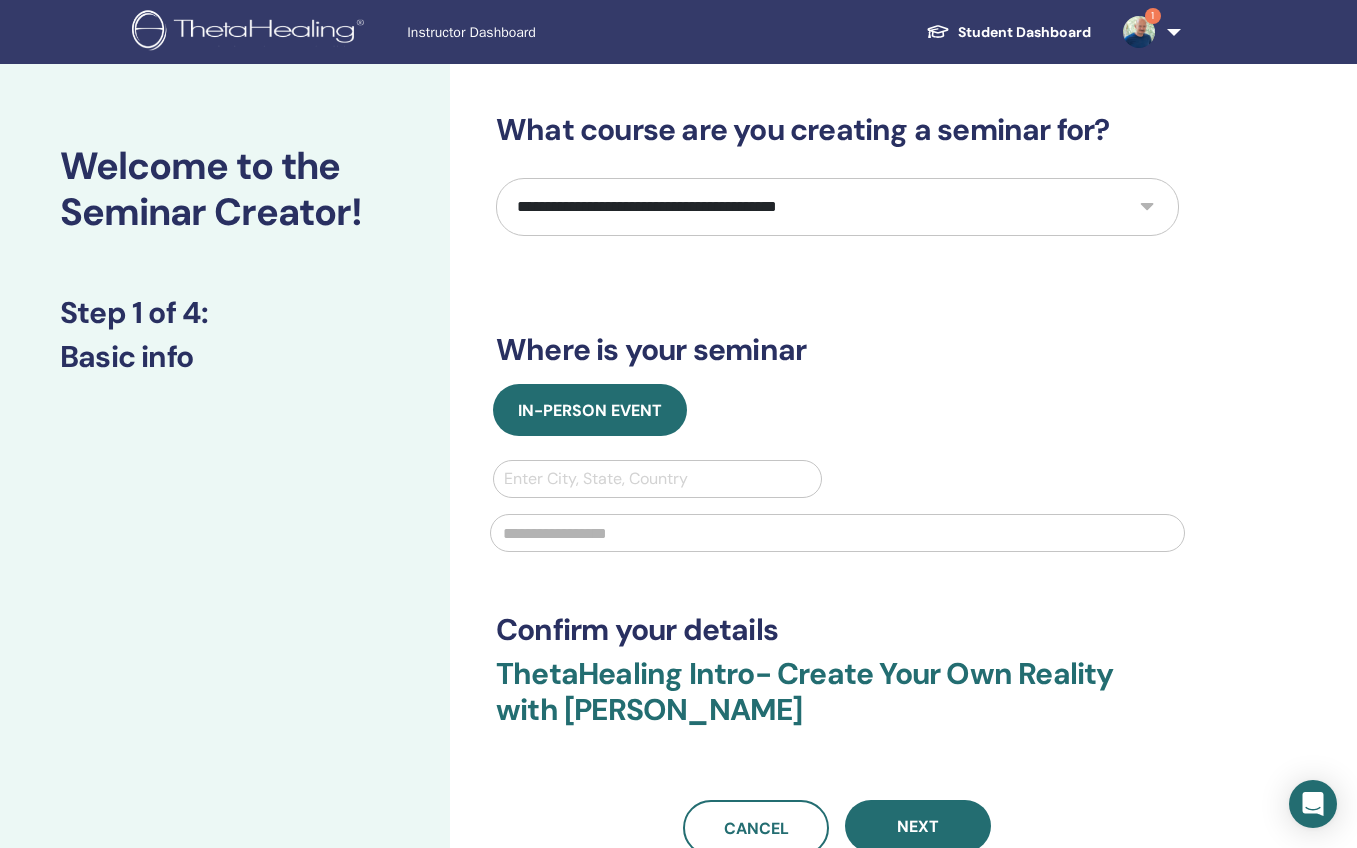 select on "*" 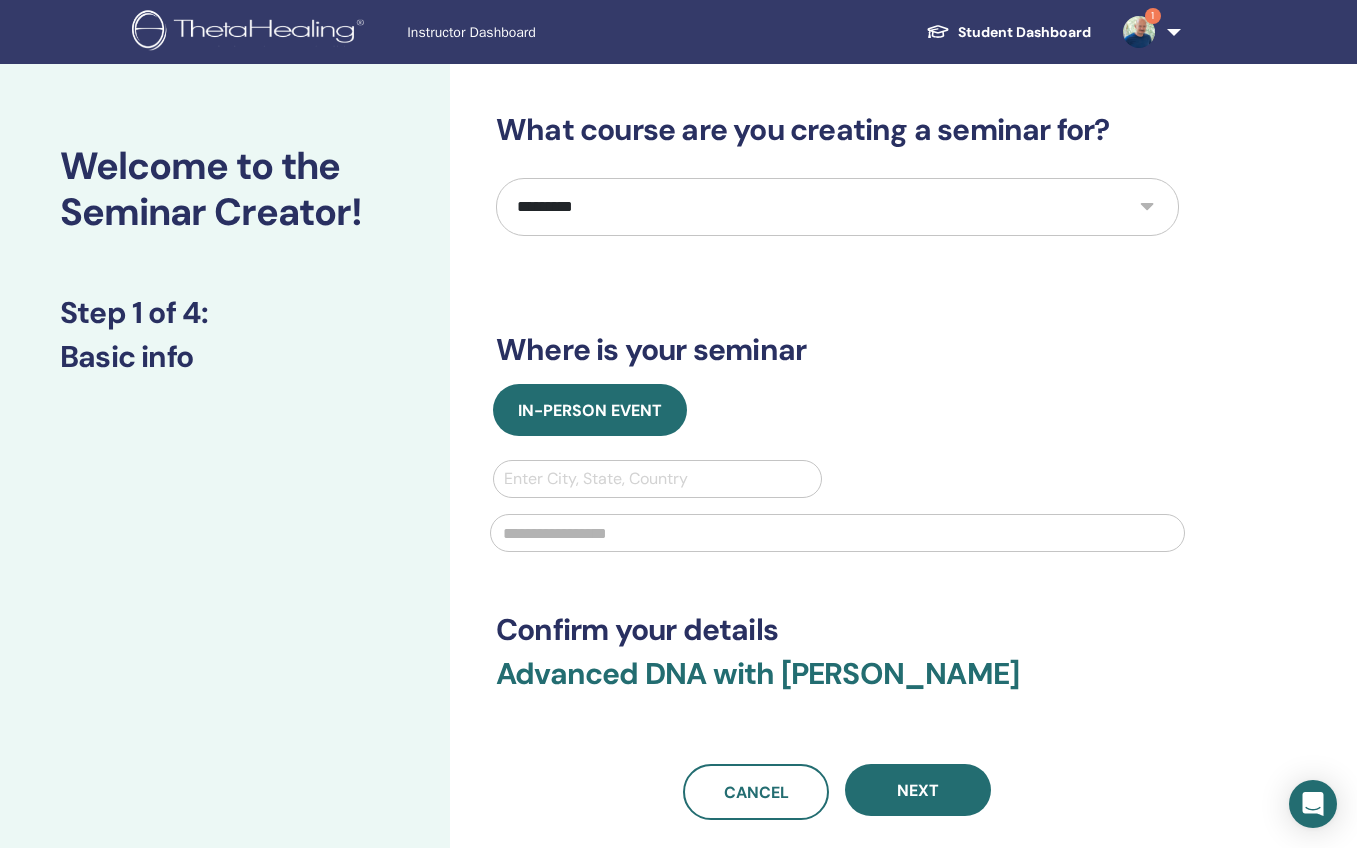 click on "Enter City, State, Country" at bounding box center [657, 479] 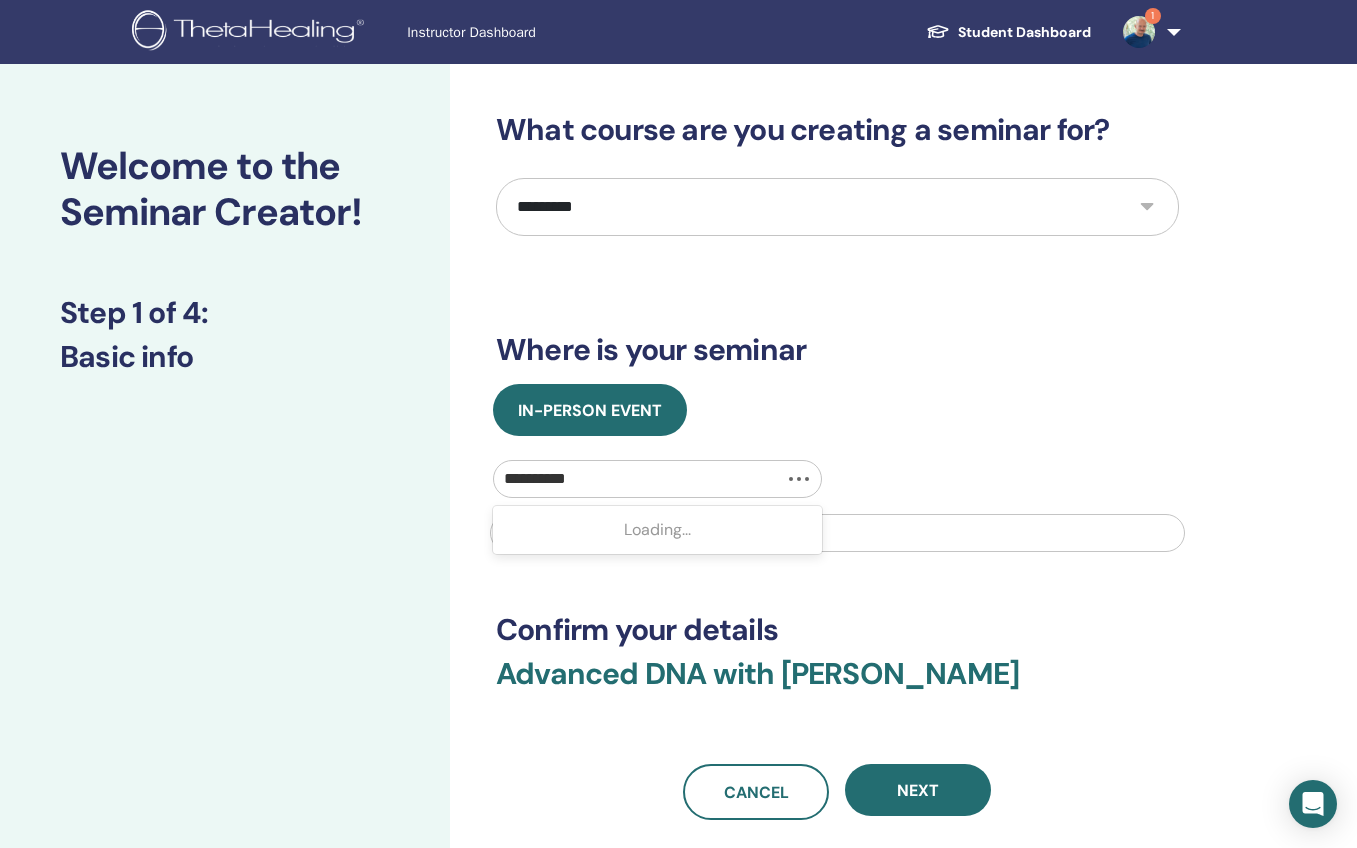 type on "**********" 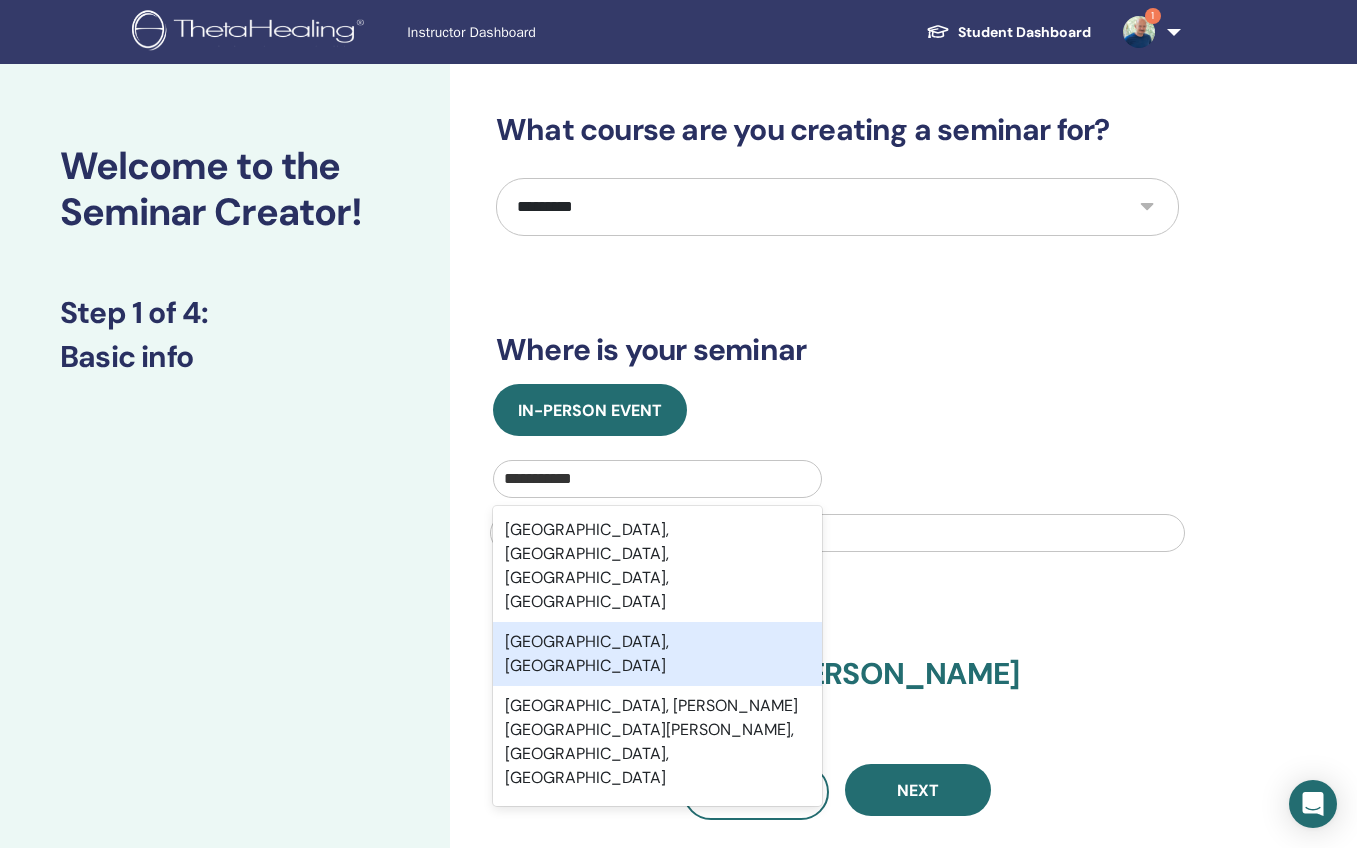 click on "Mexico City, MEX" at bounding box center [657, 654] 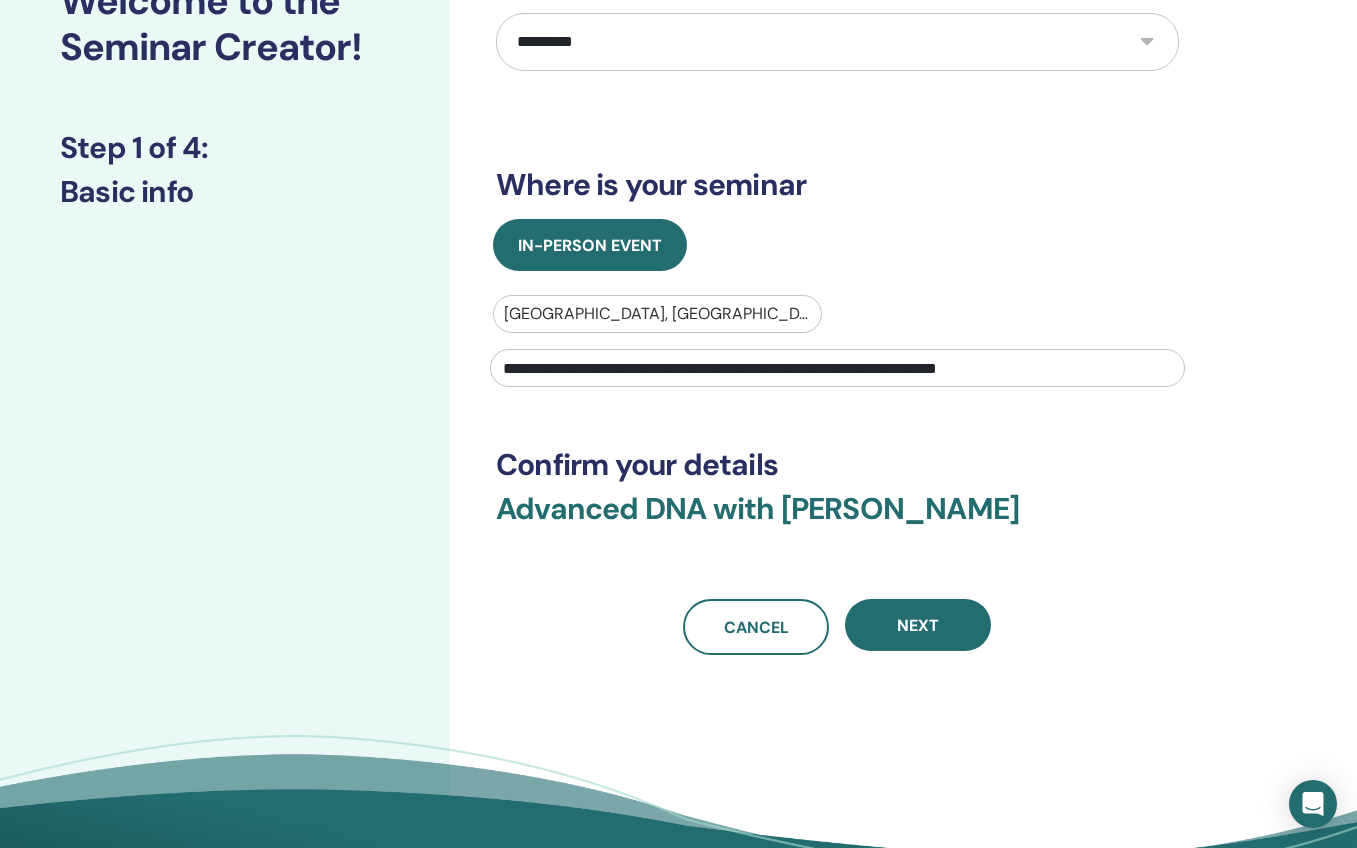 scroll, scrollTop: 171, scrollLeft: 0, axis: vertical 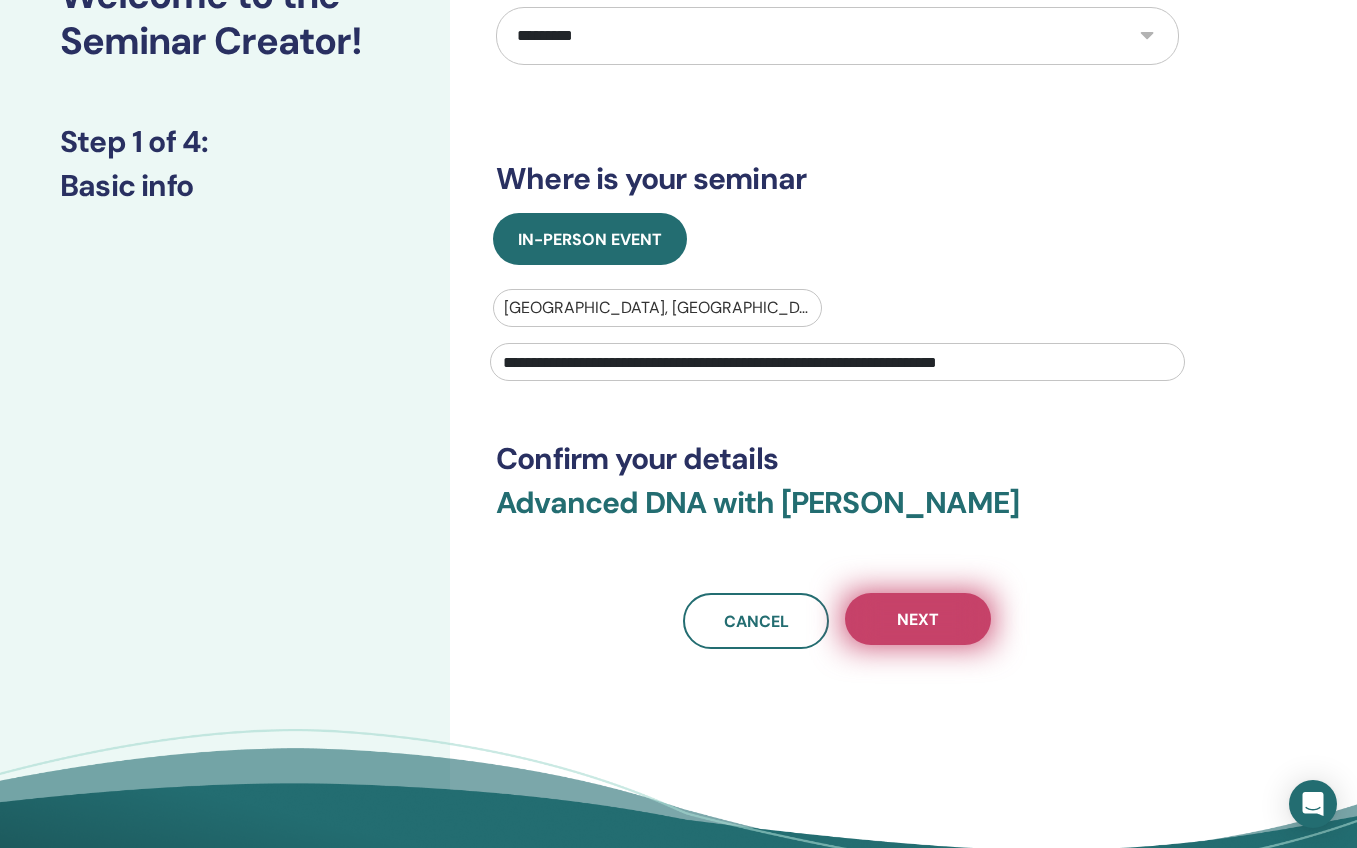 type on "**********" 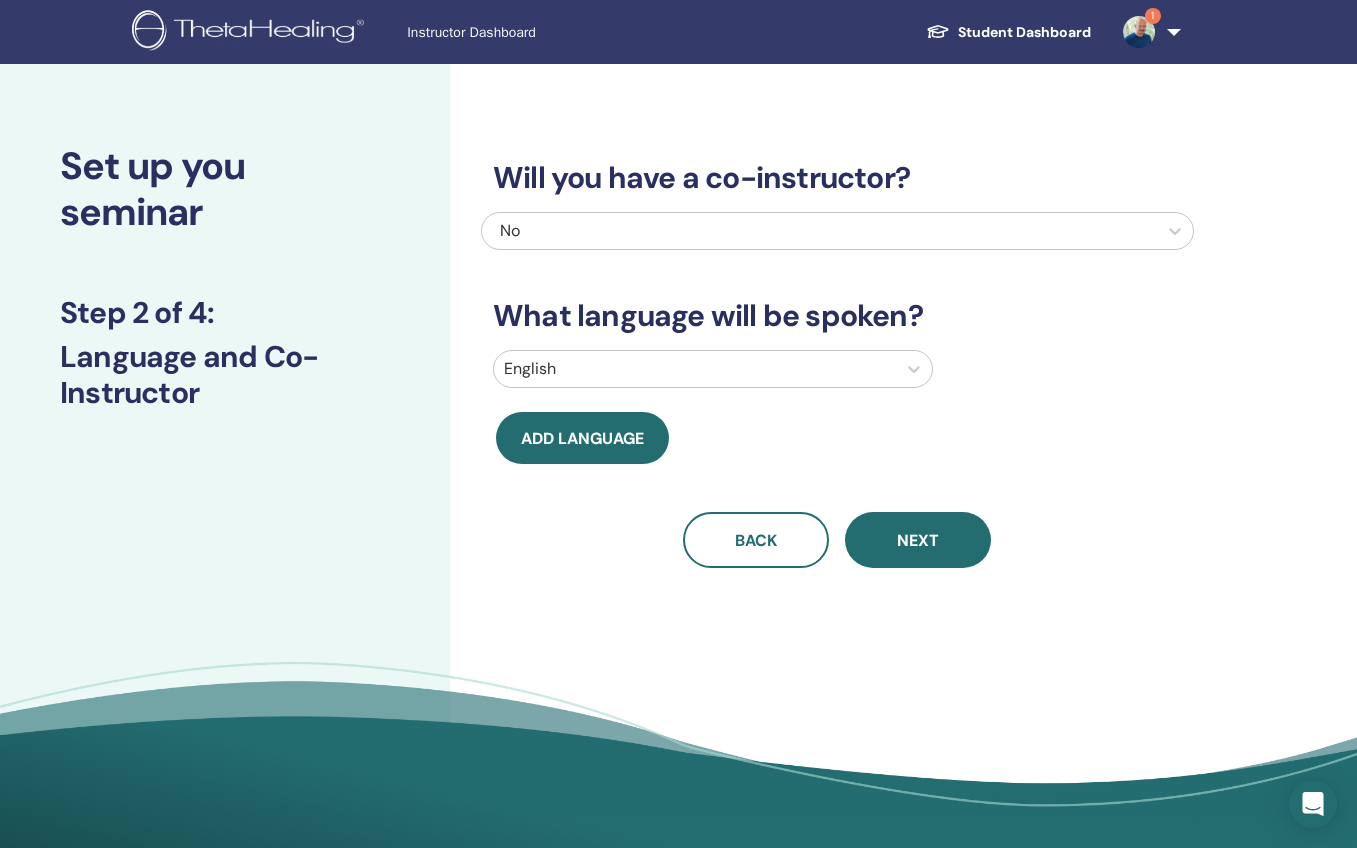 scroll, scrollTop: 0, scrollLeft: 0, axis: both 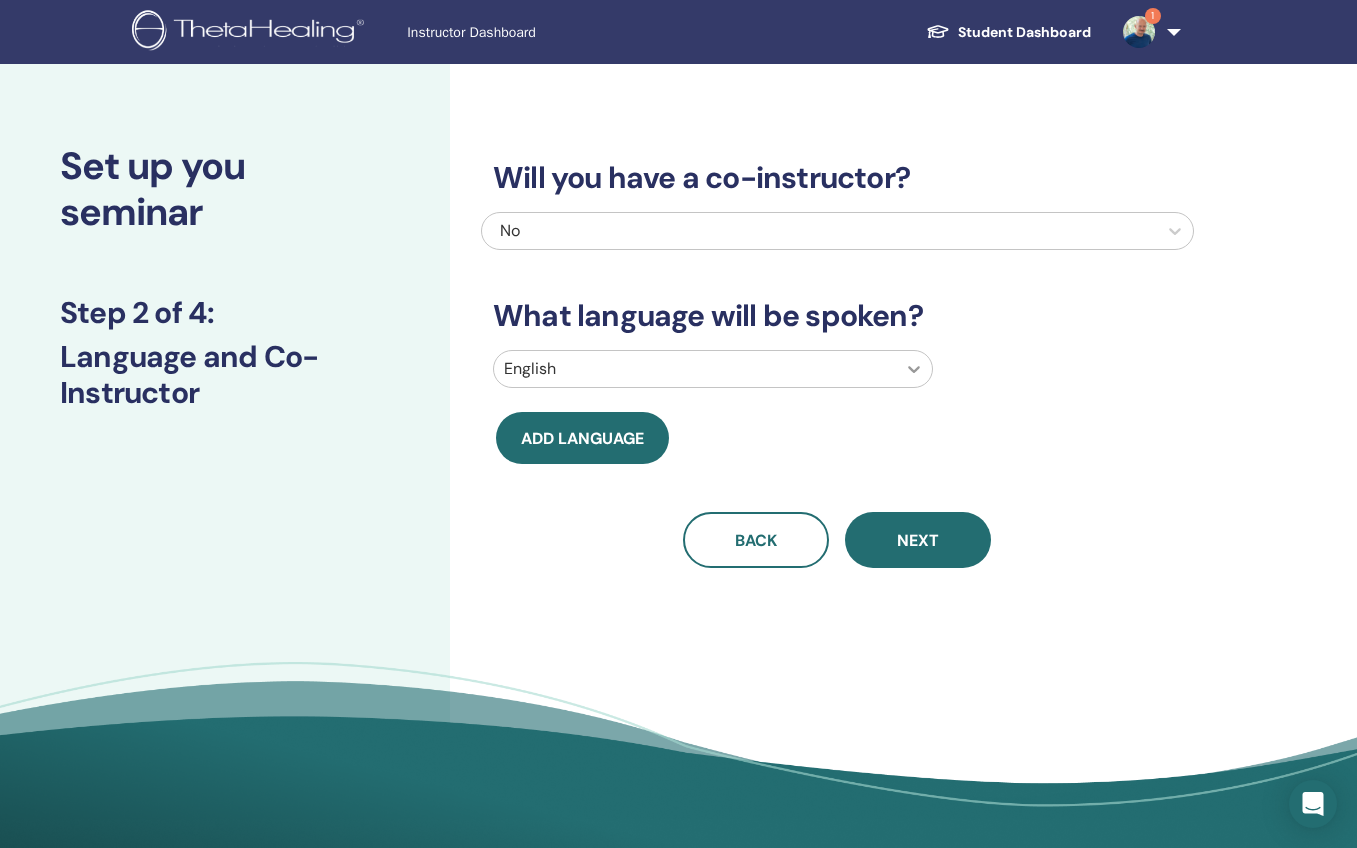 click 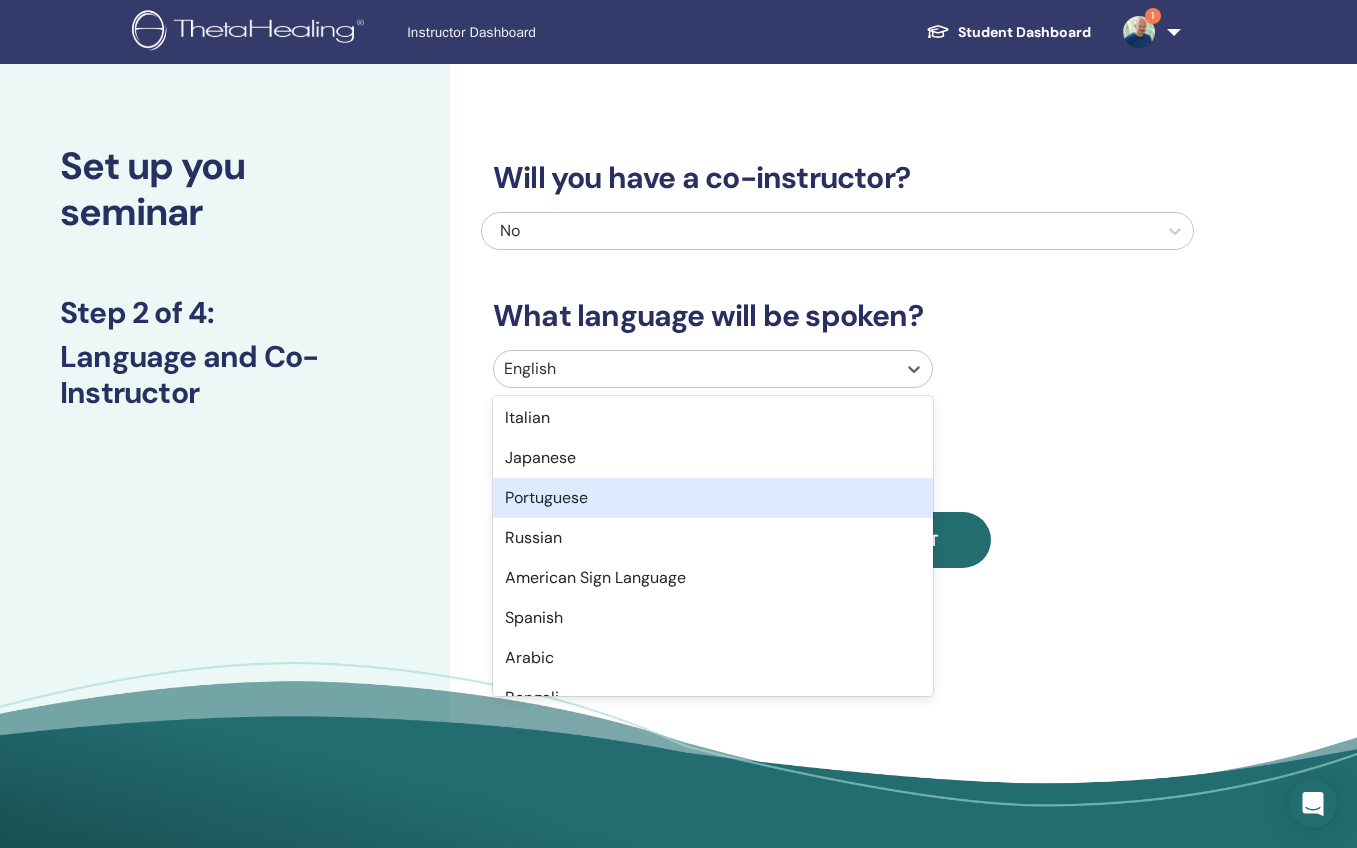 scroll, scrollTop: 91, scrollLeft: 0, axis: vertical 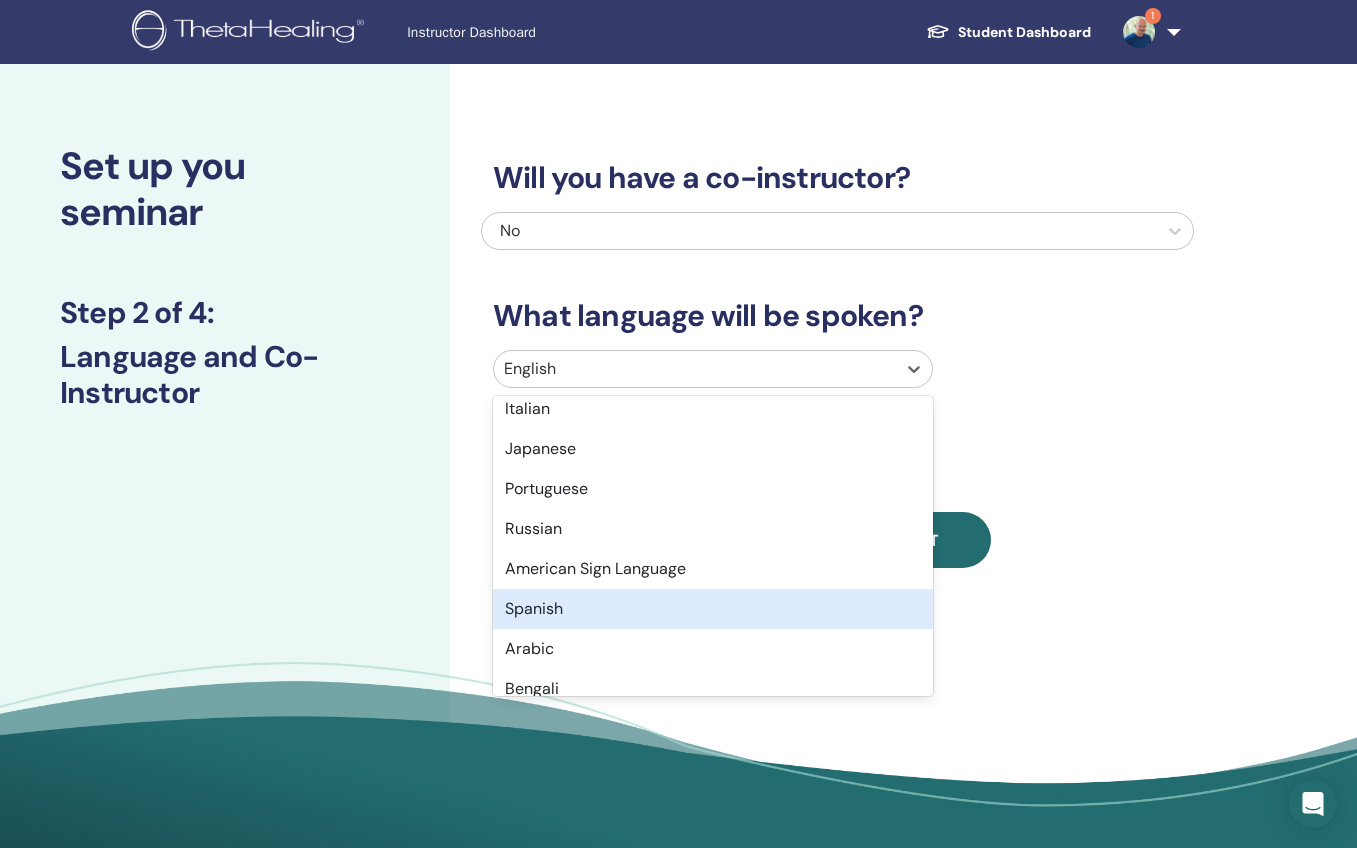 click on "Spanish" at bounding box center [713, 609] 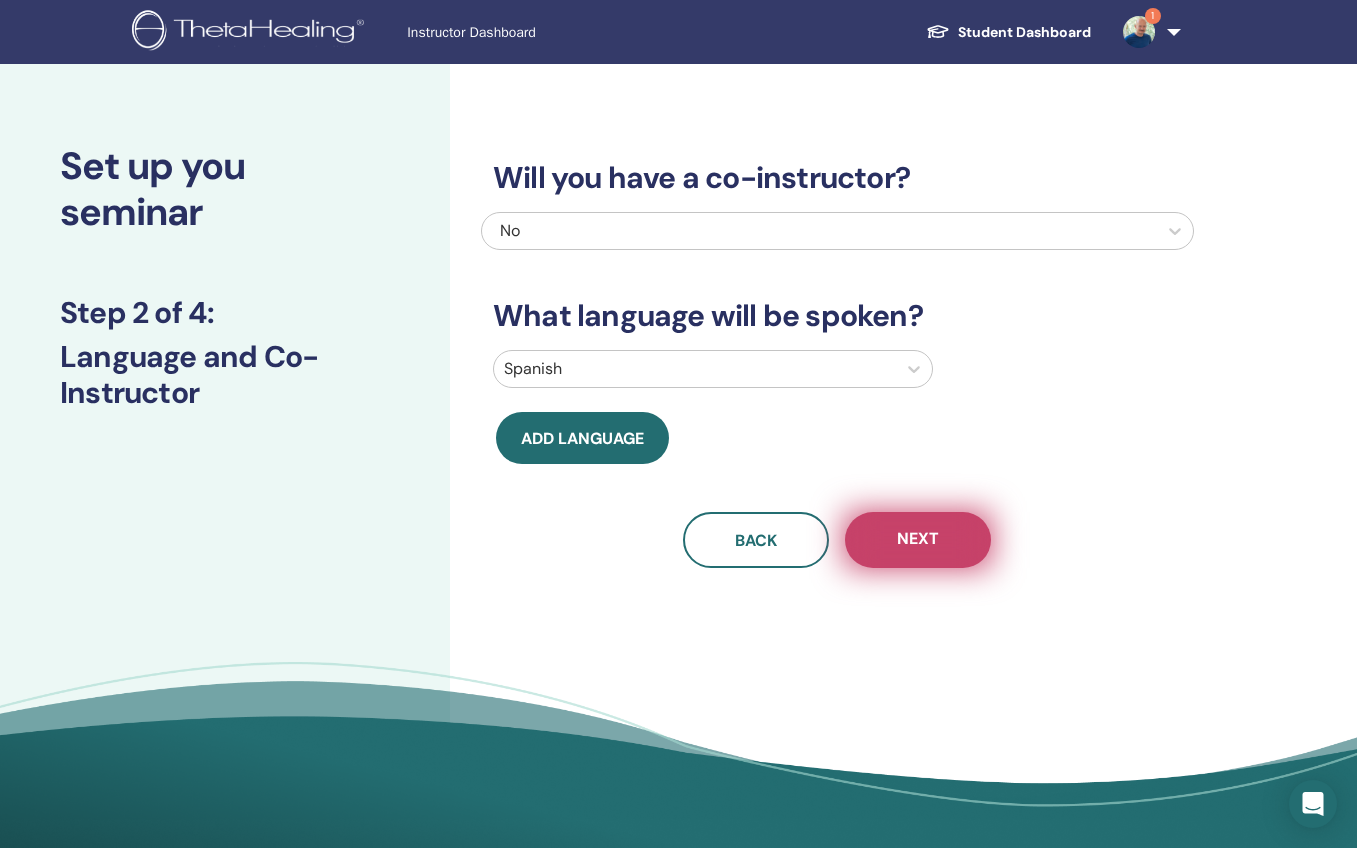 click on "Next" at bounding box center [918, 540] 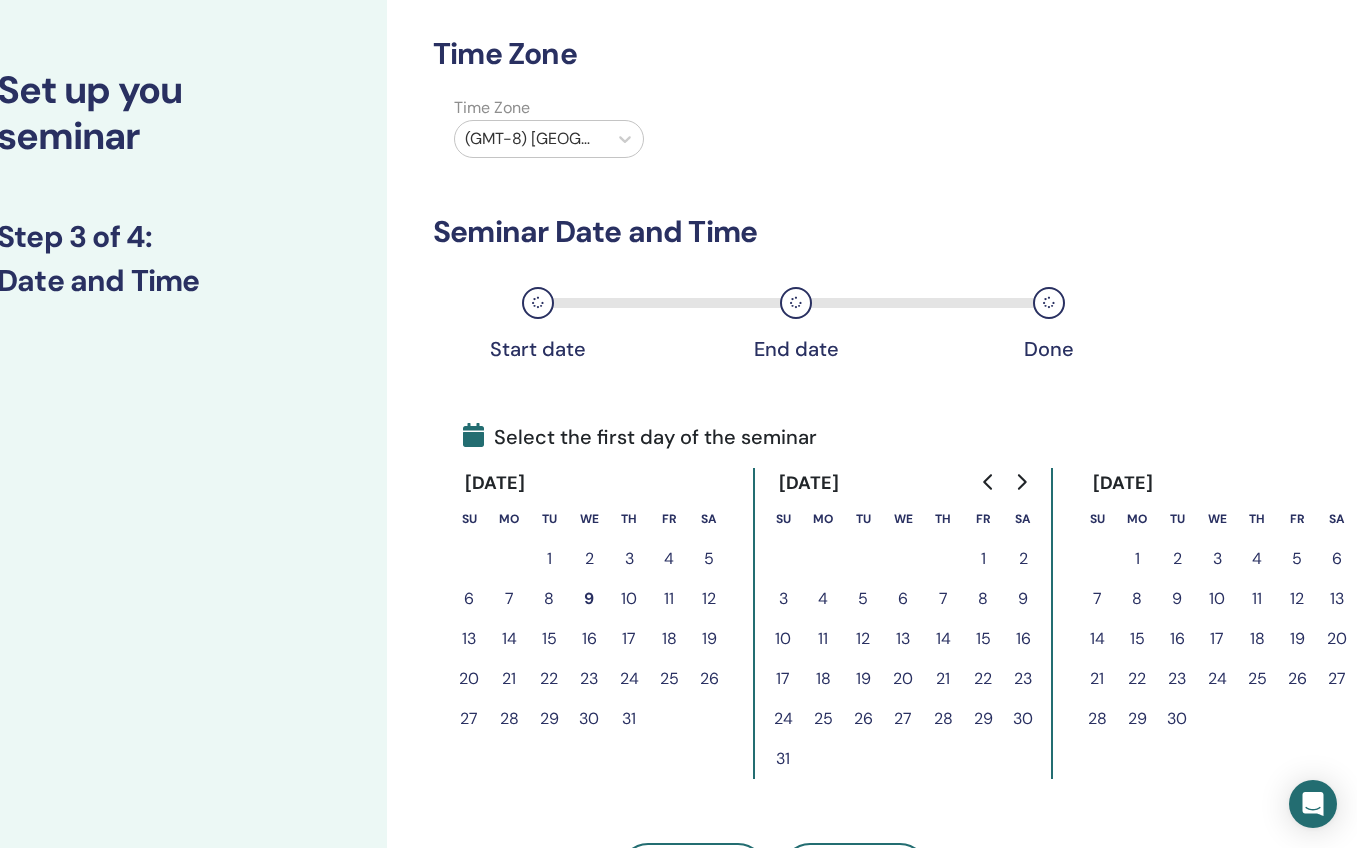 scroll, scrollTop: 76, scrollLeft: 63, axis: both 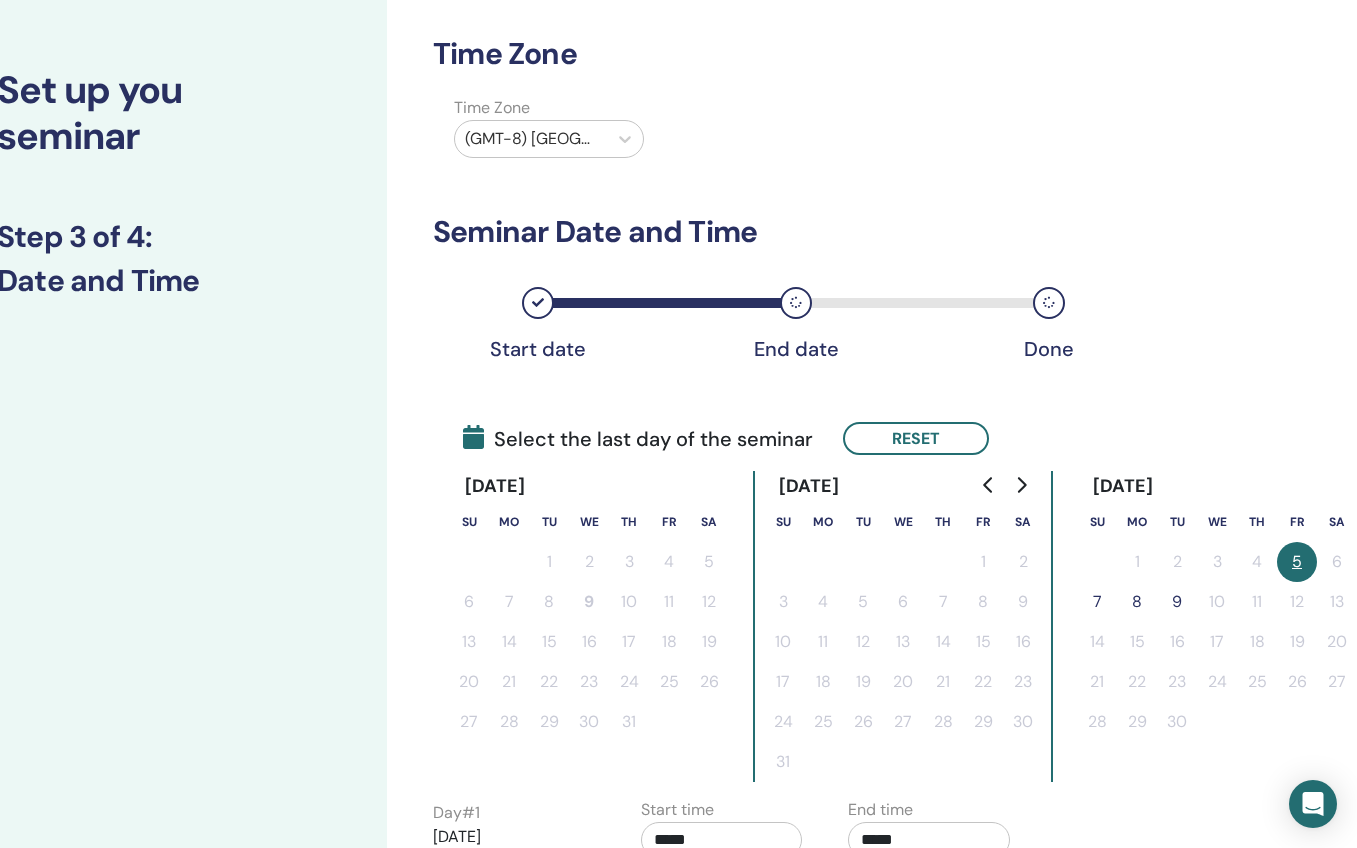 click on "7" at bounding box center [1097, 602] 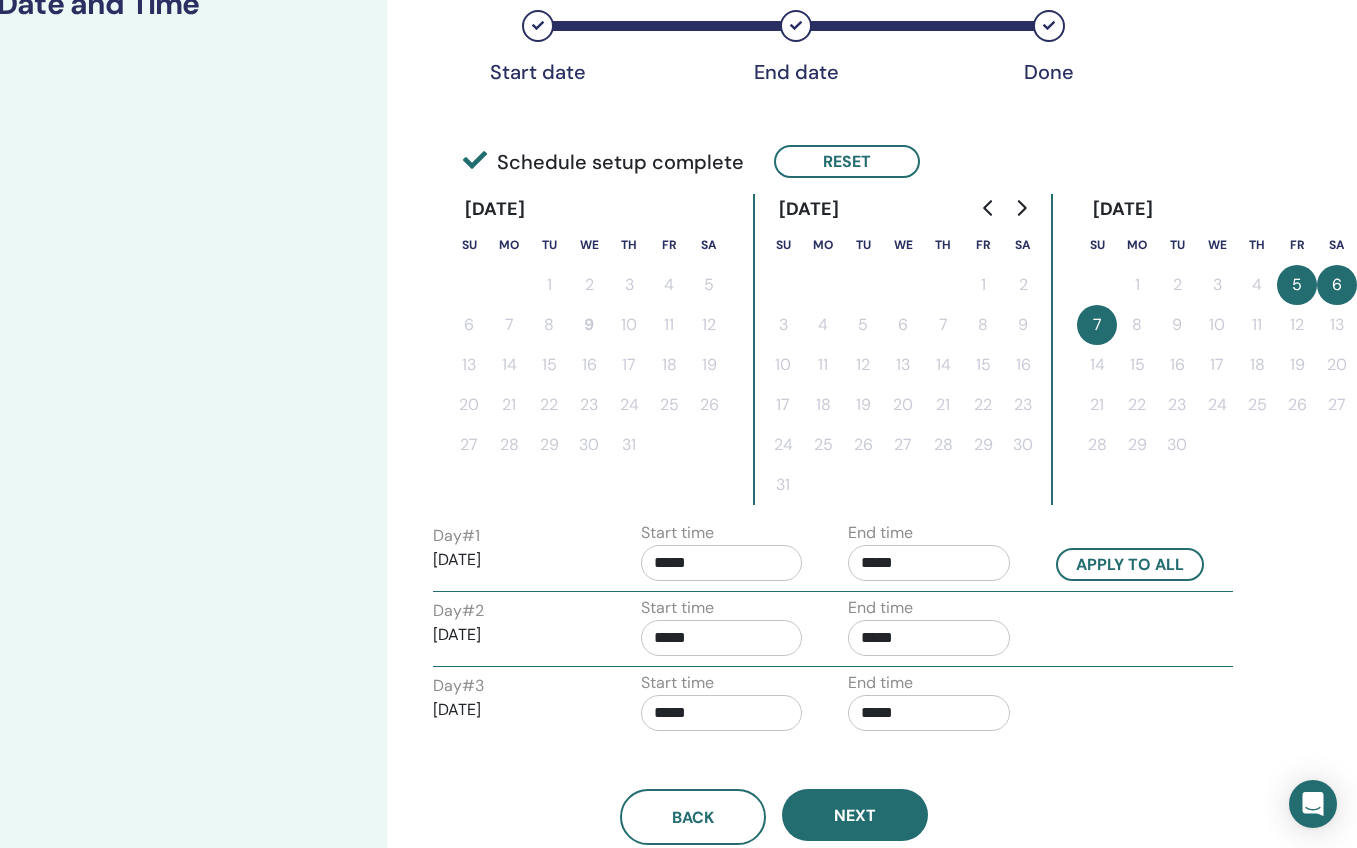 scroll, scrollTop: 364, scrollLeft: 63, axis: both 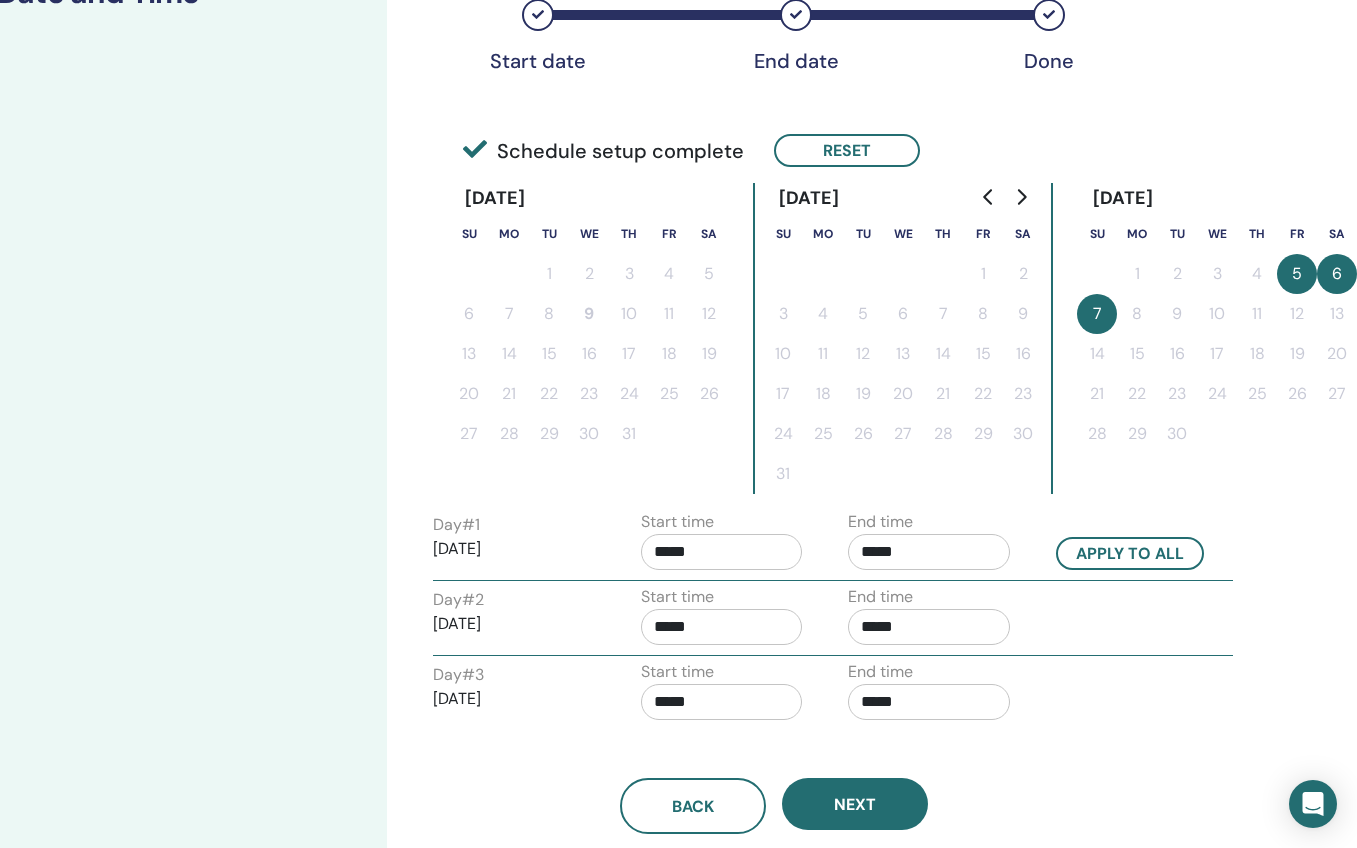 click on "*****" at bounding box center (722, 552) 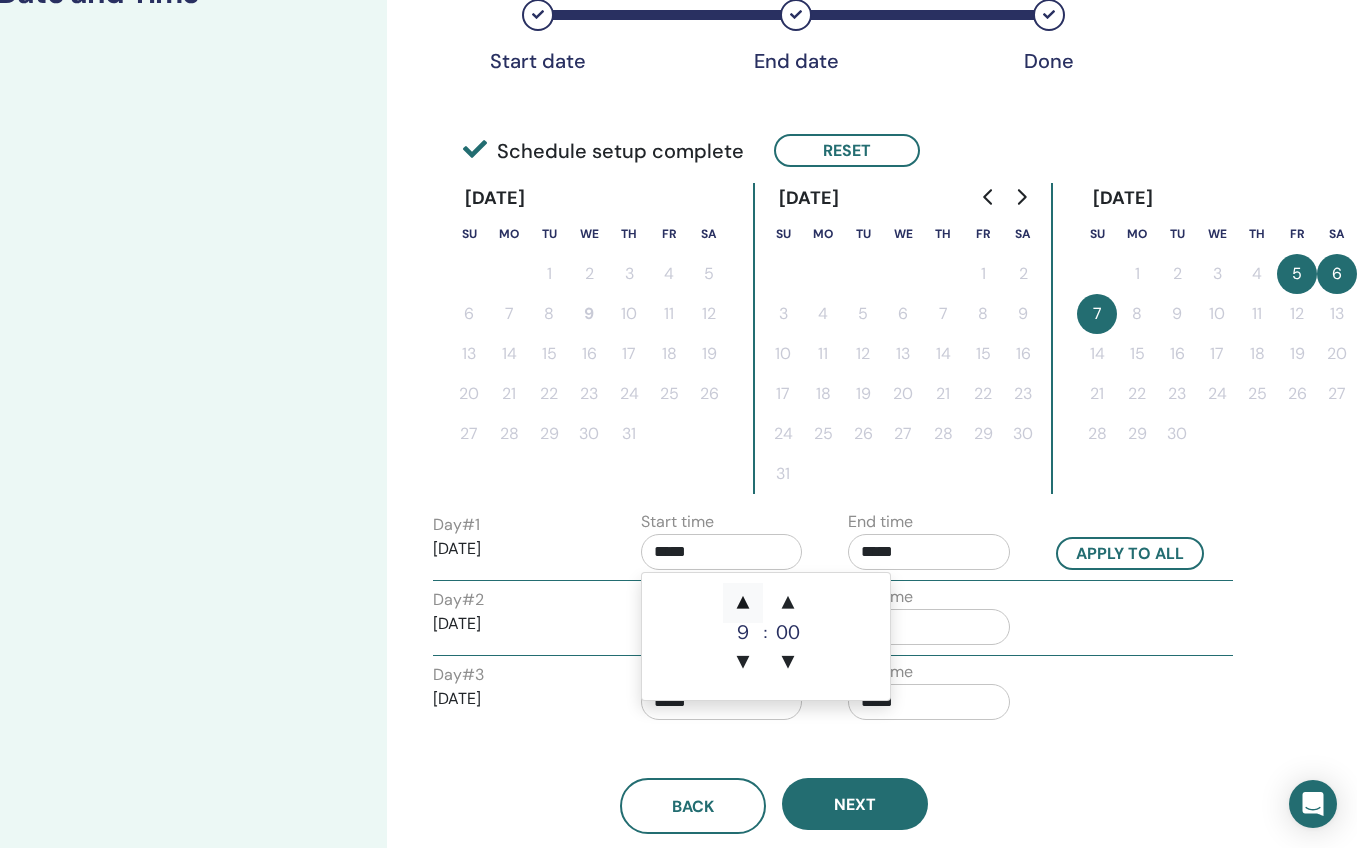 click on "▲" at bounding box center (743, 603) 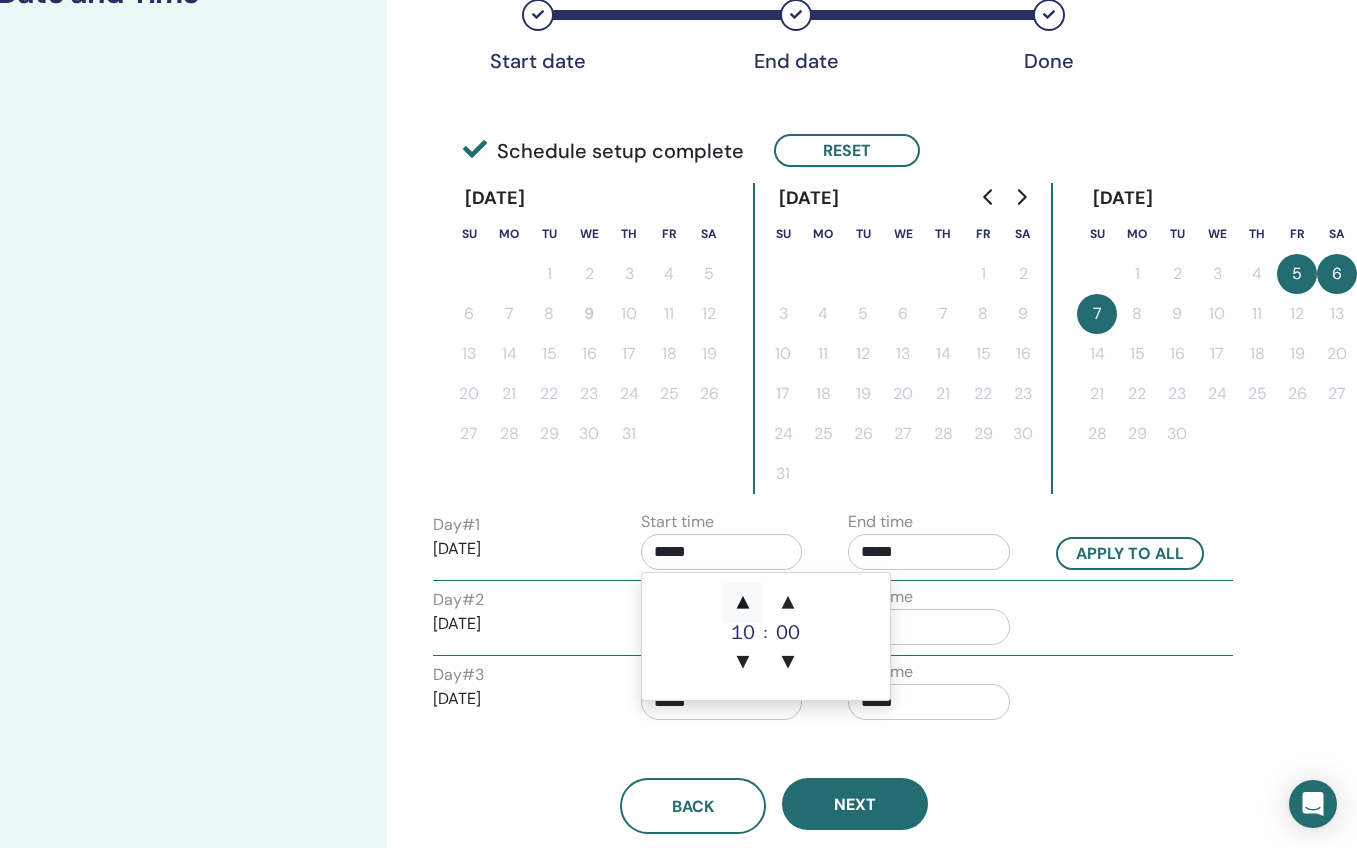 click on "▲" at bounding box center [743, 603] 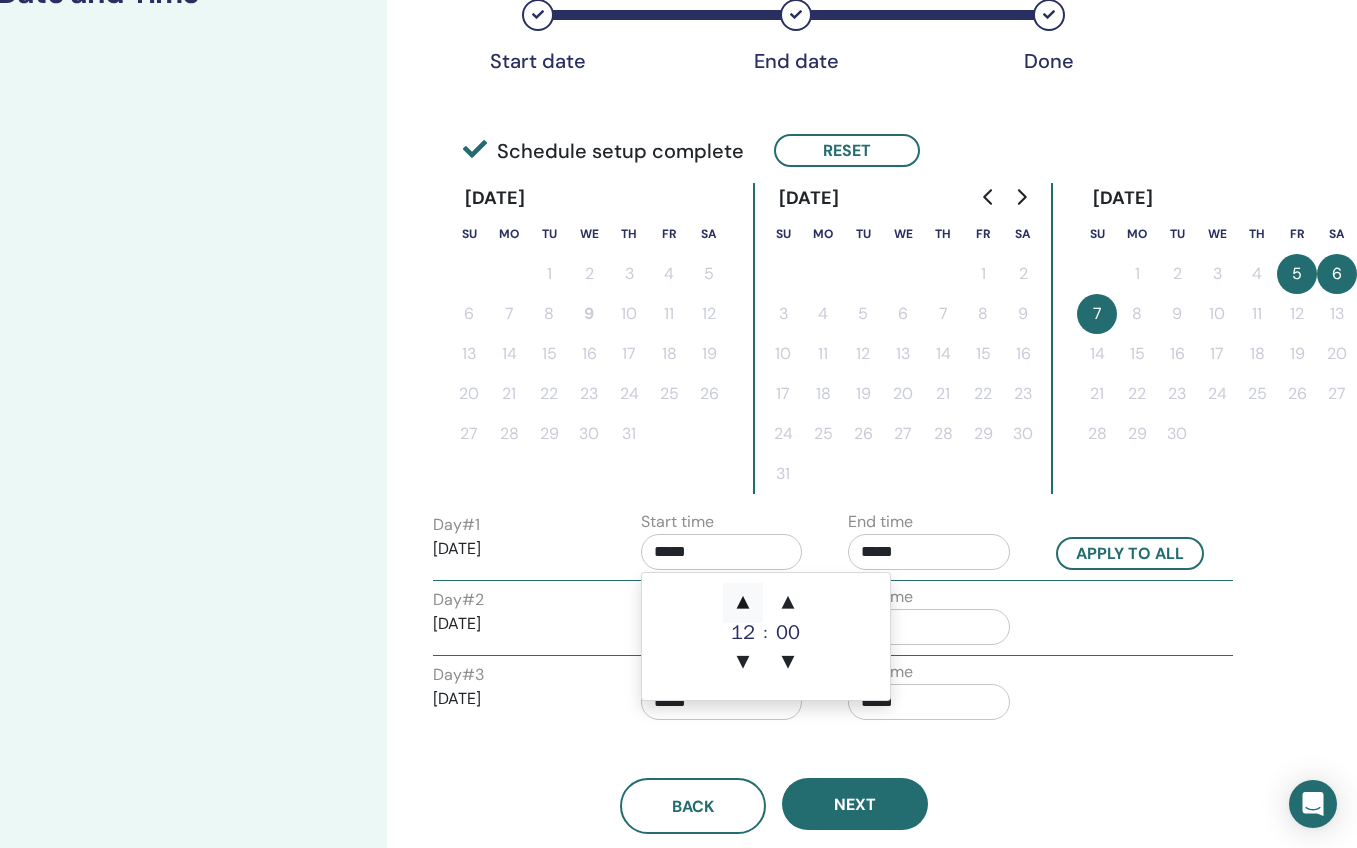 click on "▲" at bounding box center (743, 603) 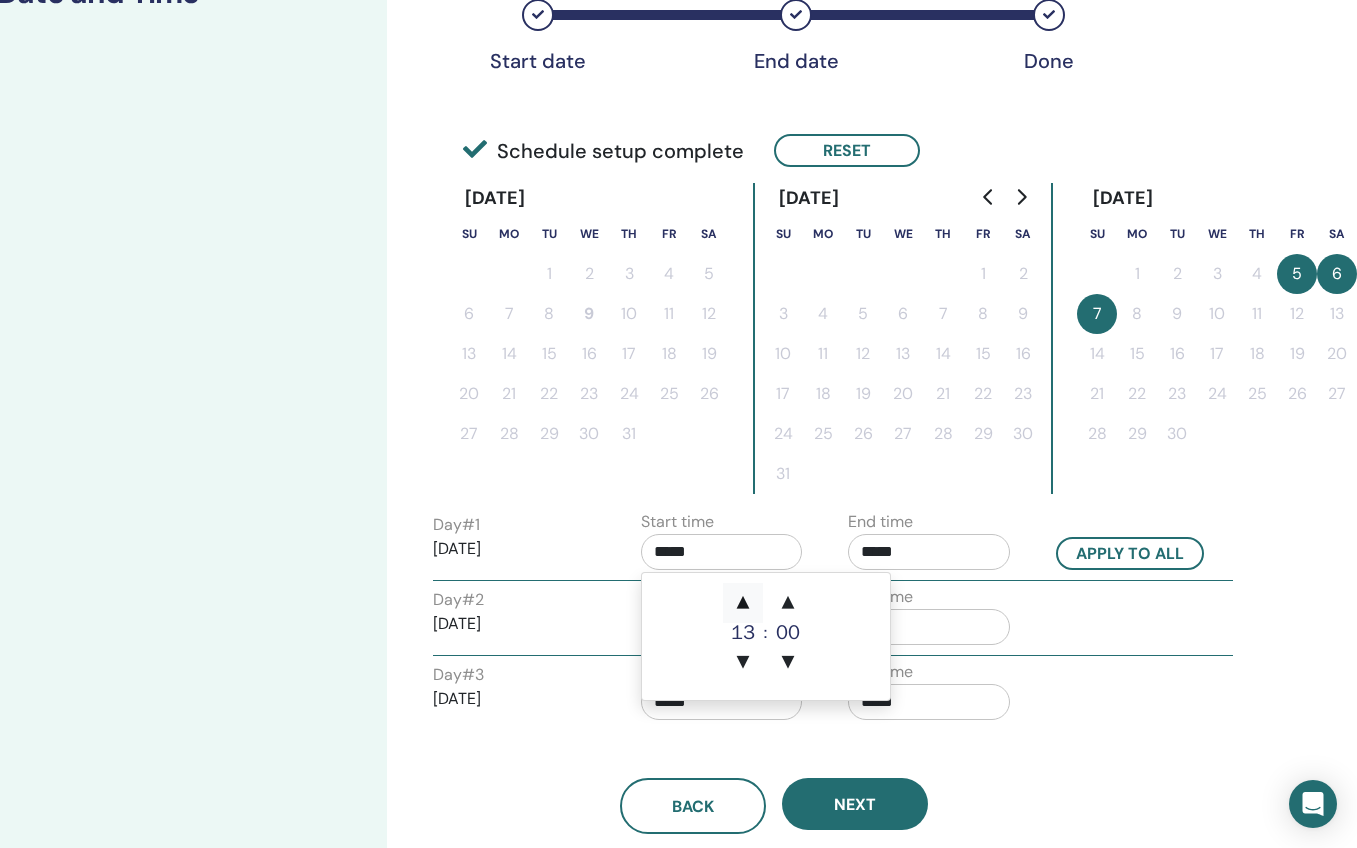 click on "▲" at bounding box center [743, 603] 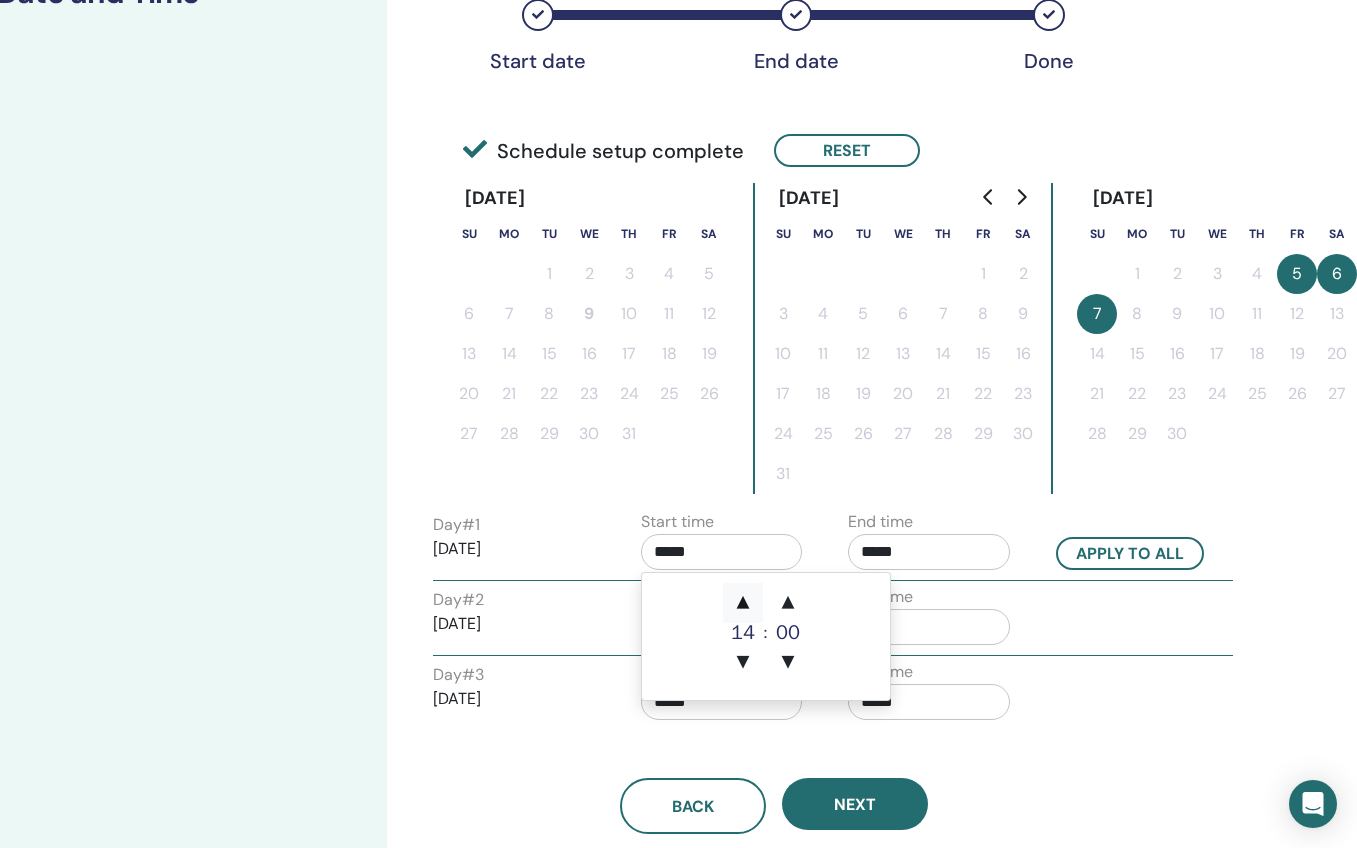 click on "▲" at bounding box center [743, 603] 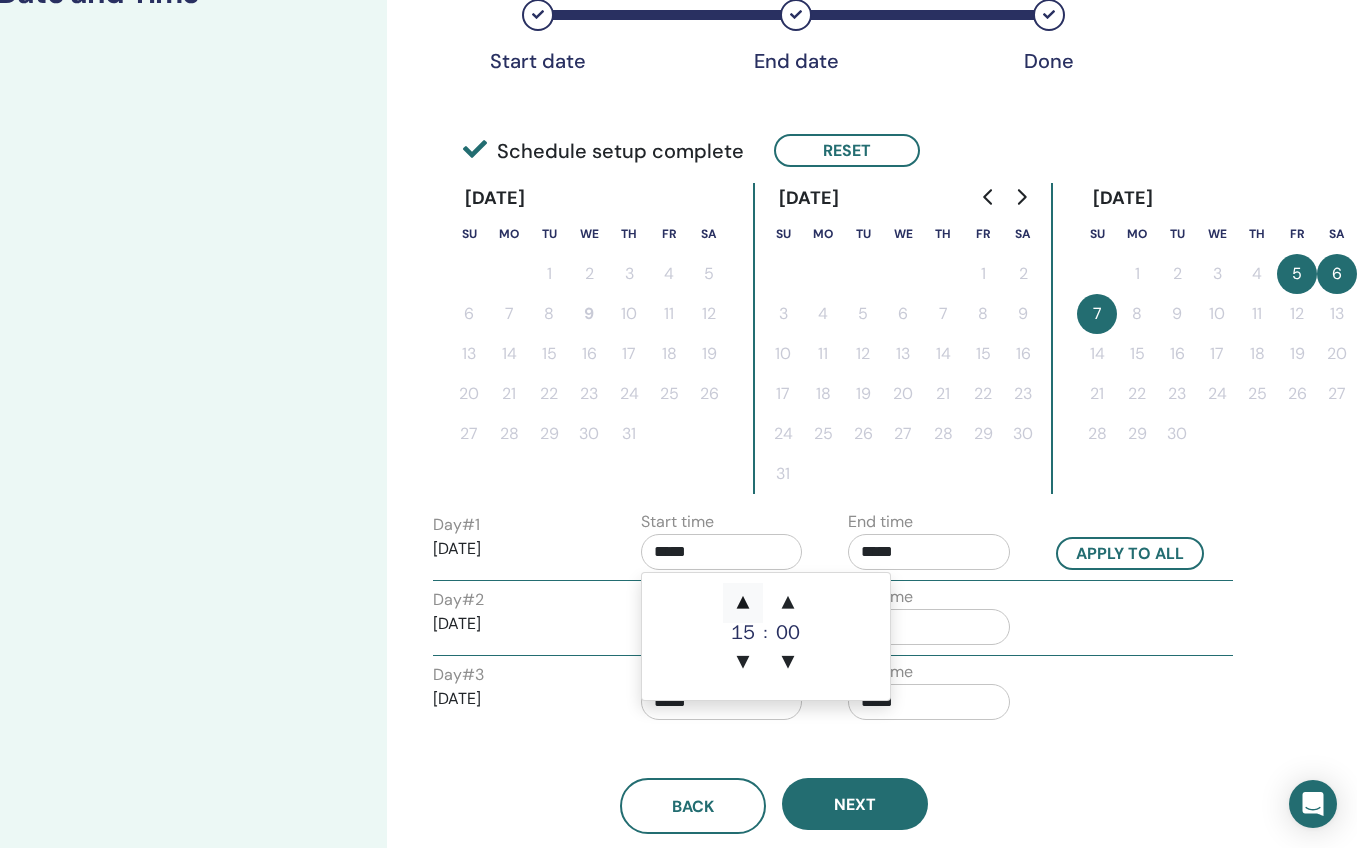 click on "▲" at bounding box center [743, 603] 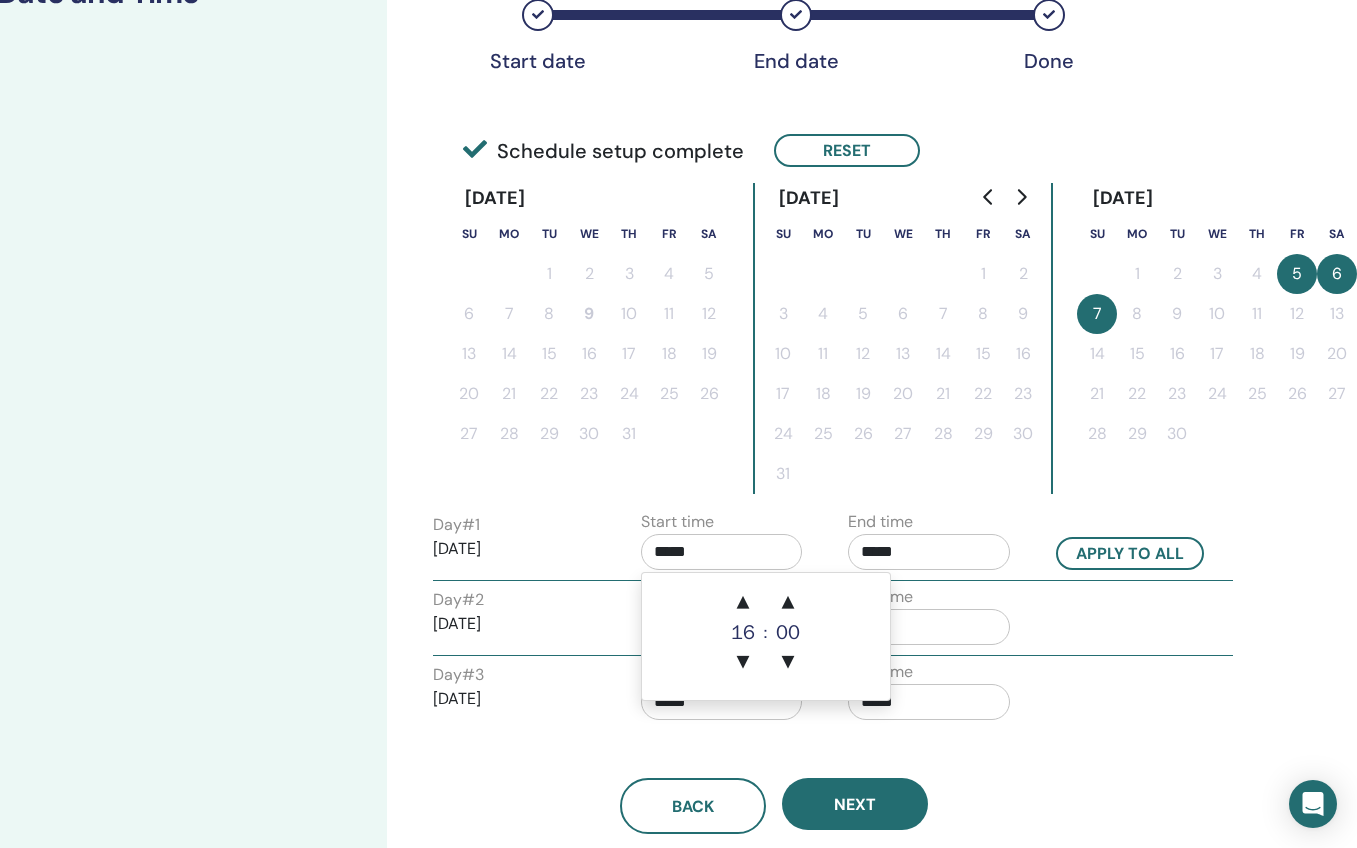 click on "*****" at bounding box center [929, 552] 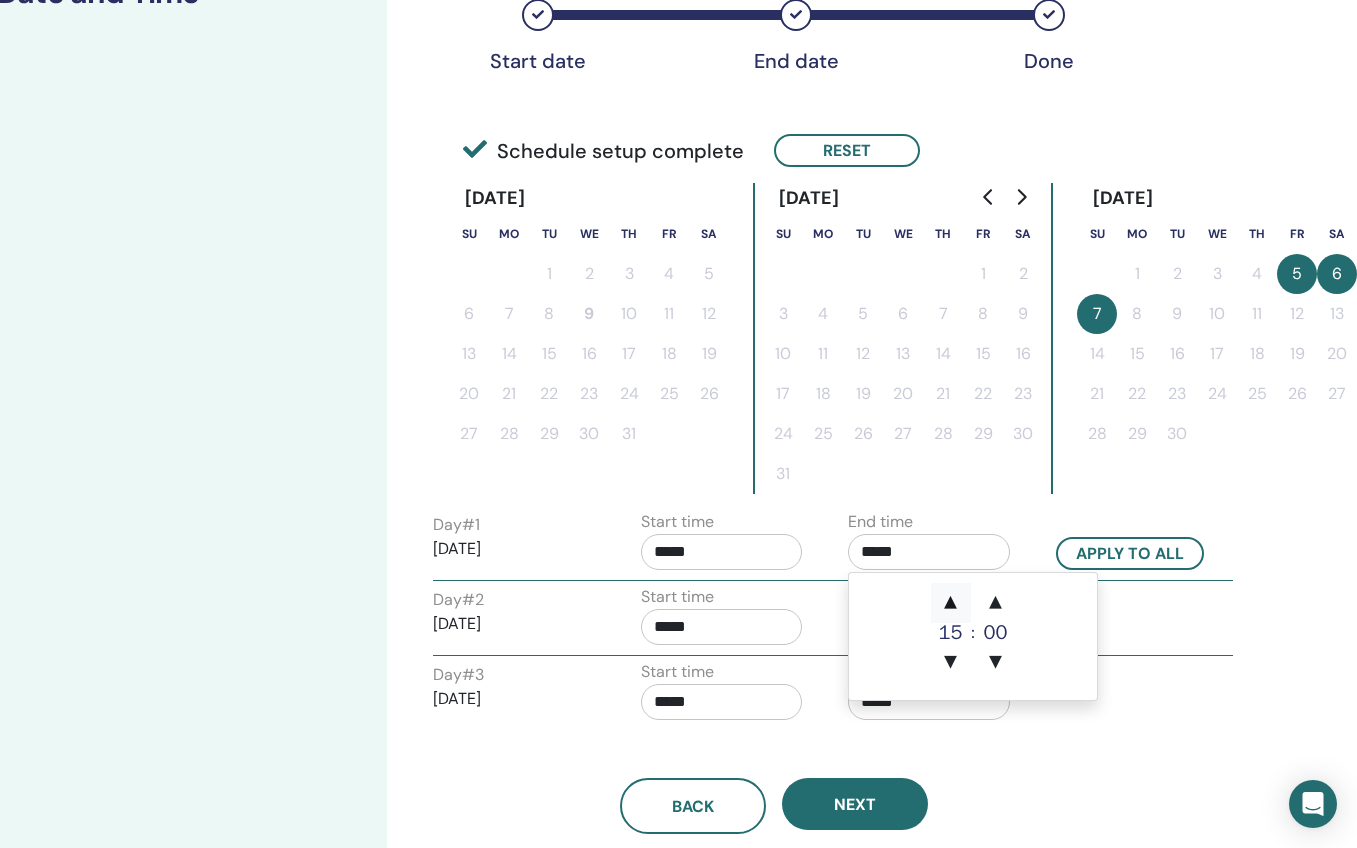 click on "▲" at bounding box center [951, 603] 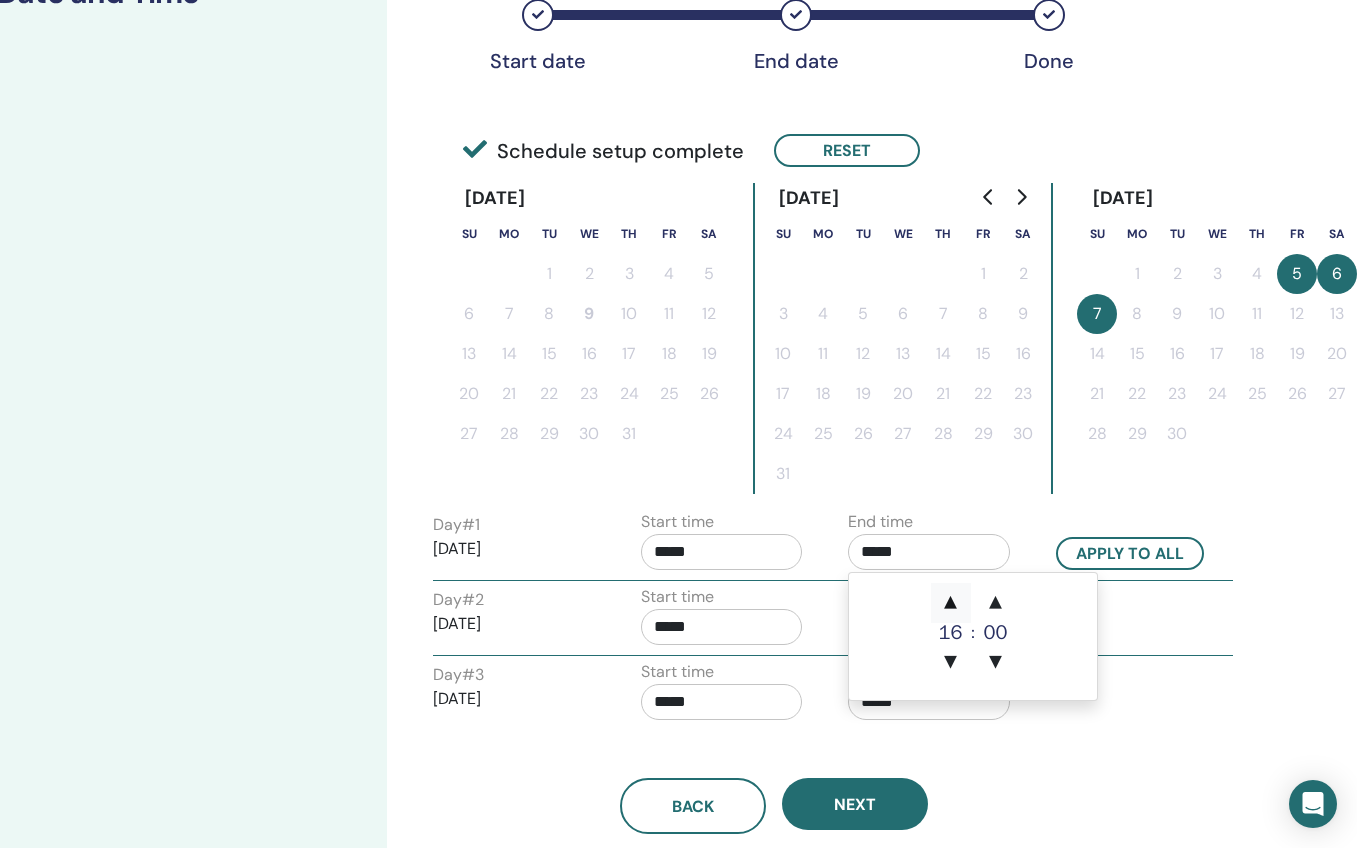 click on "▲" at bounding box center [951, 603] 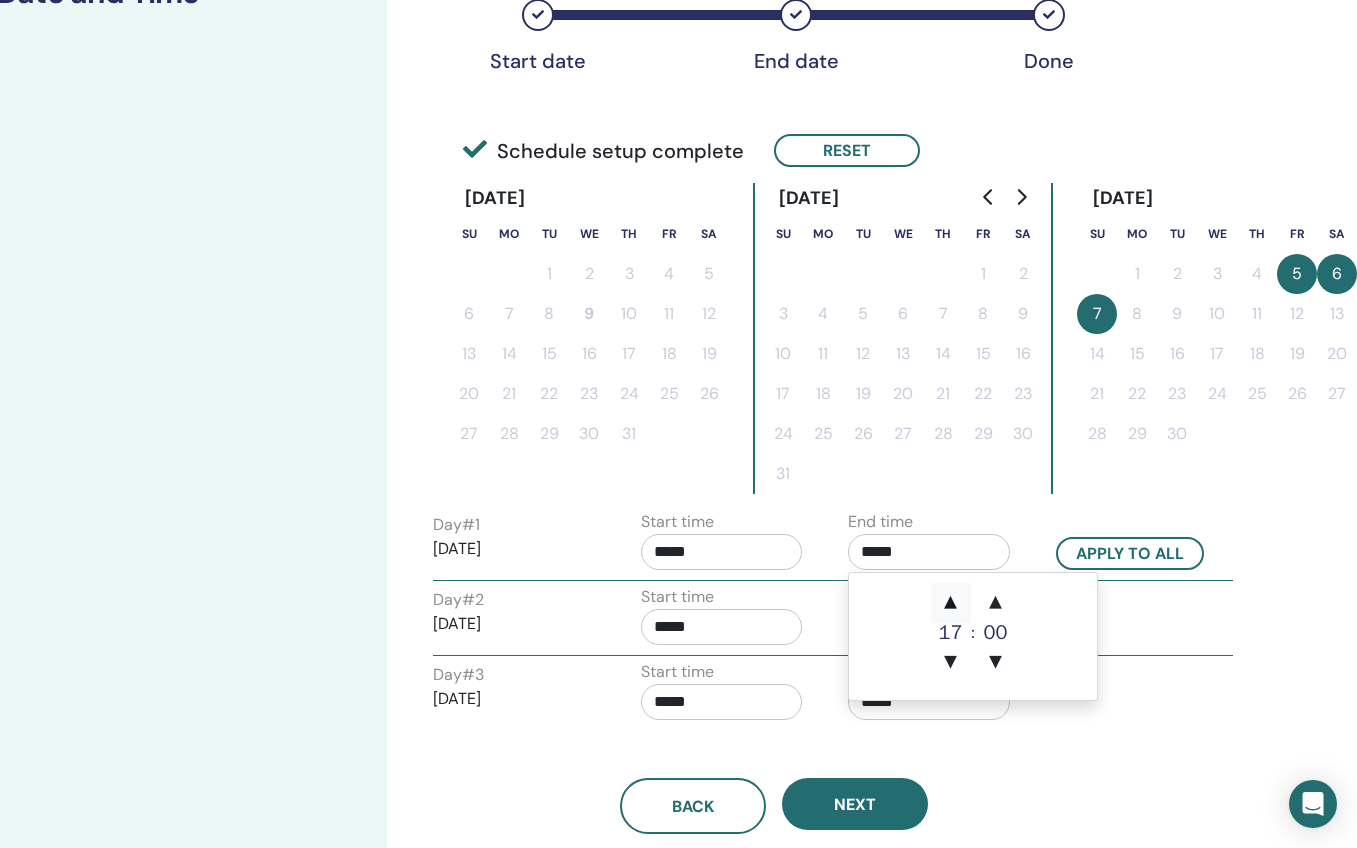 click on "▲" at bounding box center [951, 603] 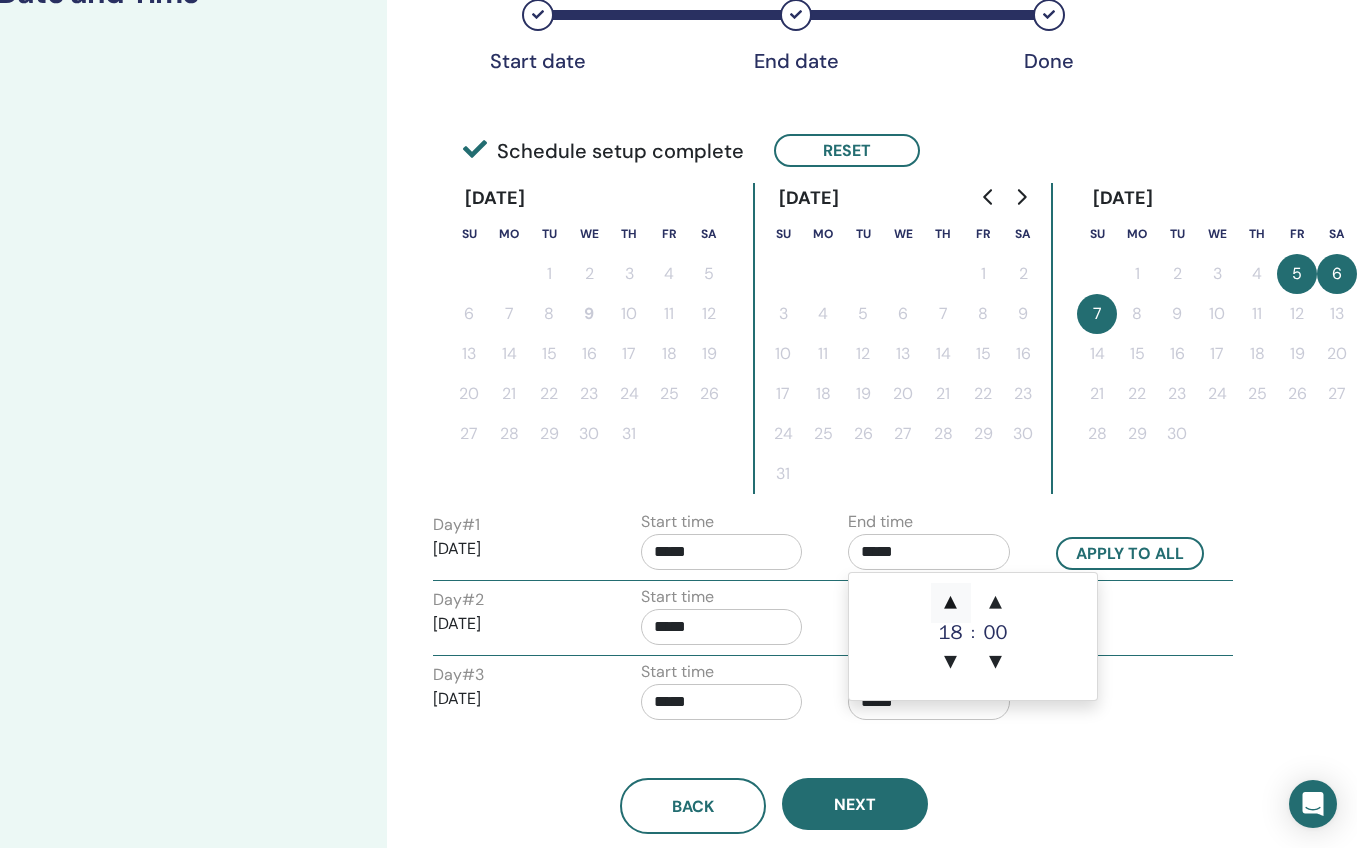 click on "▲" at bounding box center (951, 603) 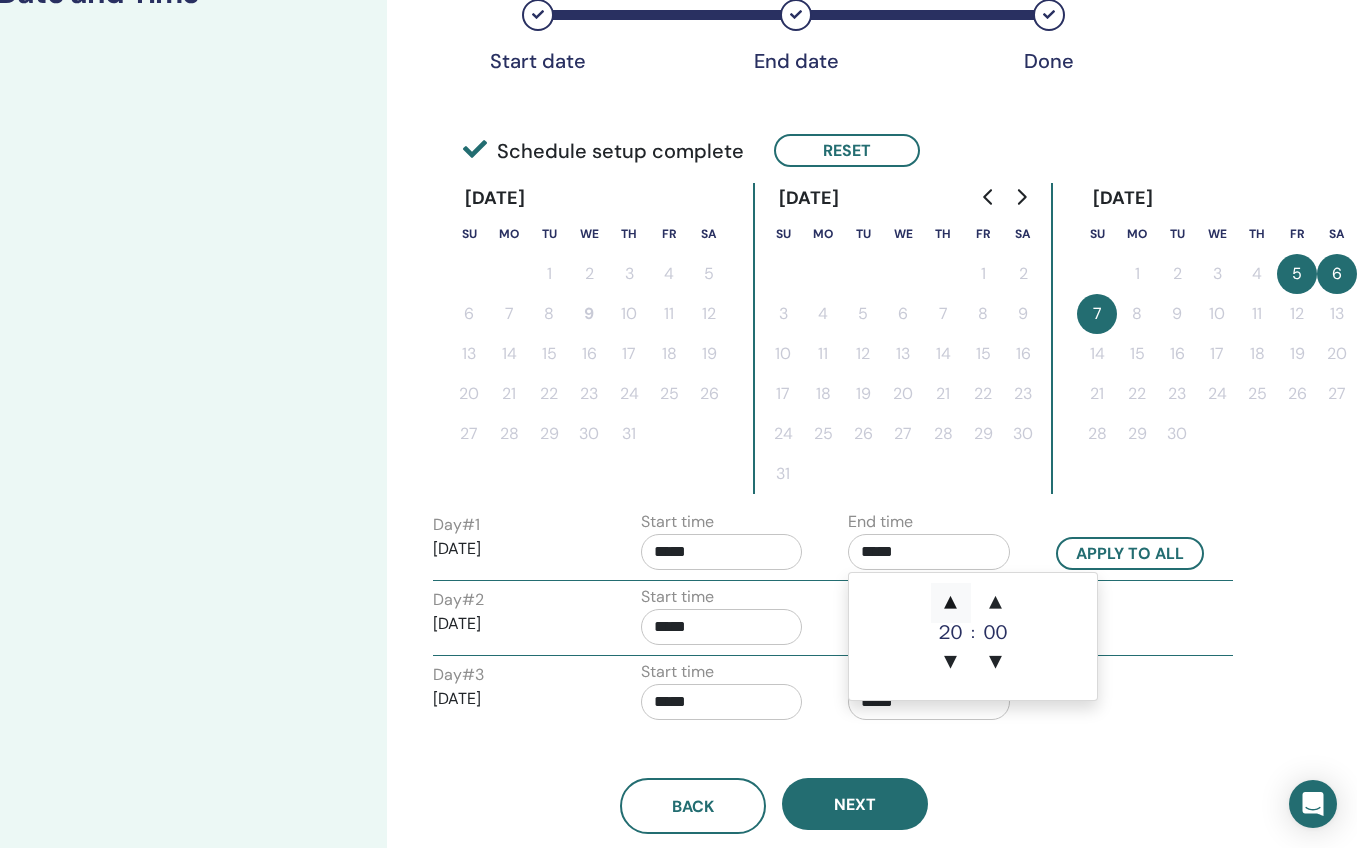 click on "▲" at bounding box center [951, 603] 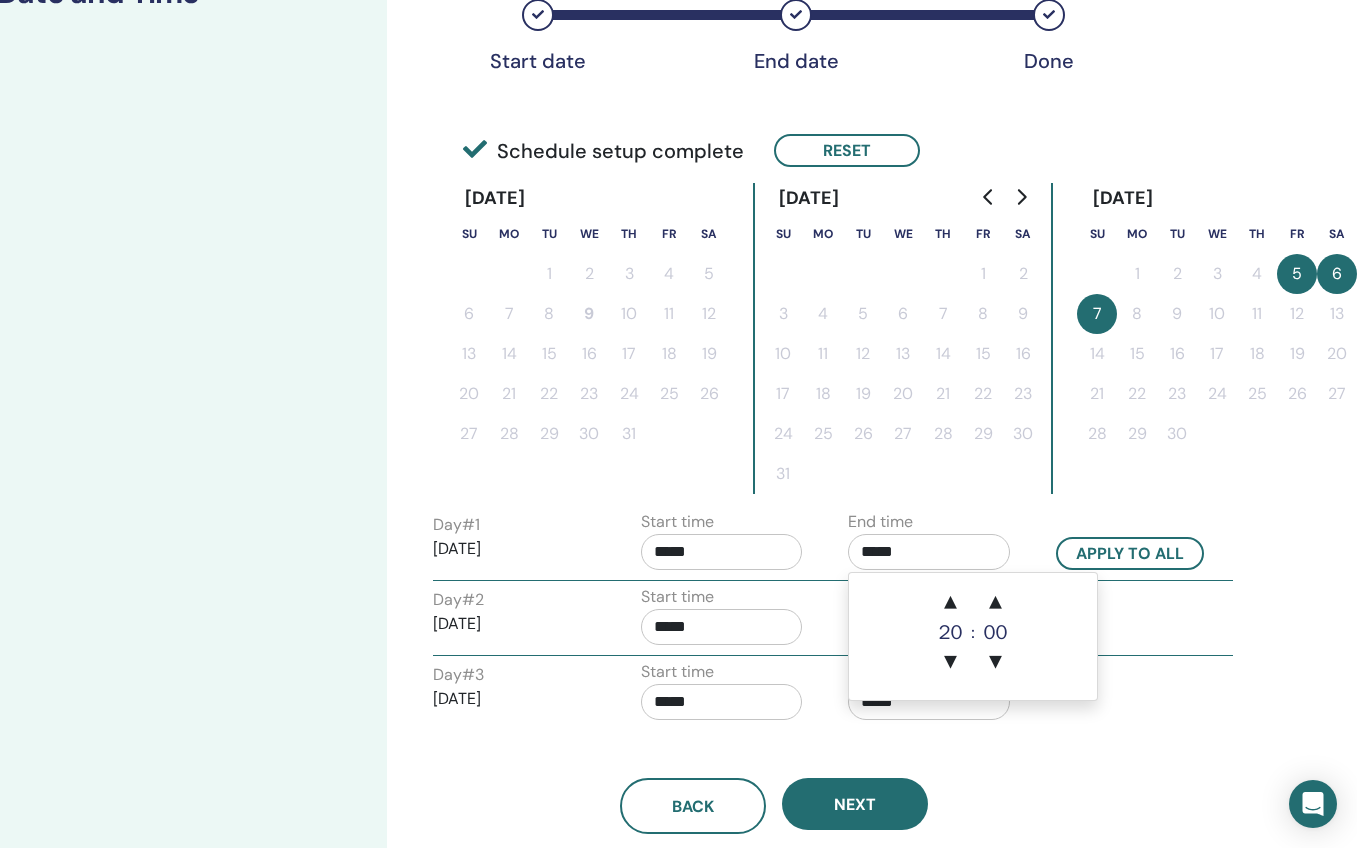 click on "*****" at bounding box center (722, 627) 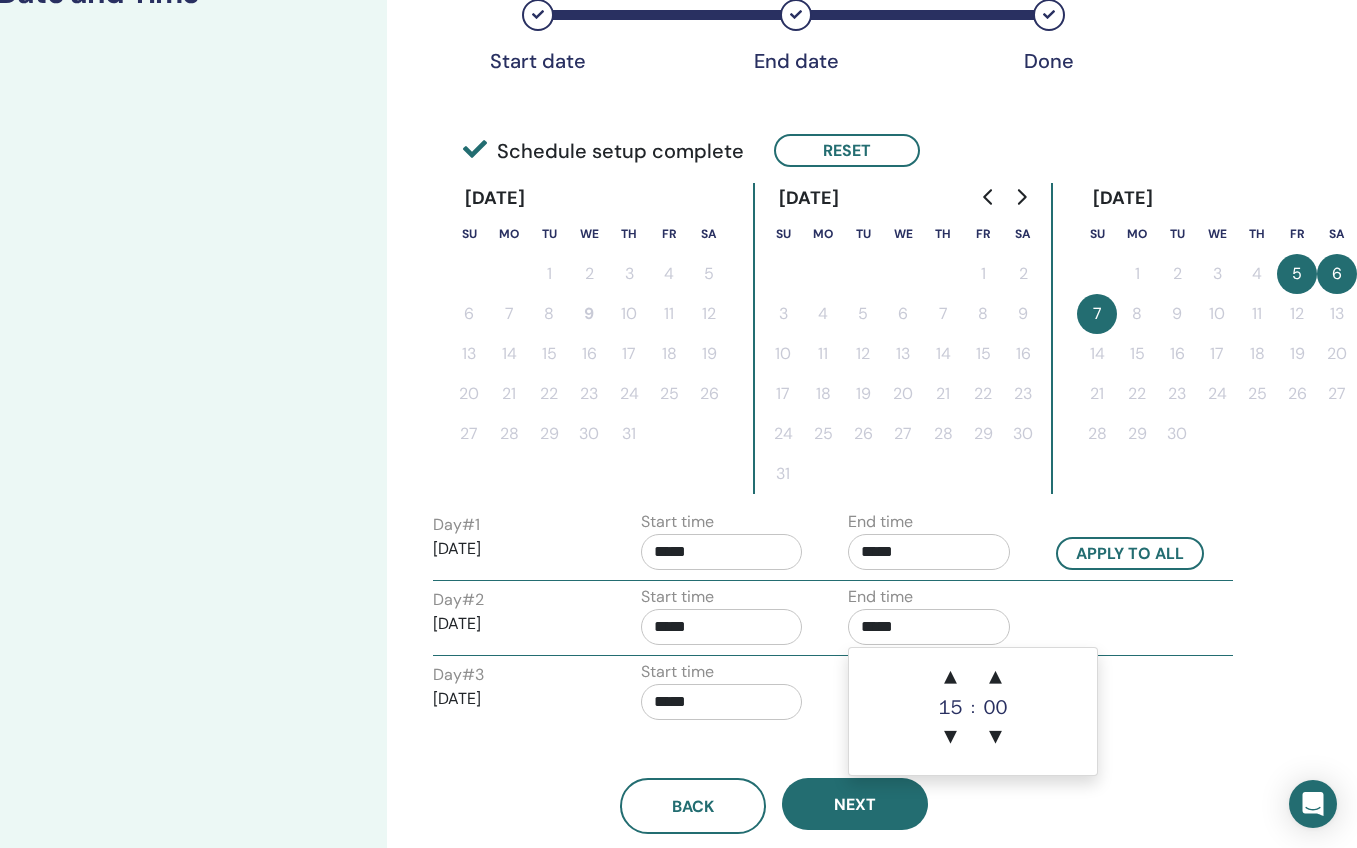 click on "*****" at bounding box center [929, 627] 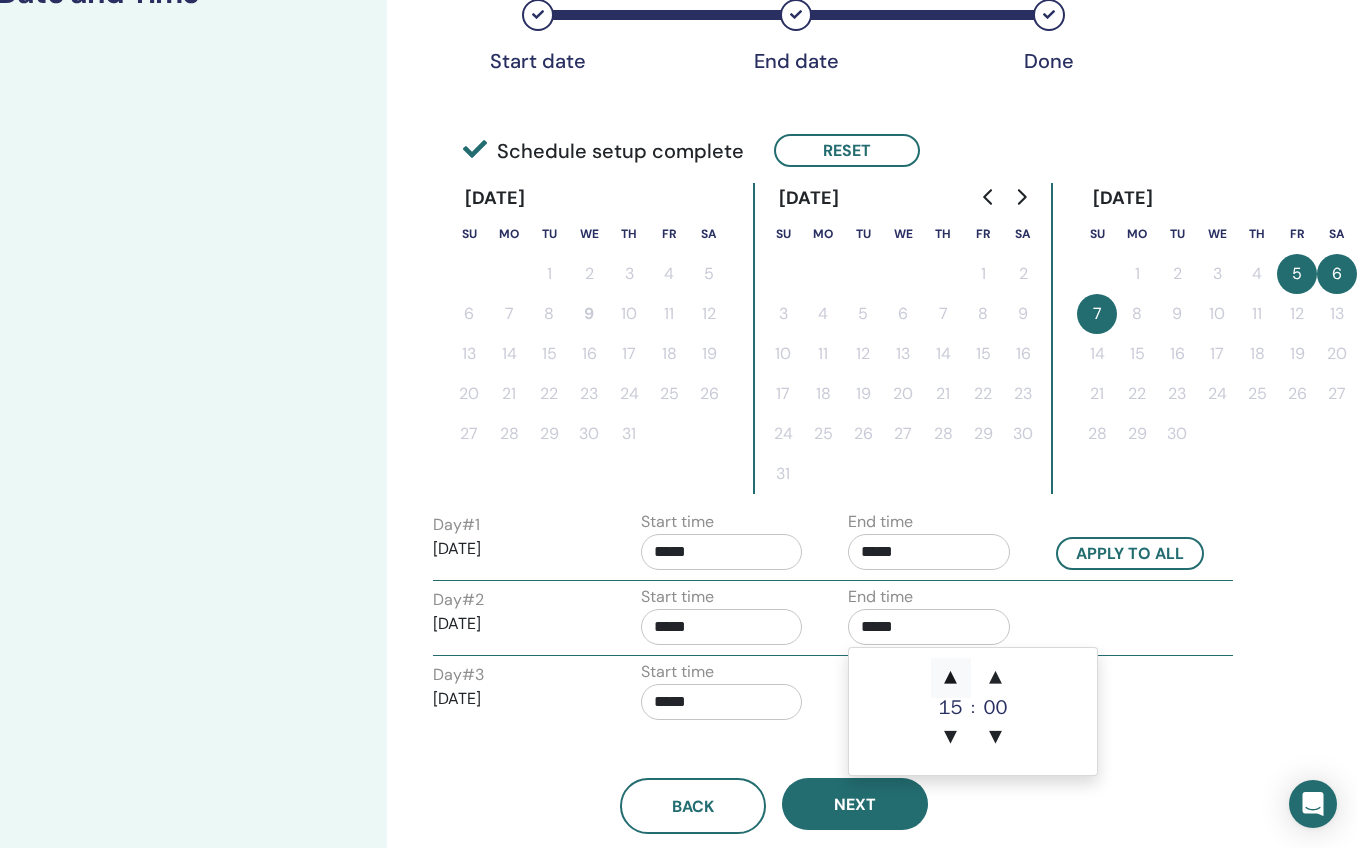 click on "▲" at bounding box center (951, 678) 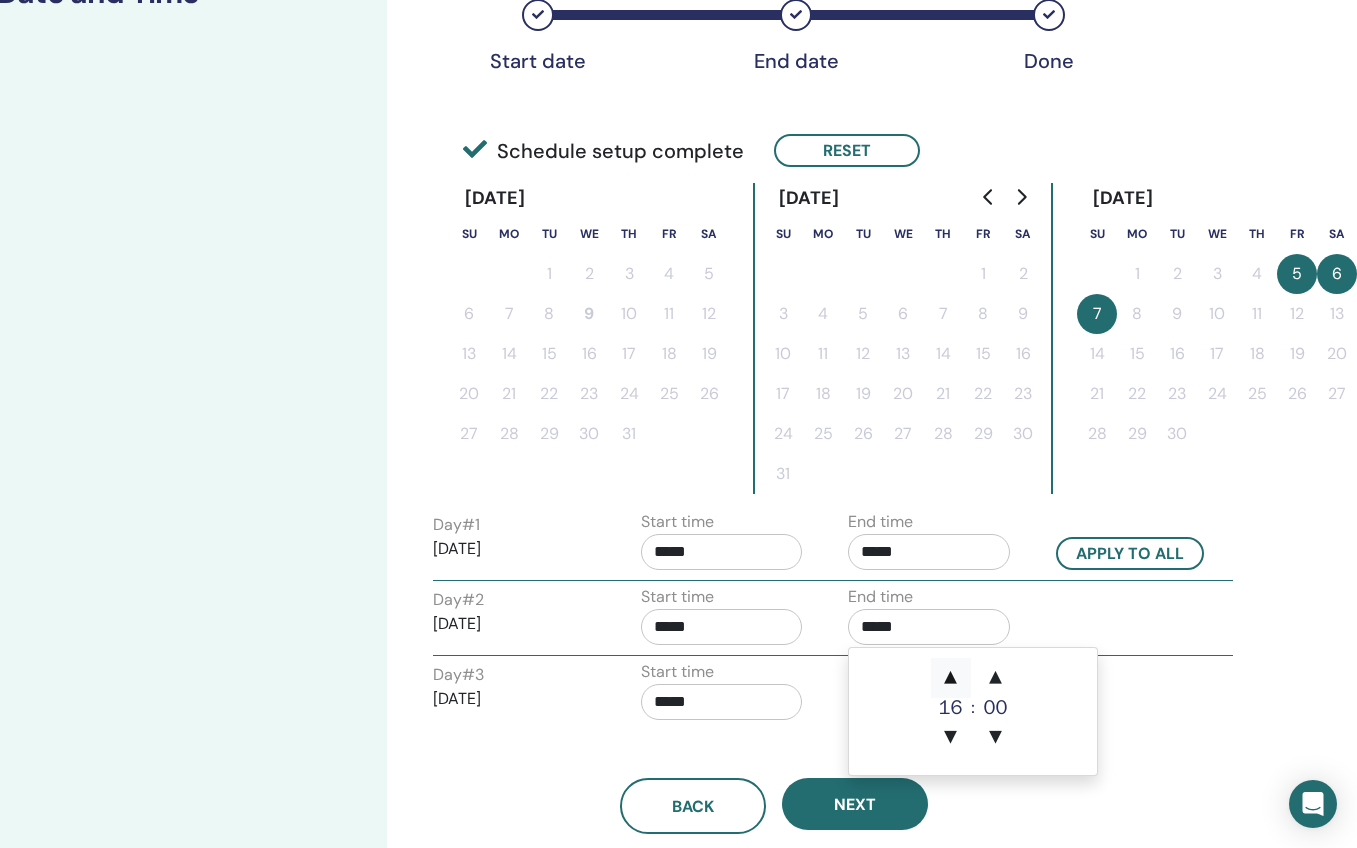 click on "▲" at bounding box center (951, 678) 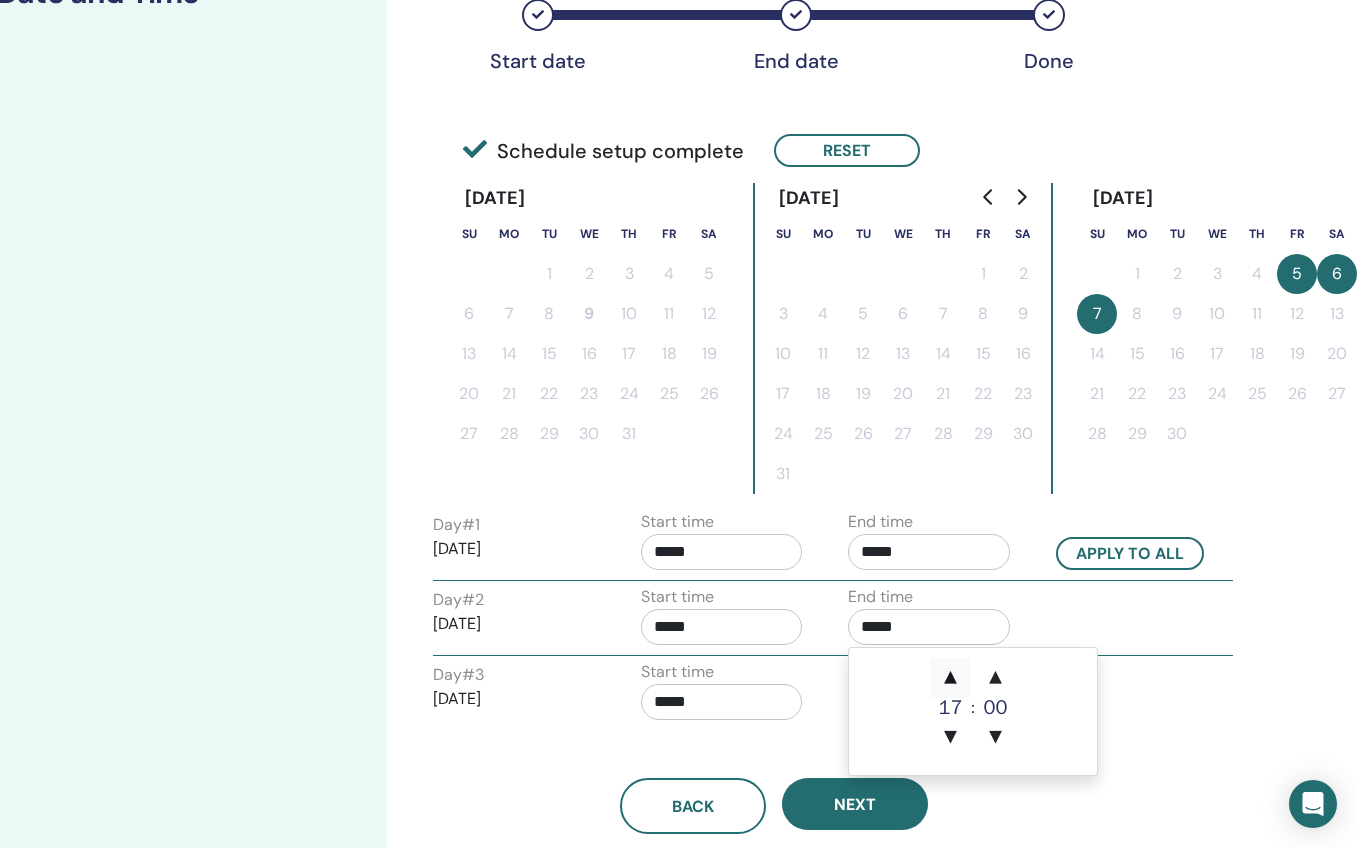 click on "▲" at bounding box center (951, 678) 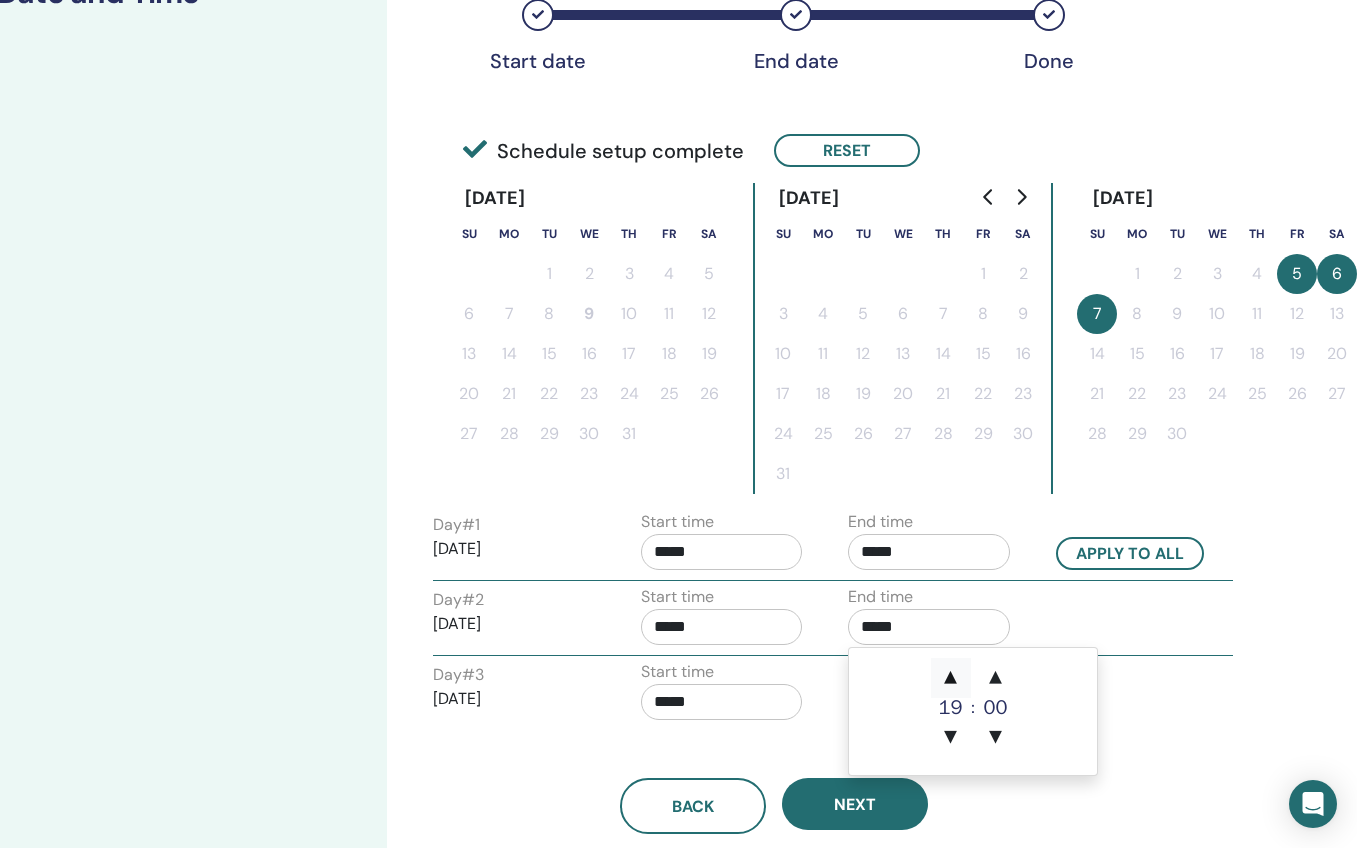 click on "▲" at bounding box center (951, 678) 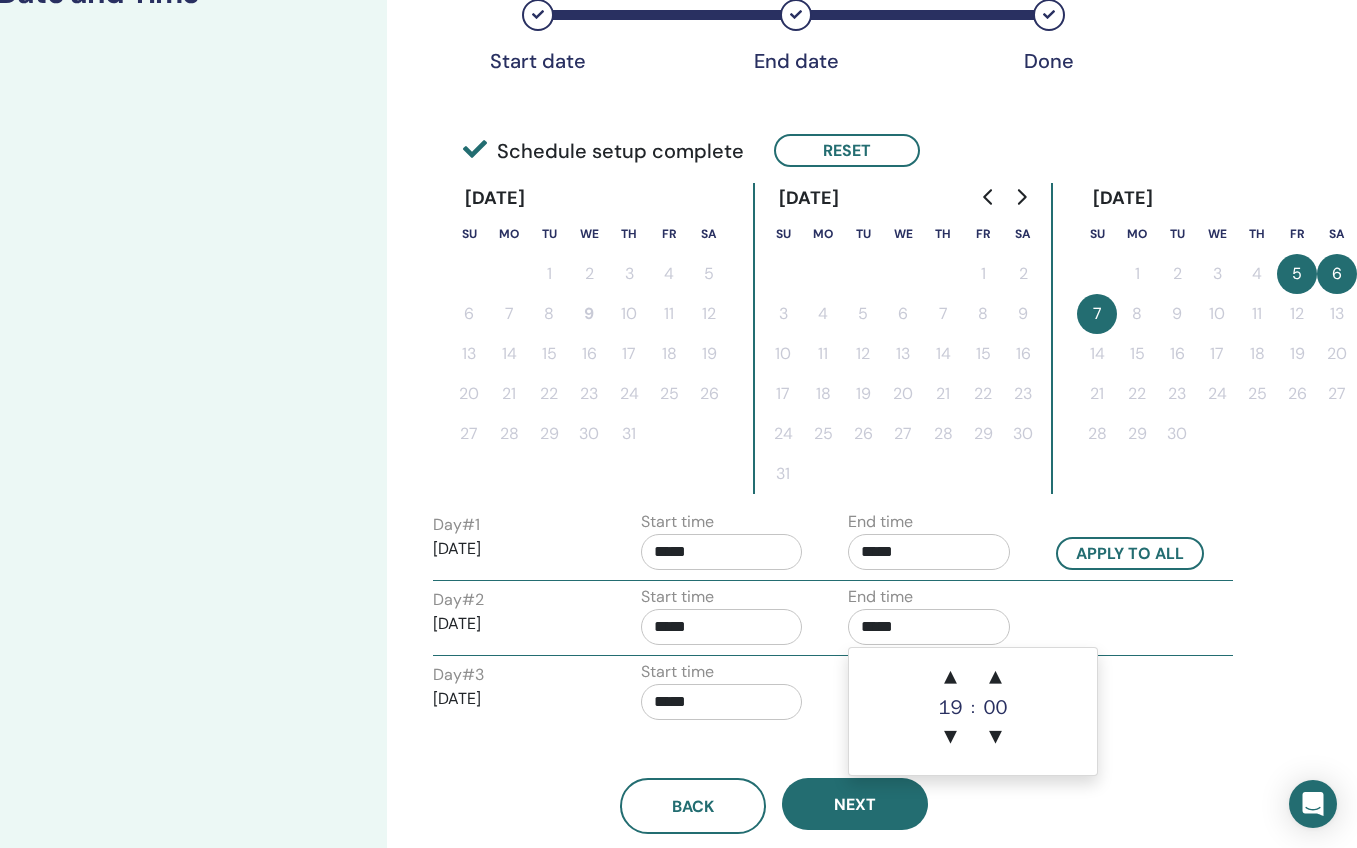click on "Start time *****" at bounding box center [730, 695] 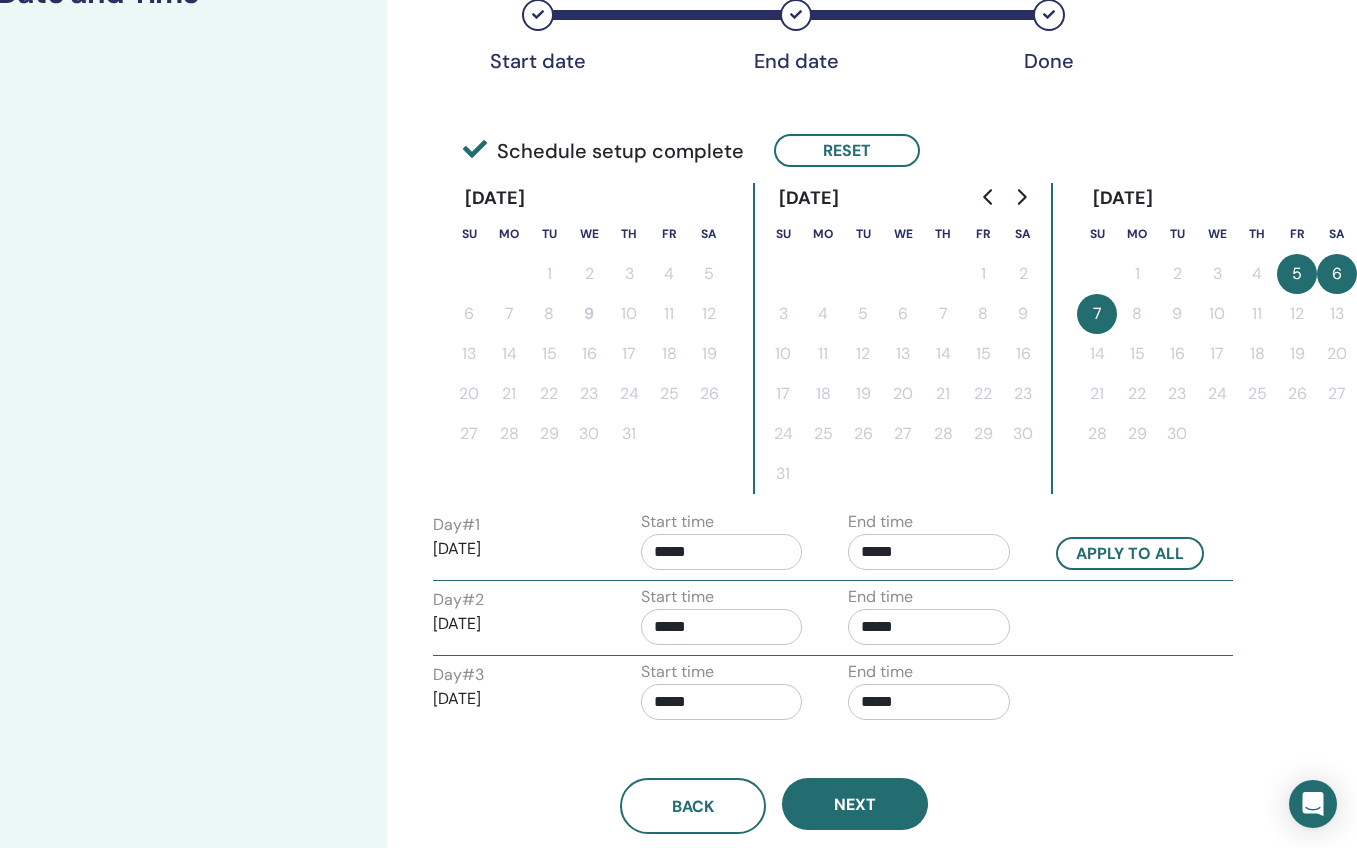 click on "*****" at bounding box center [929, 702] 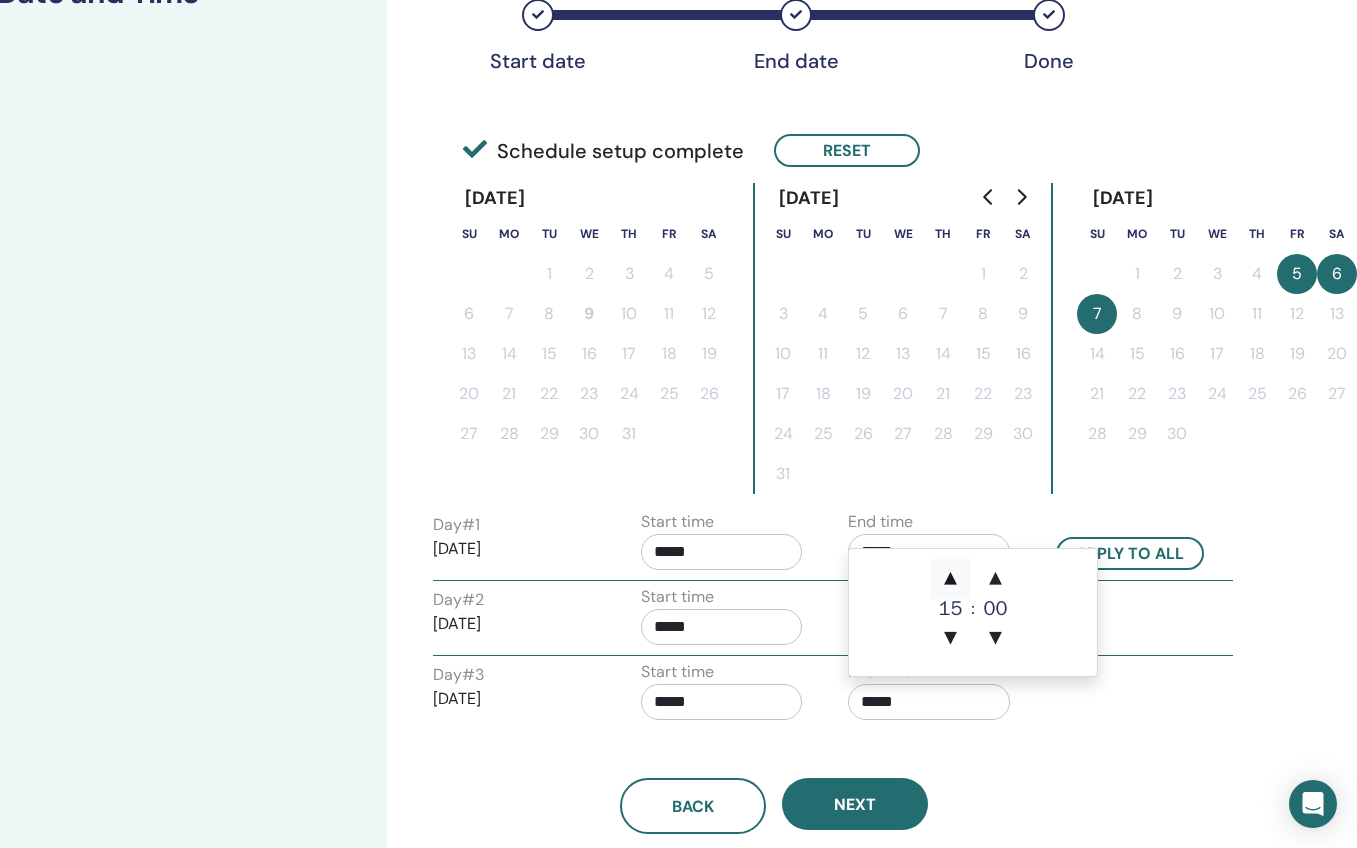 click on "▲" at bounding box center [951, 579] 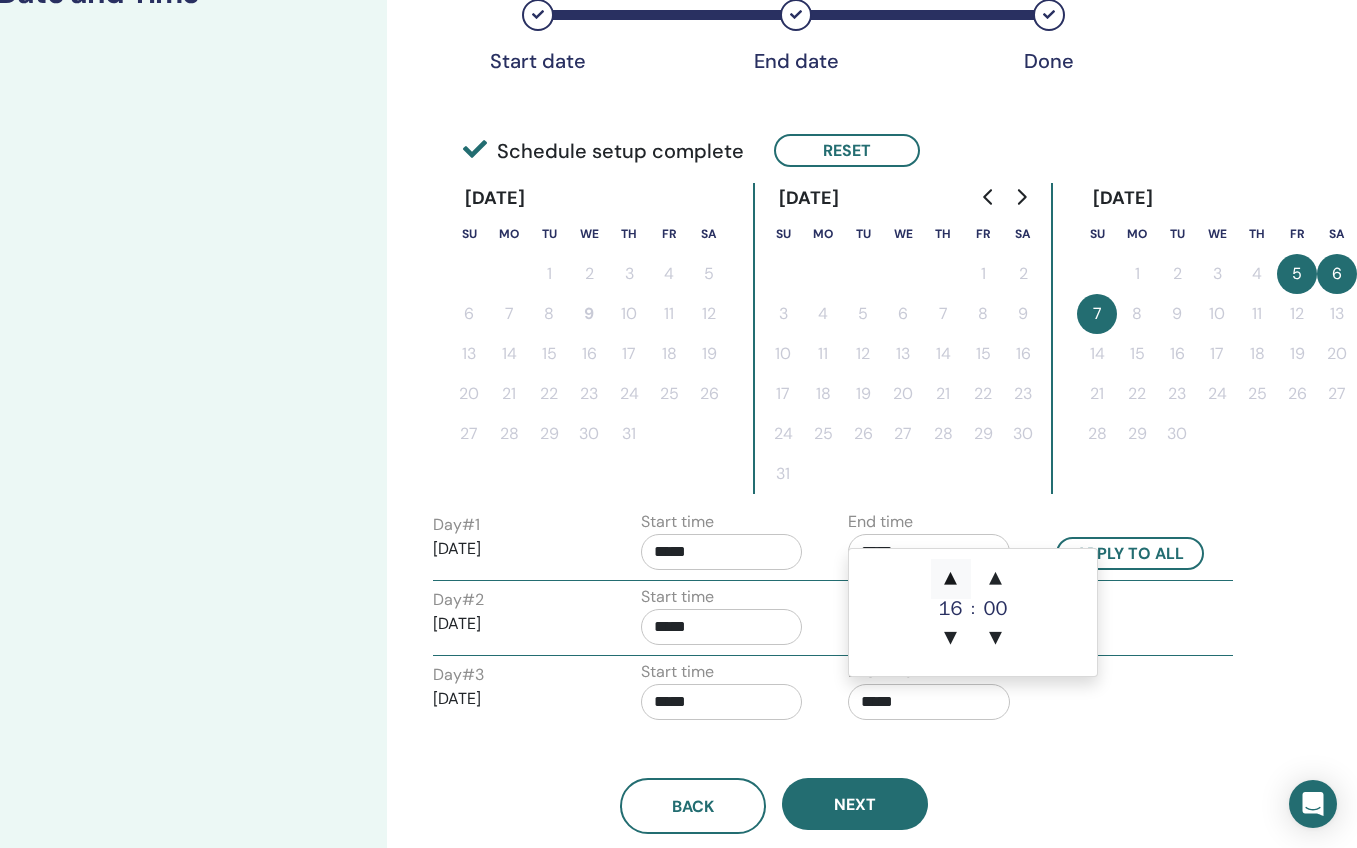 click on "▲" at bounding box center (951, 579) 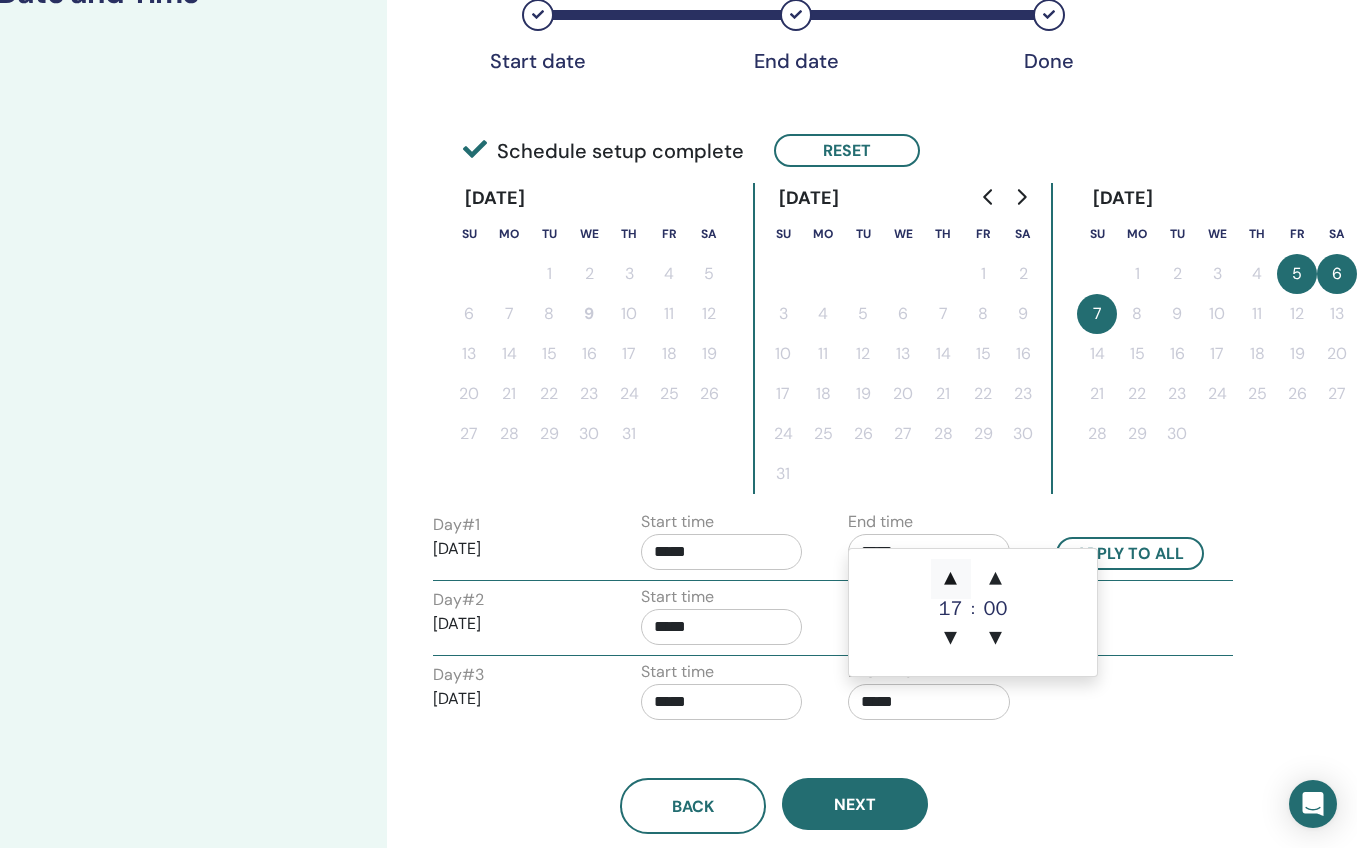 click on "▲" at bounding box center (951, 579) 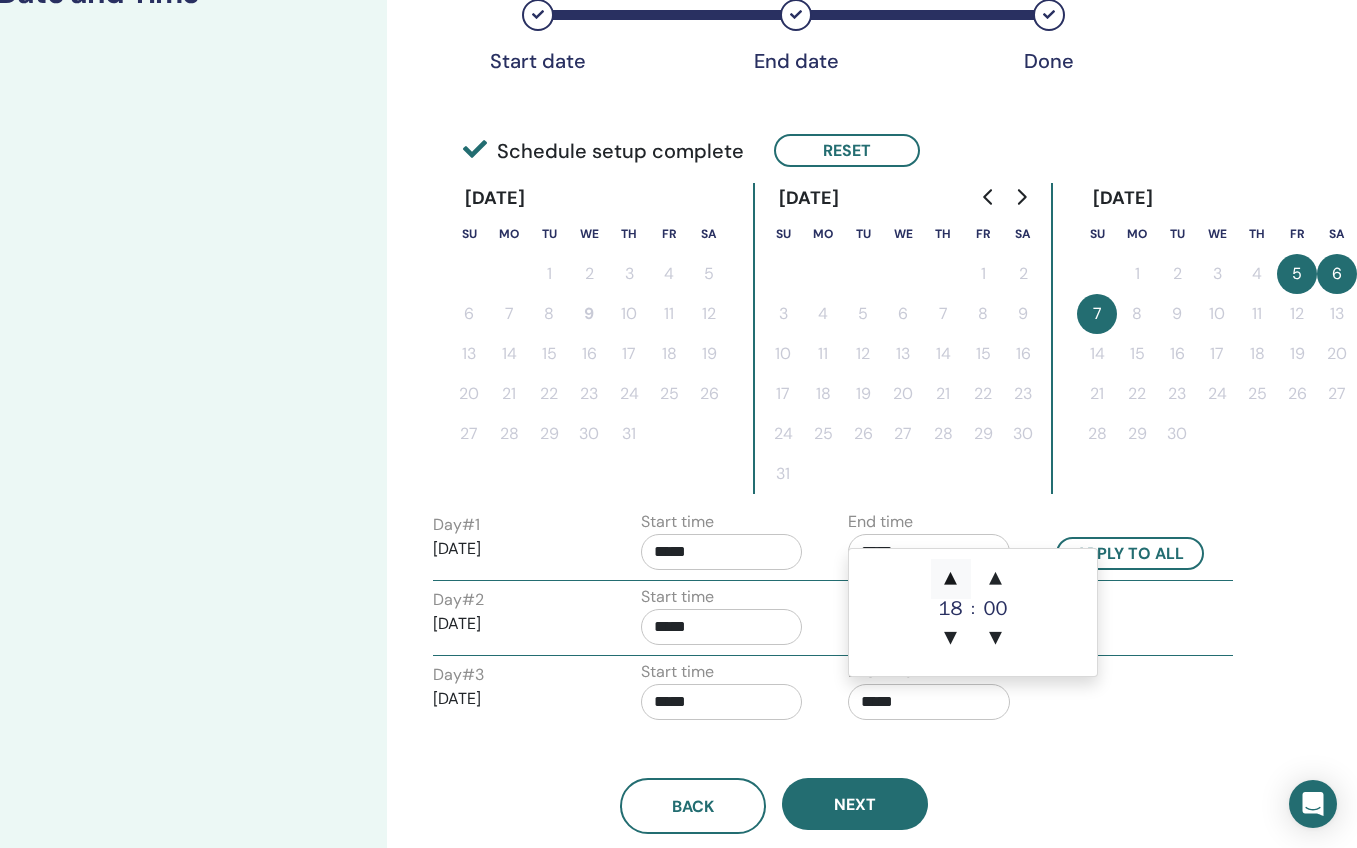 click on "▲" at bounding box center [951, 579] 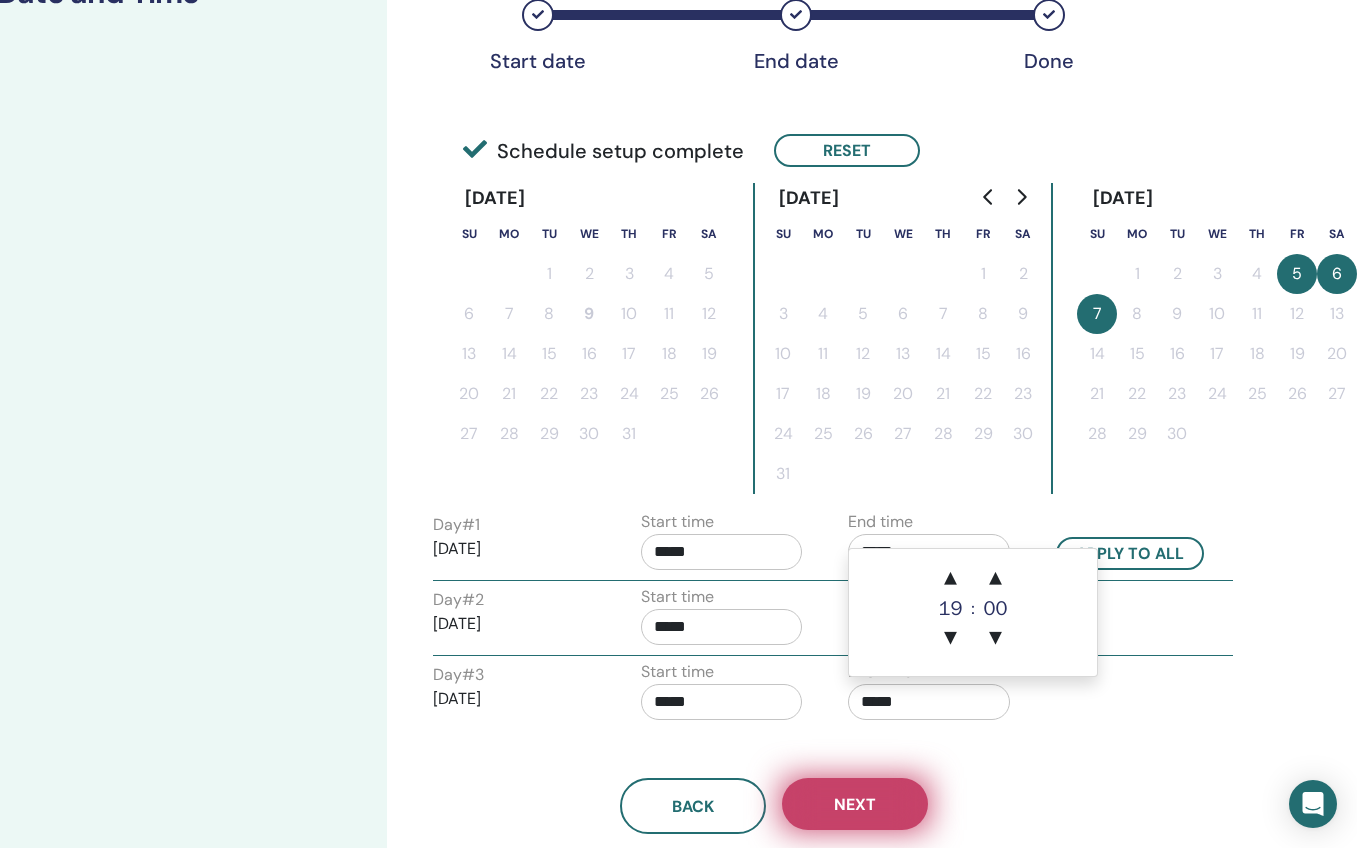 click on "Next" at bounding box center (855, 804) 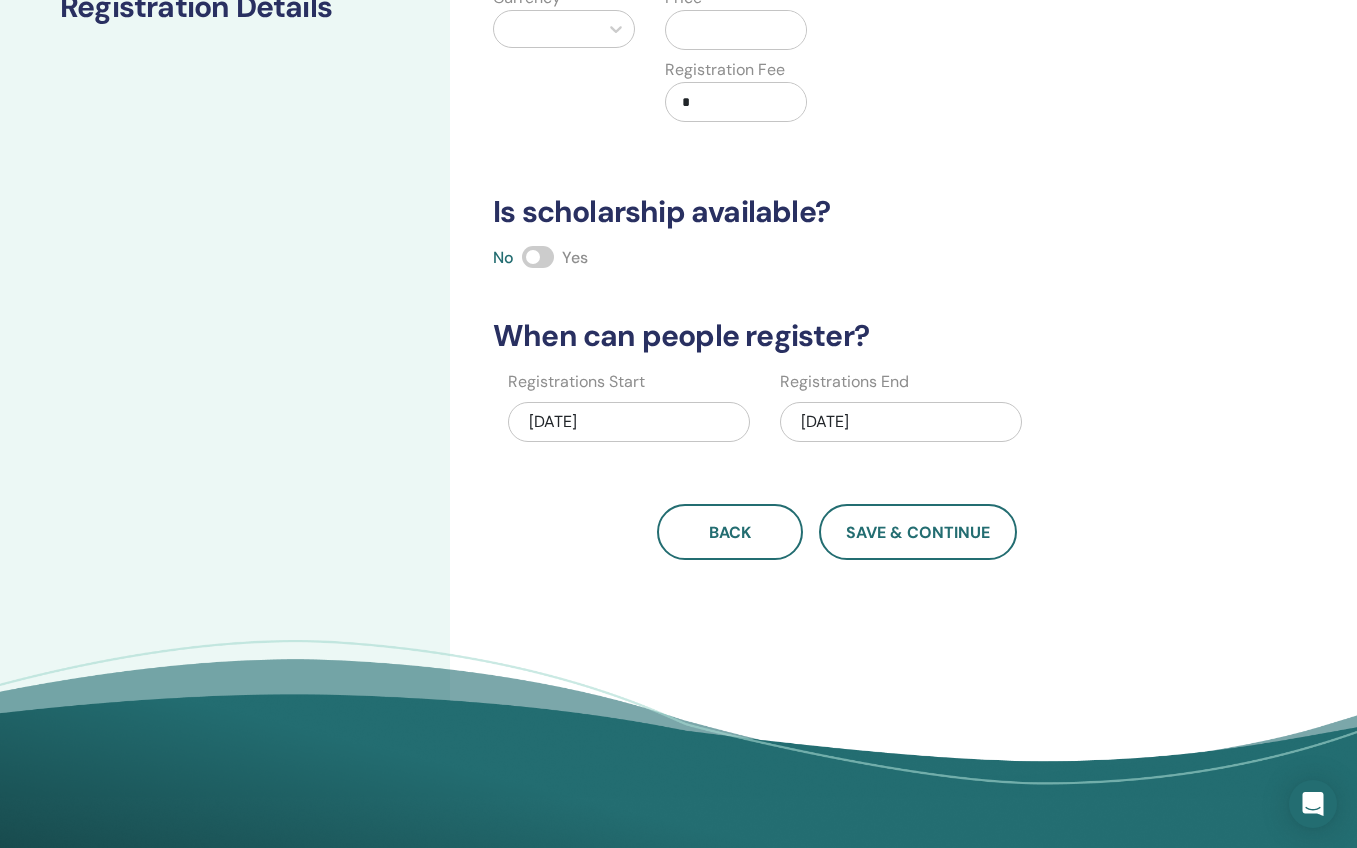 scroll, scrollTop: 338, scrollLeft: 0, axis: vertical 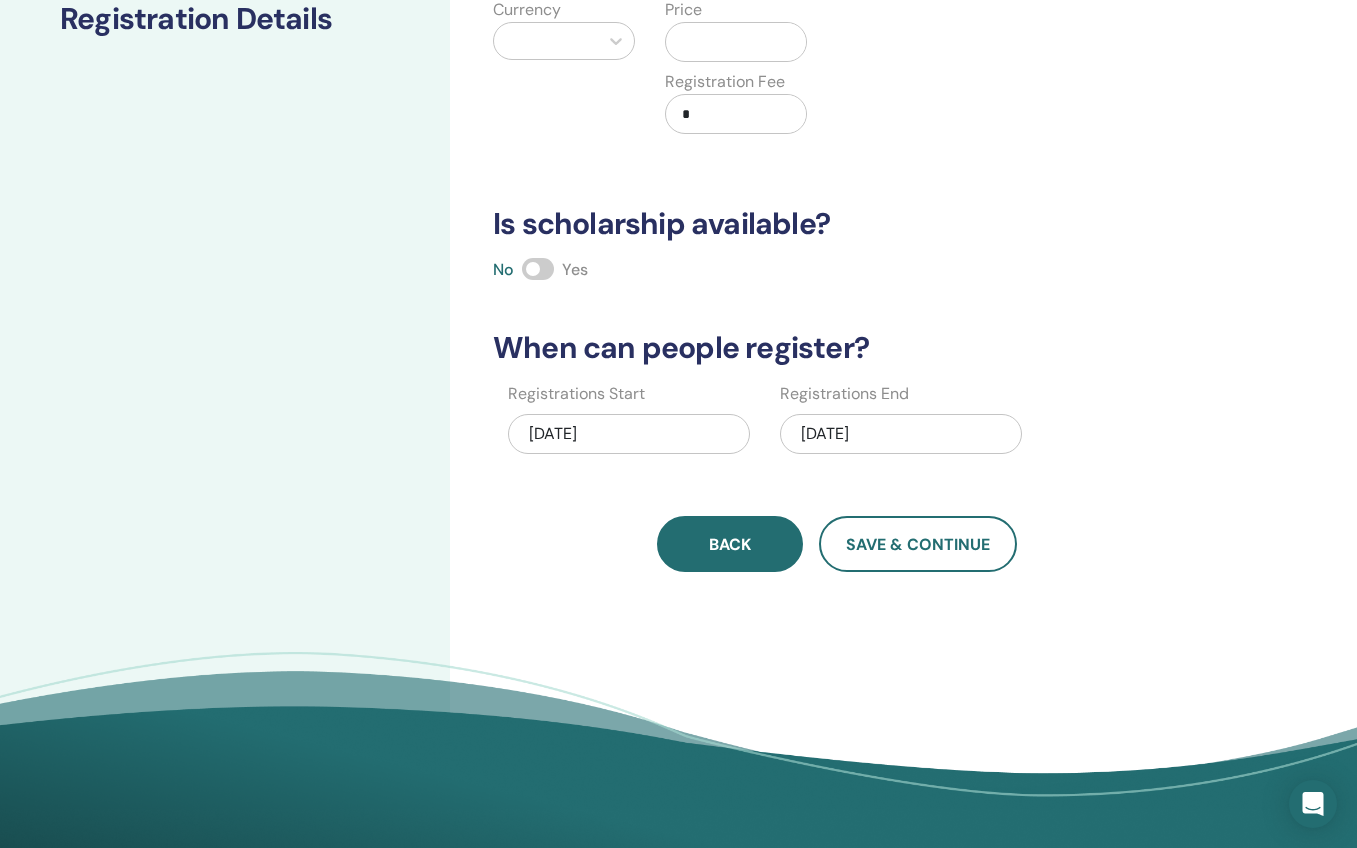click on "Back" at bounding box center [730, 544] 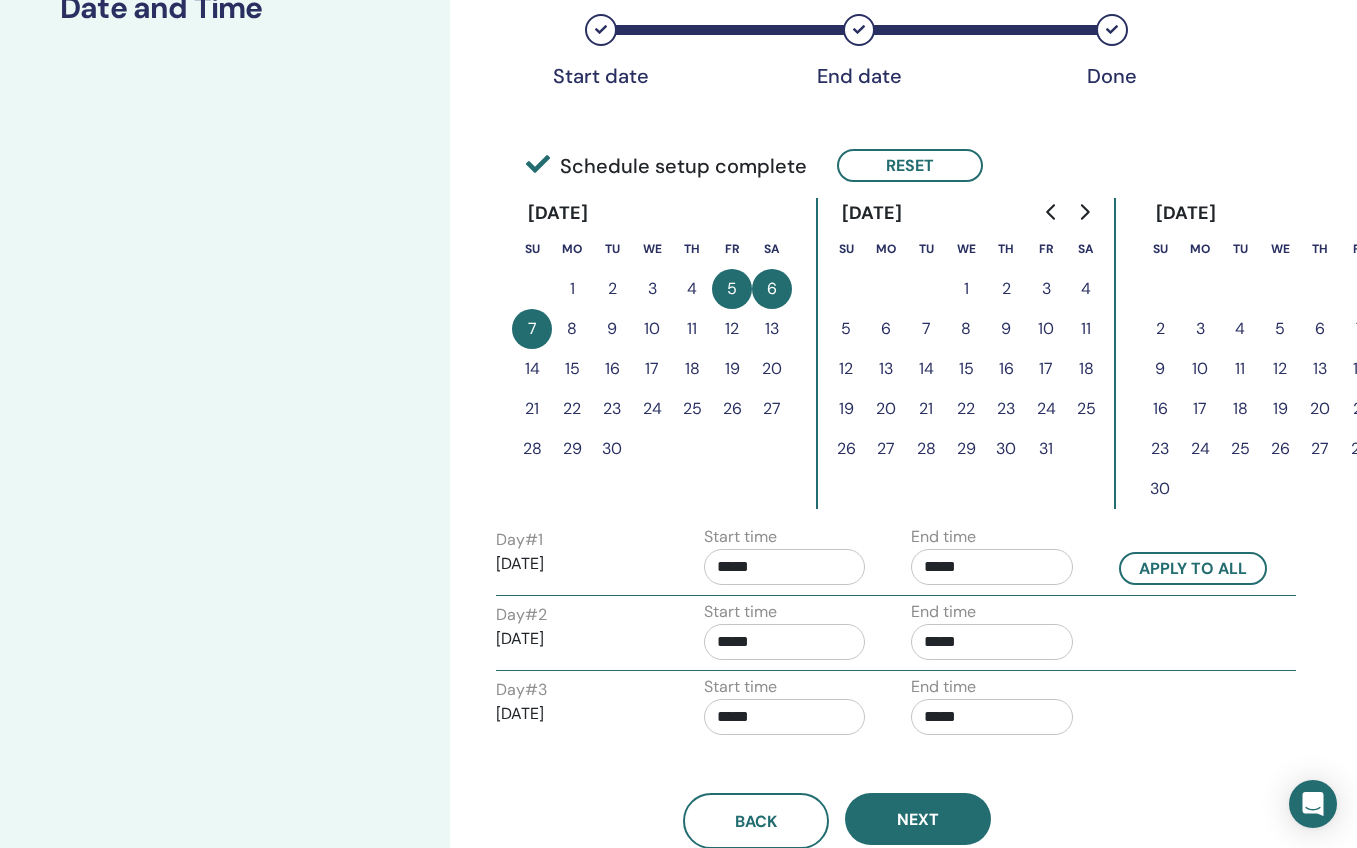 scroll, scrollTop: 350, scrollLeft: 0, axis: vertical 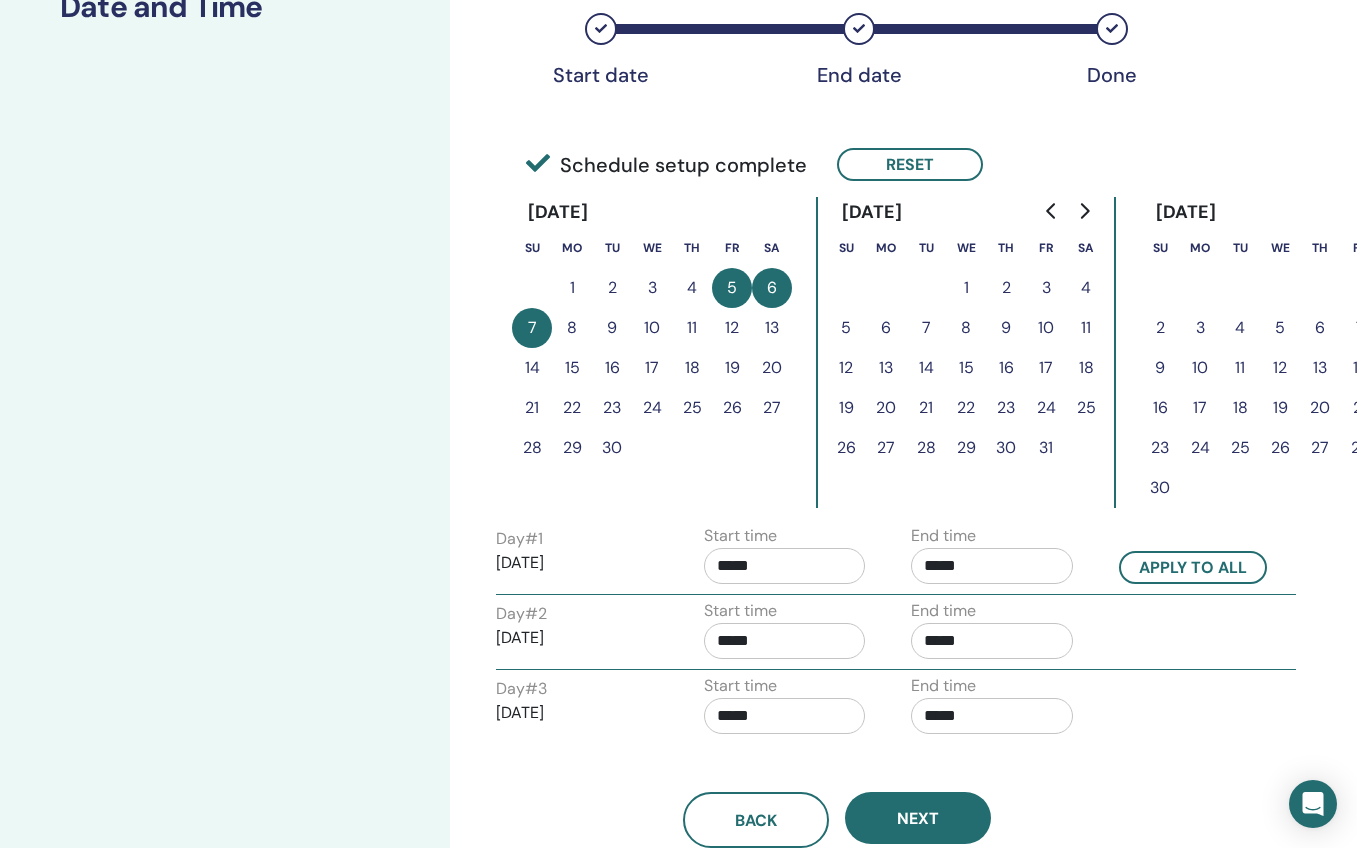 click on "*****" at bounding box center (785, 566) 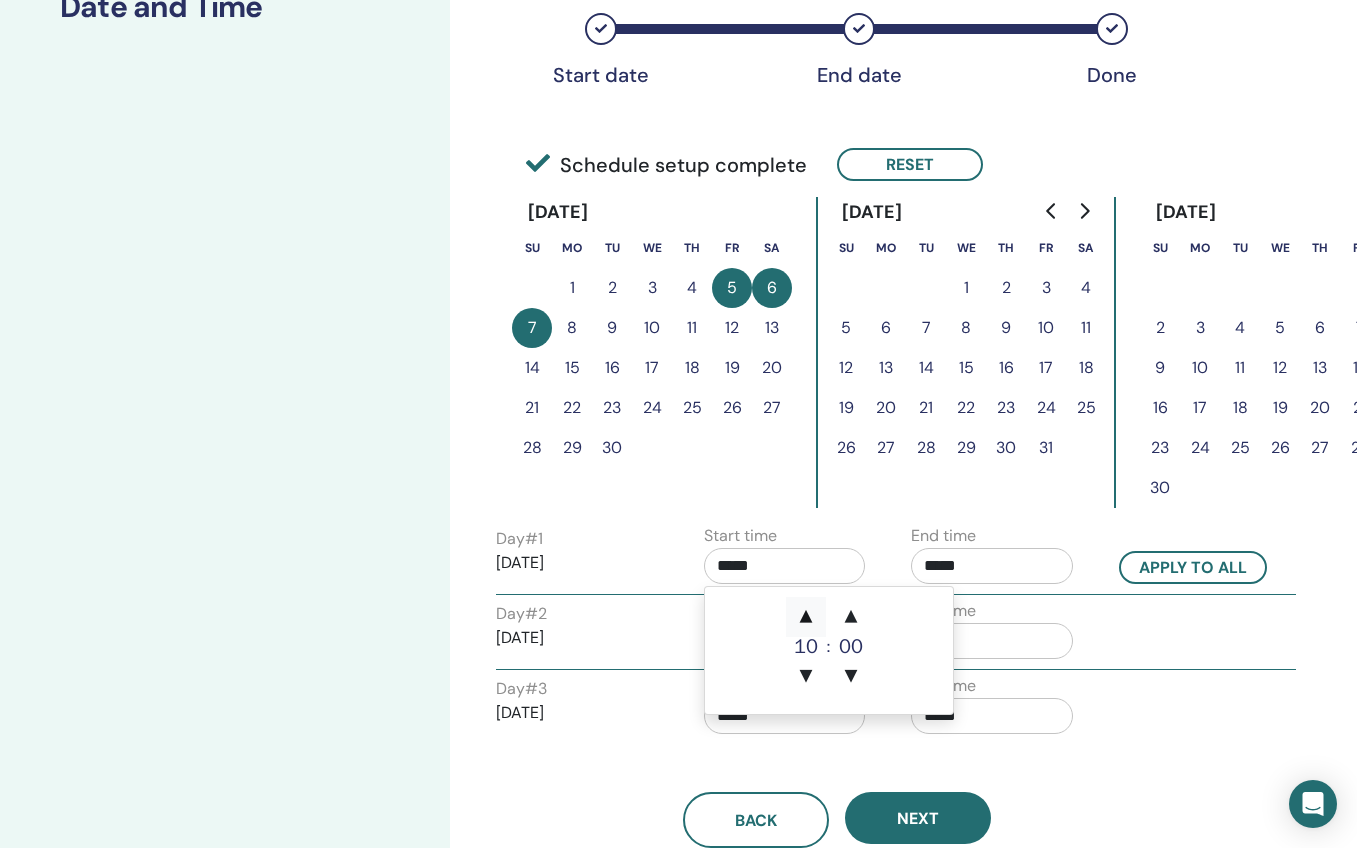 click on "▲" at bounding box center (806, 617) 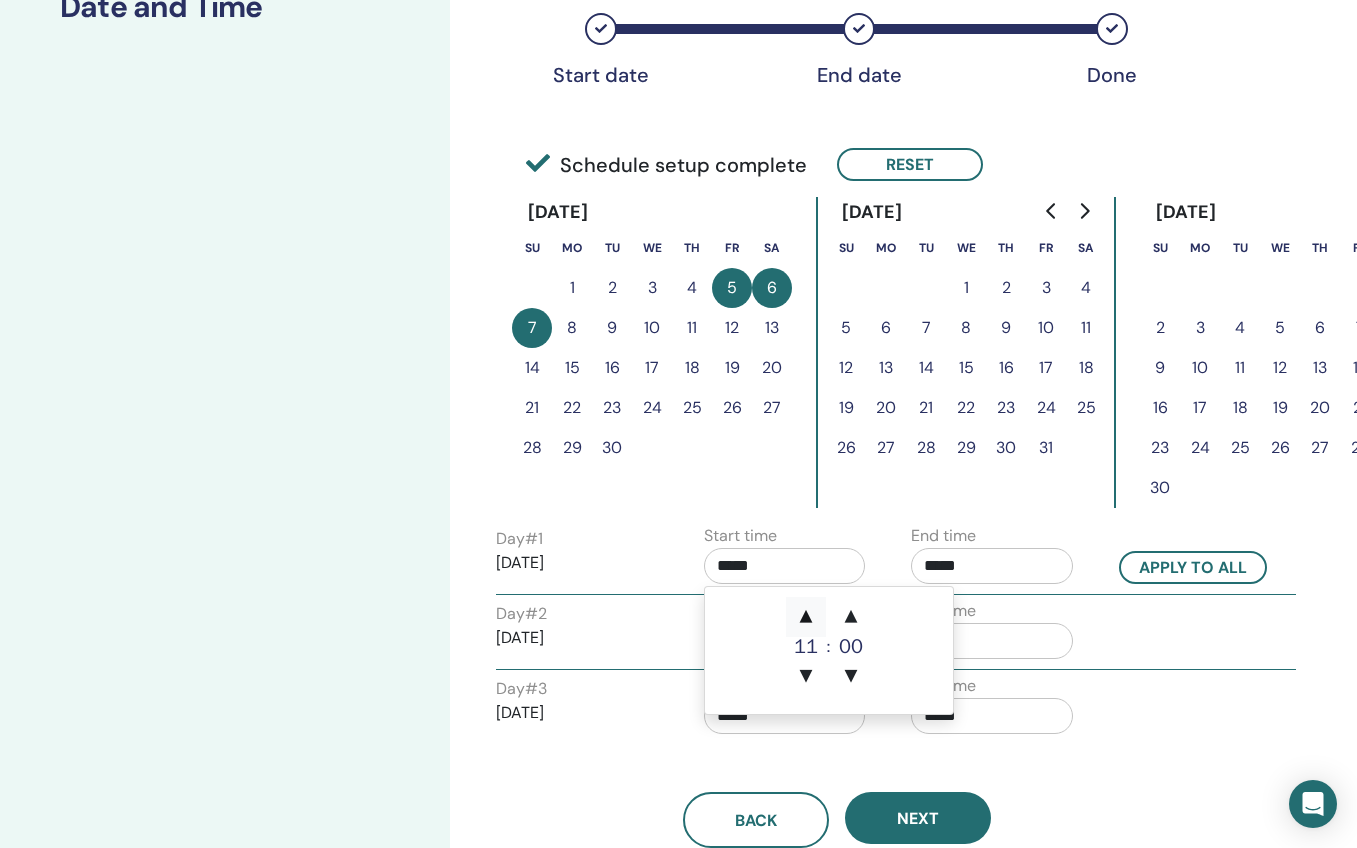 click on "▲" at bounding box center [806, 617] 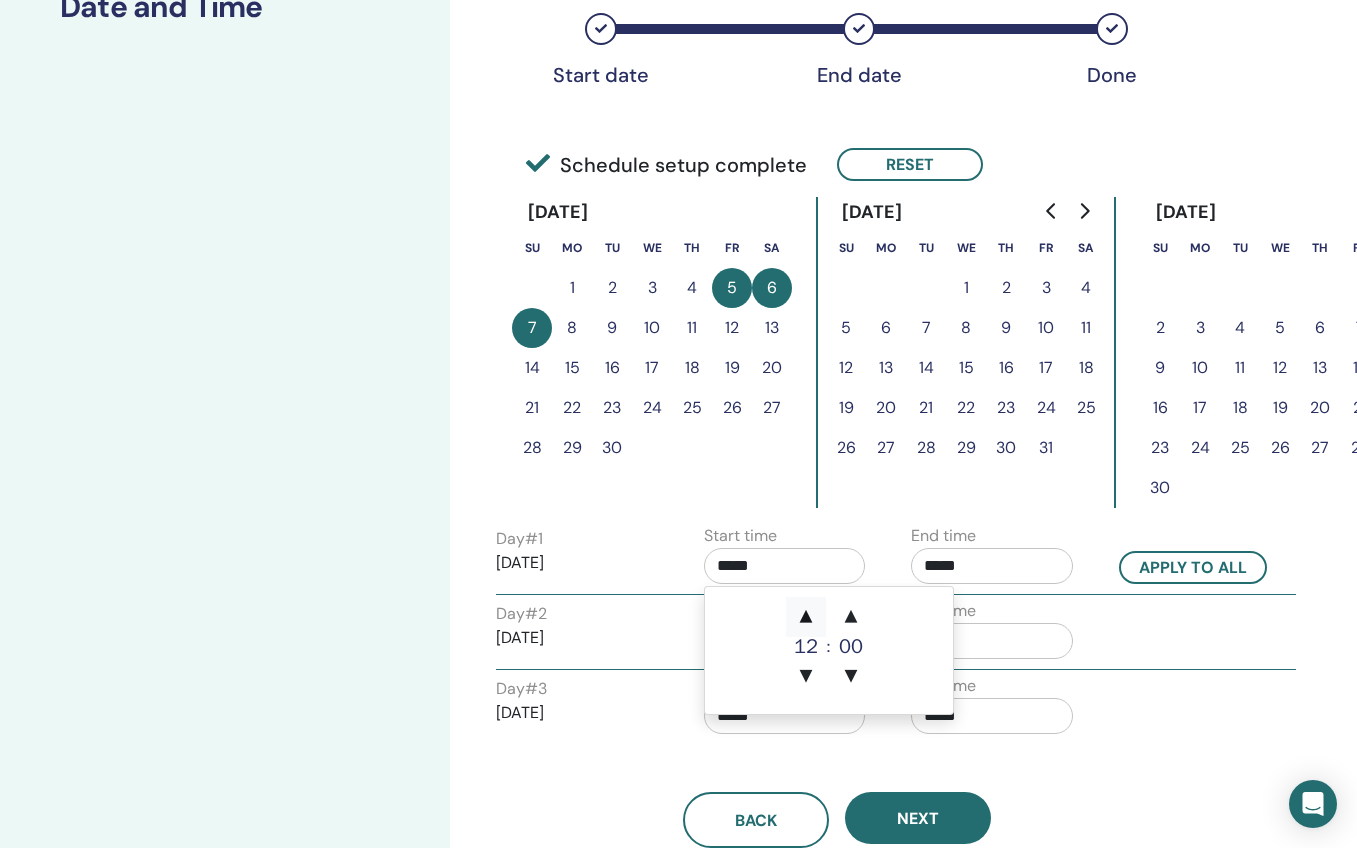 click on "▲" at bounding box center (806, 617) 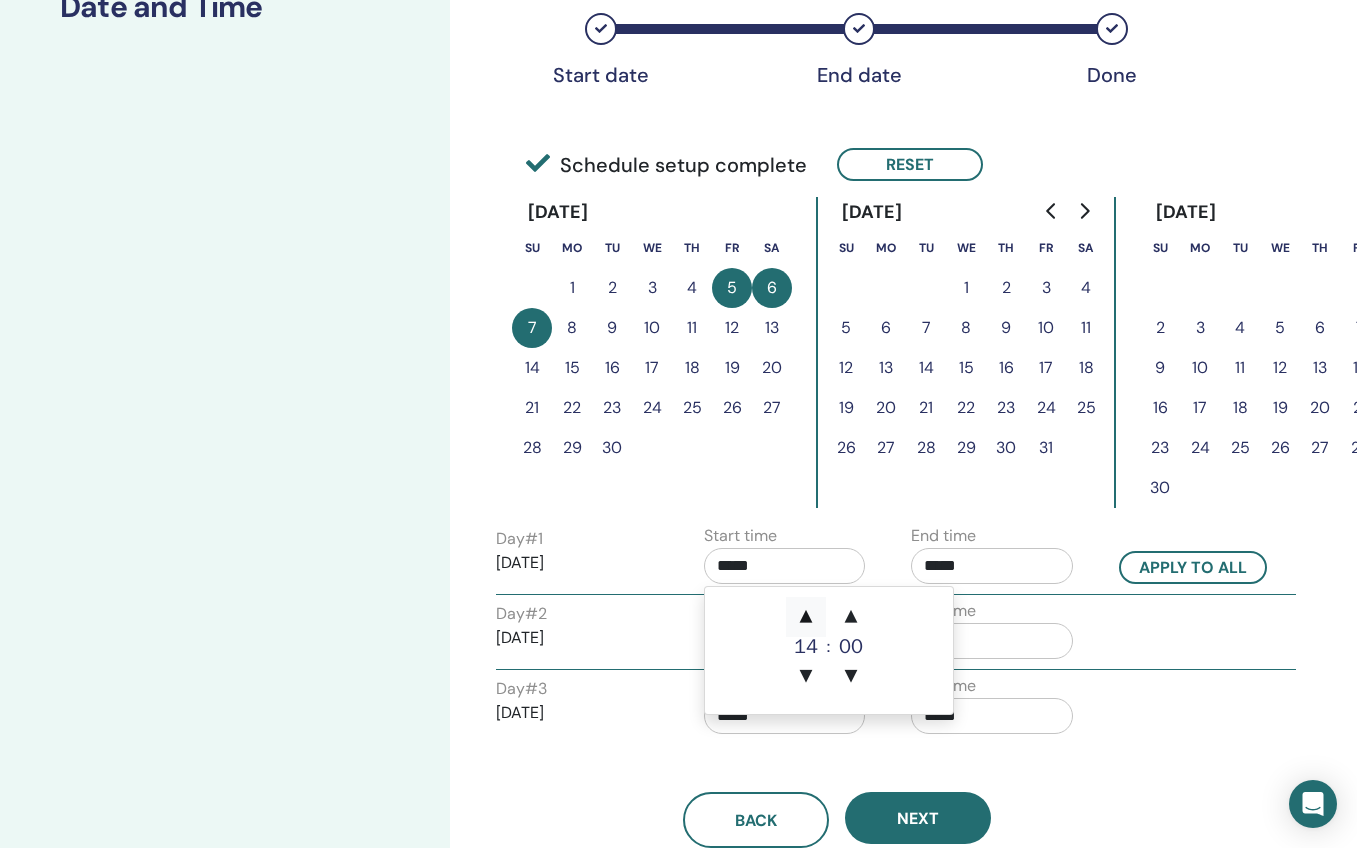 click on "▲" at bounding box center (806, 617) 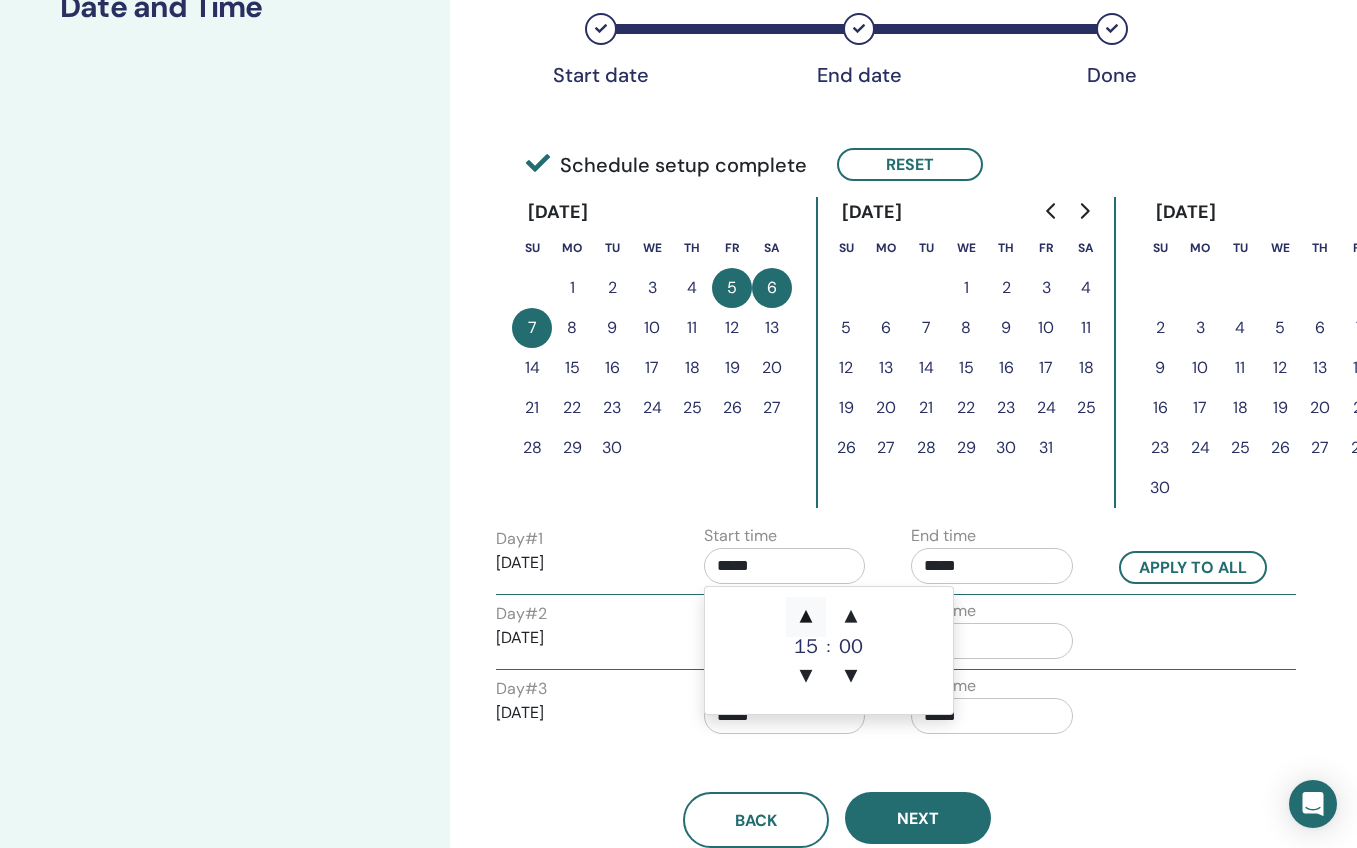 click on "▲" at bounding box center [806, 617] 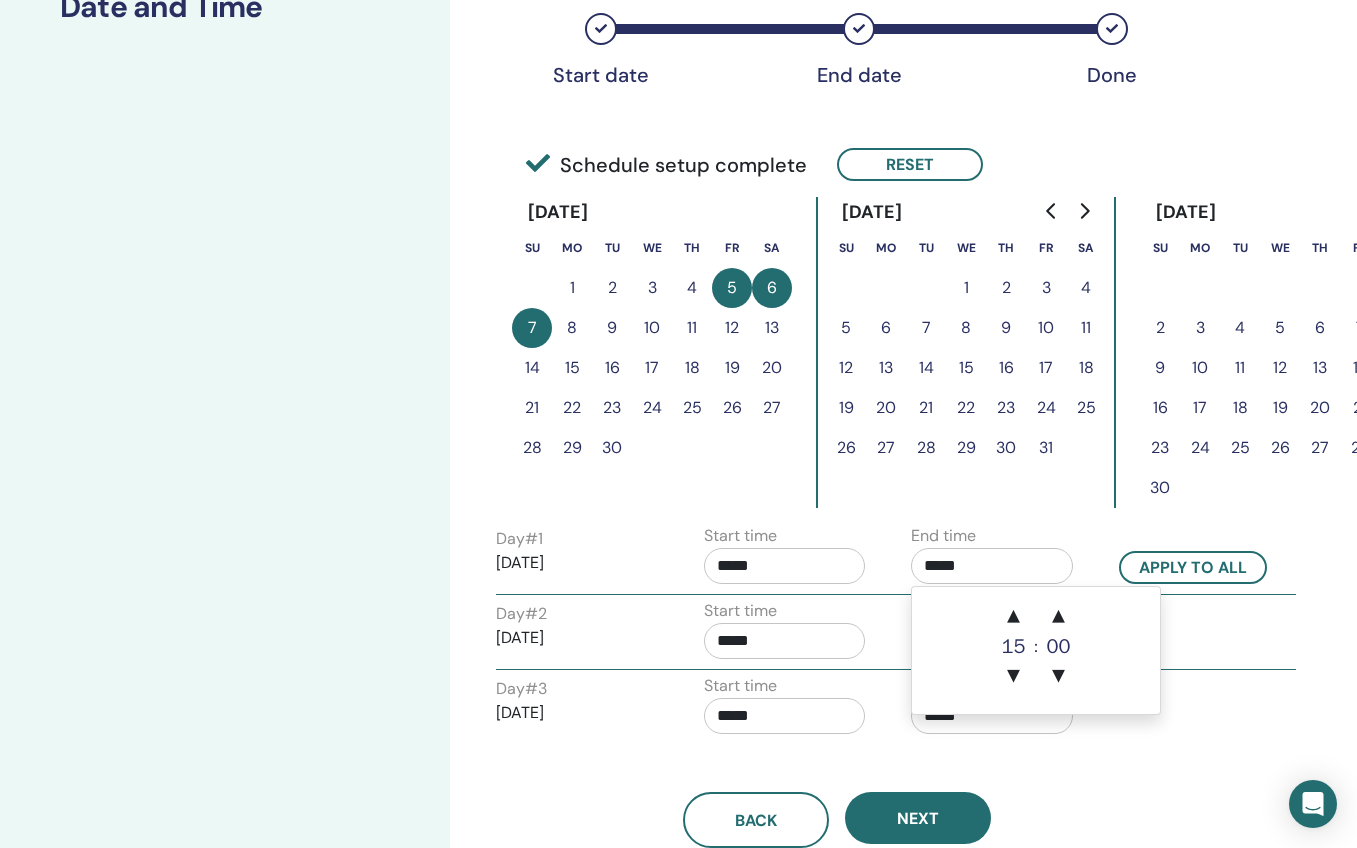 click on "*****" at bounding box center (992, 566) 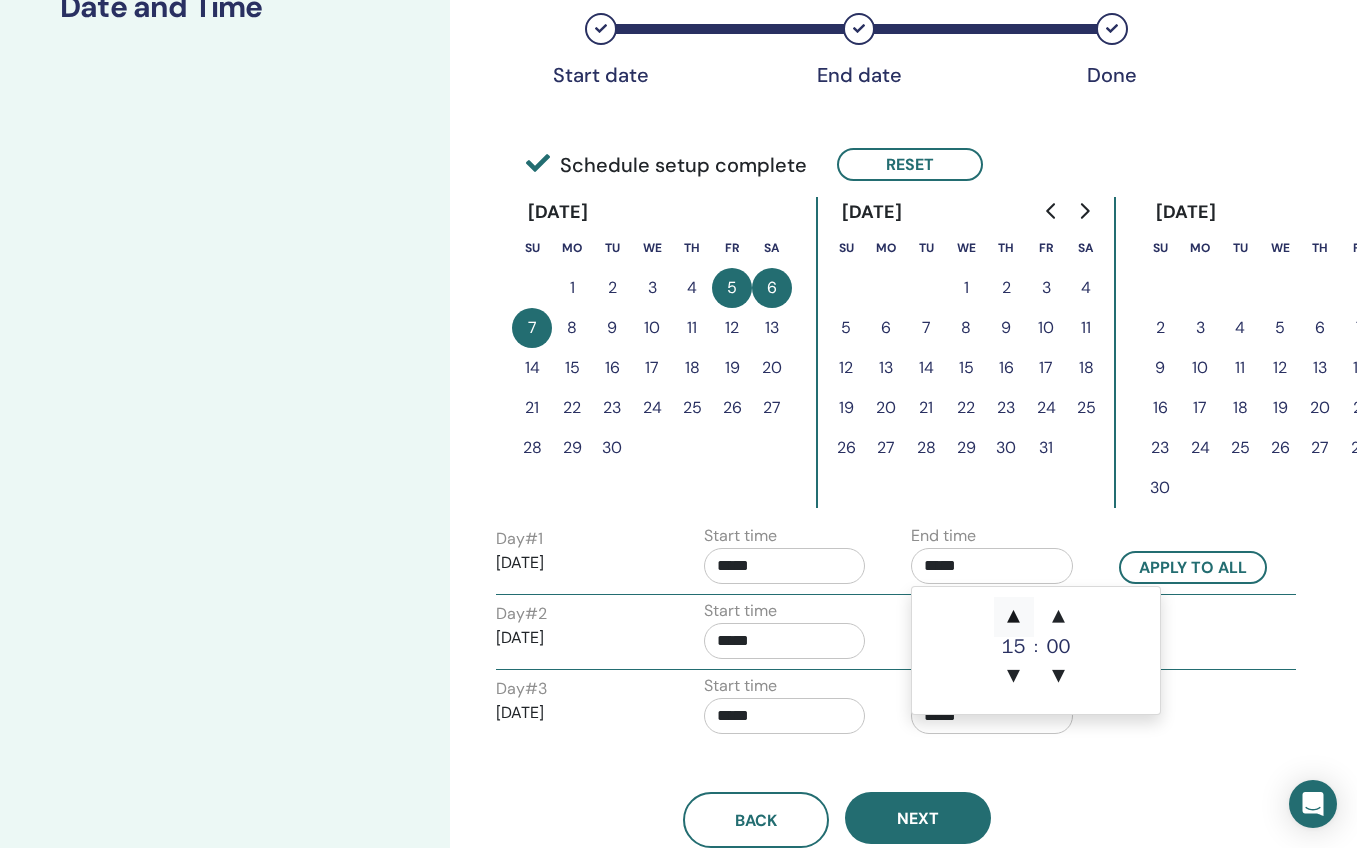 click on "▲" at bounding box center [1014, 617] 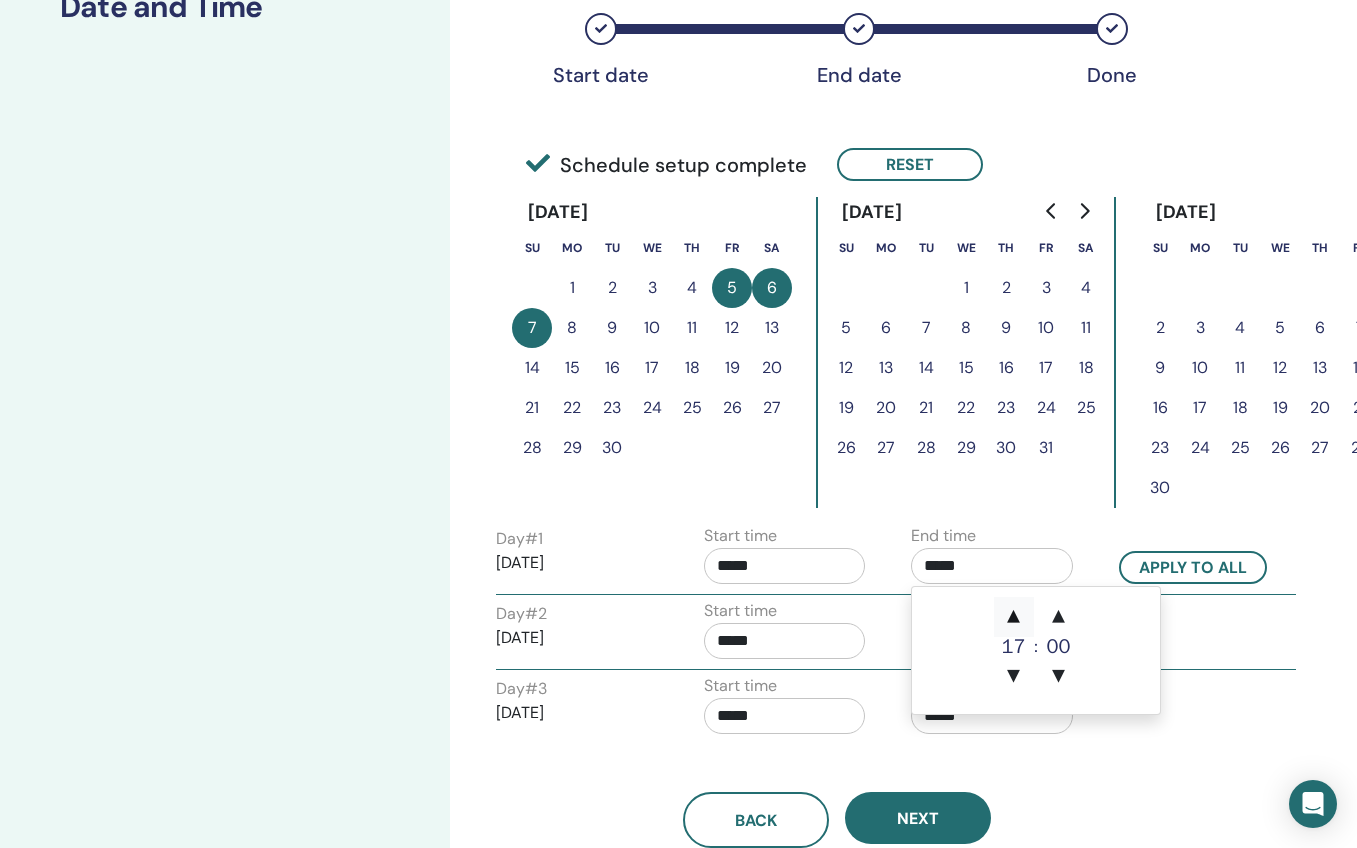 click on "▲" at bounding box center [1014, 617] 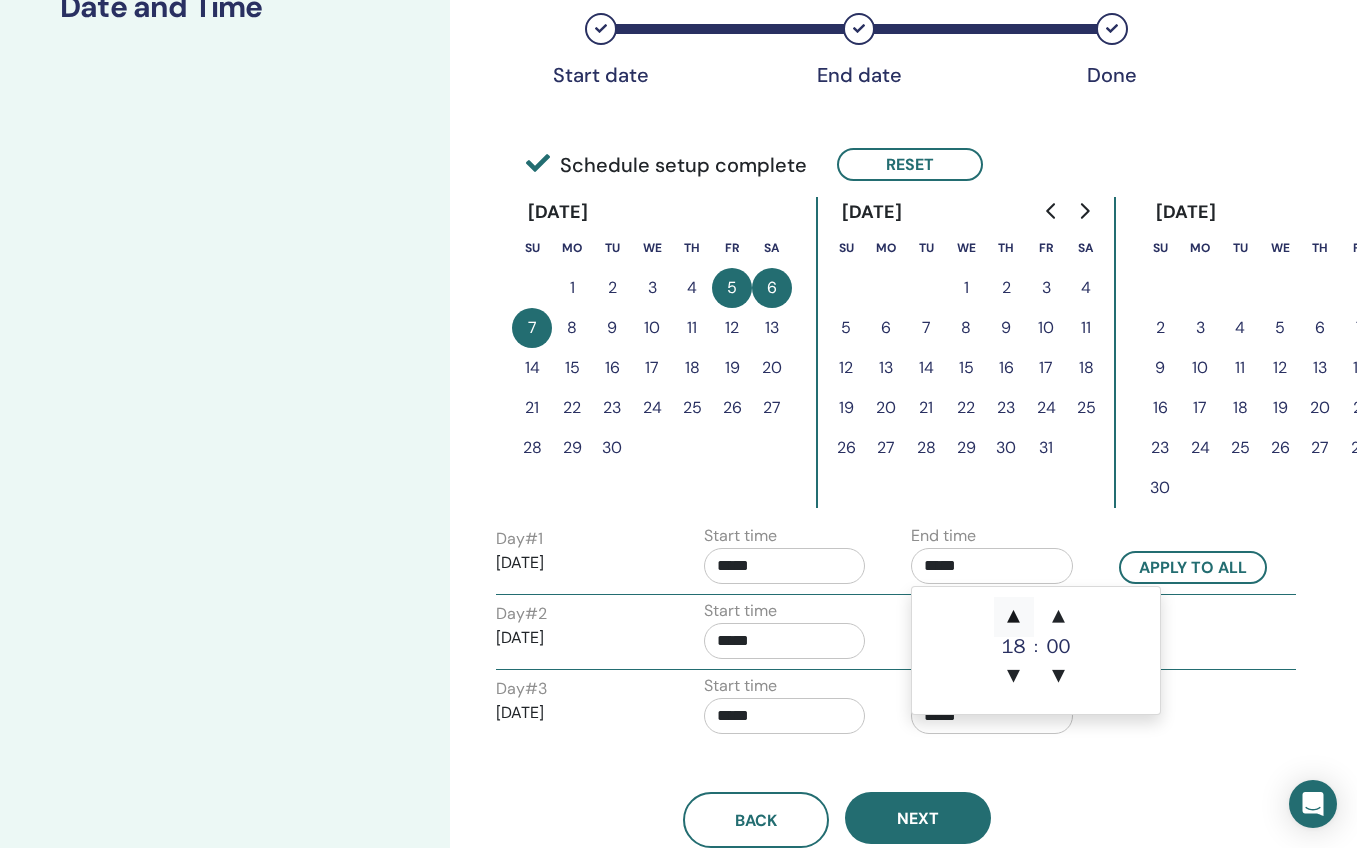 click on "▲" at bounding box center (1014, 617) 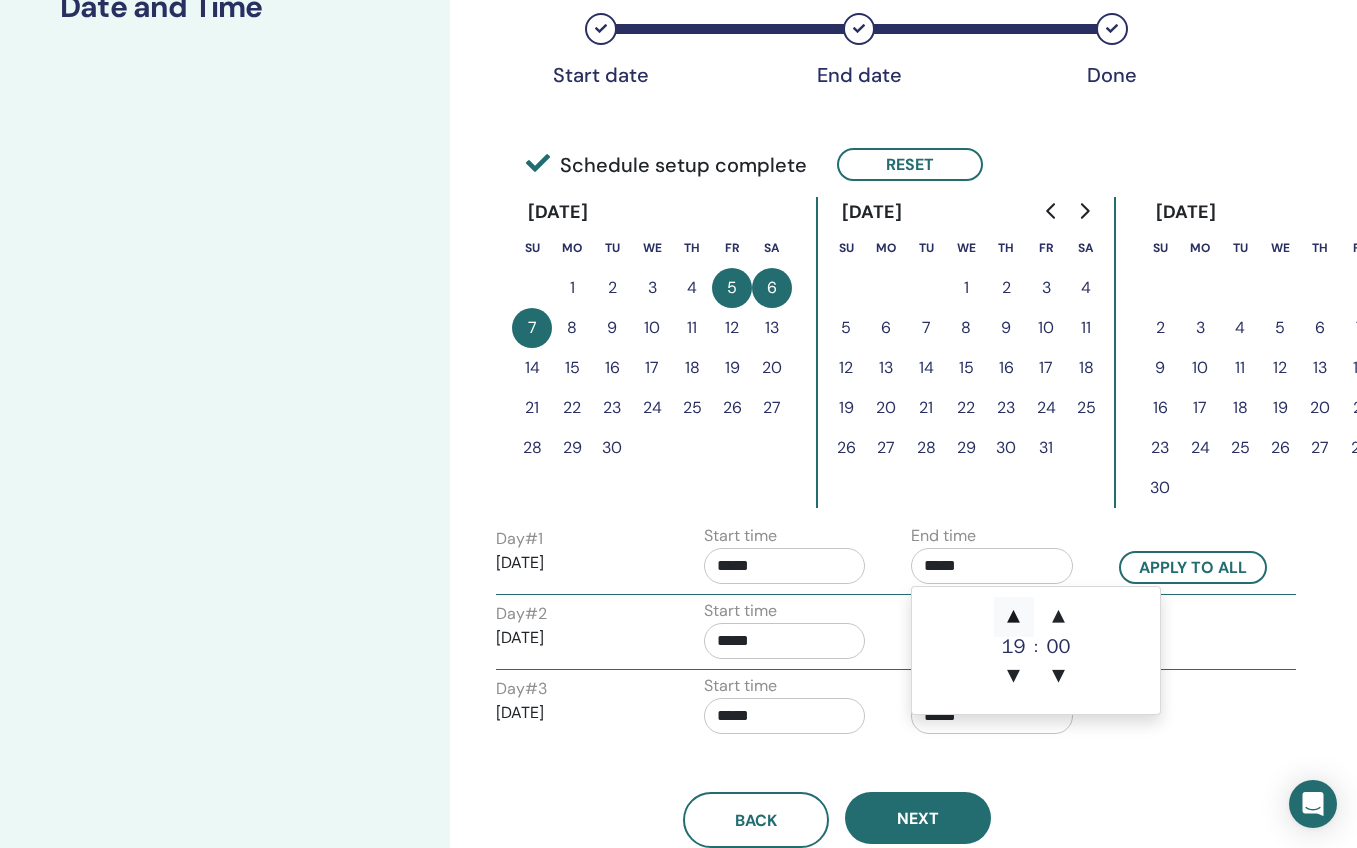 click on "▲" at bounding box center [1014, 617] 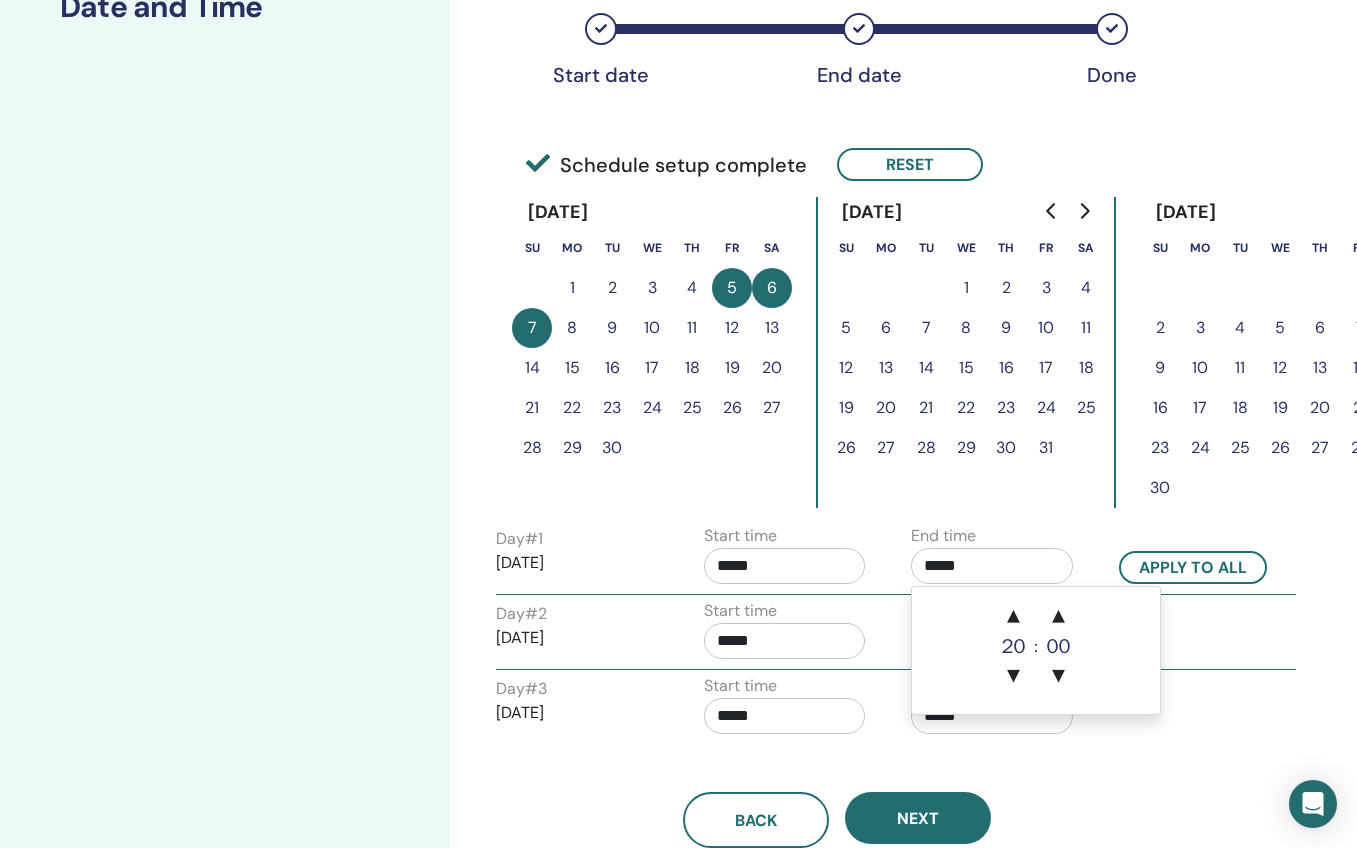 click on "*****" at bounding box center [785, 641] 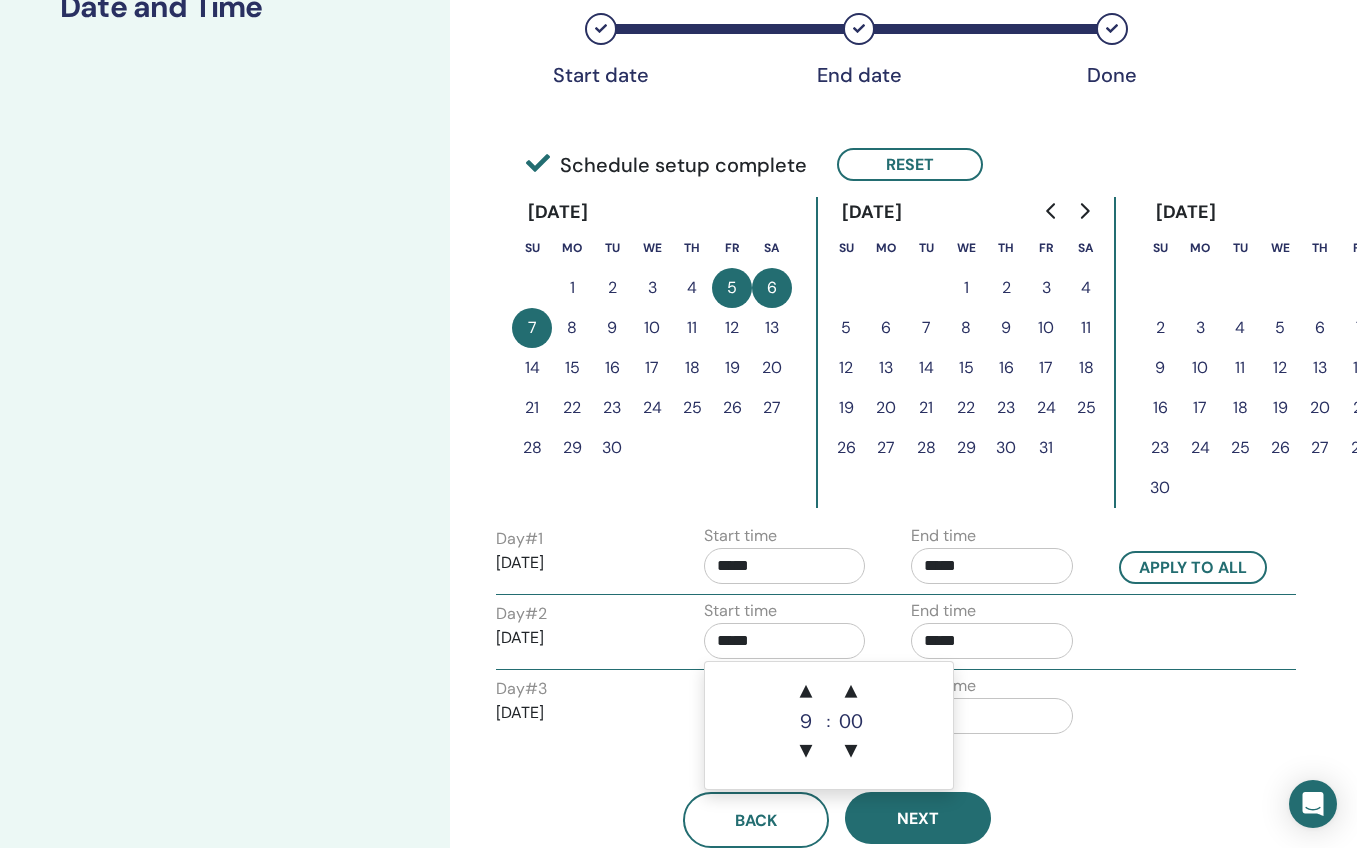 click on "*****" at bounding box center [992, 641] 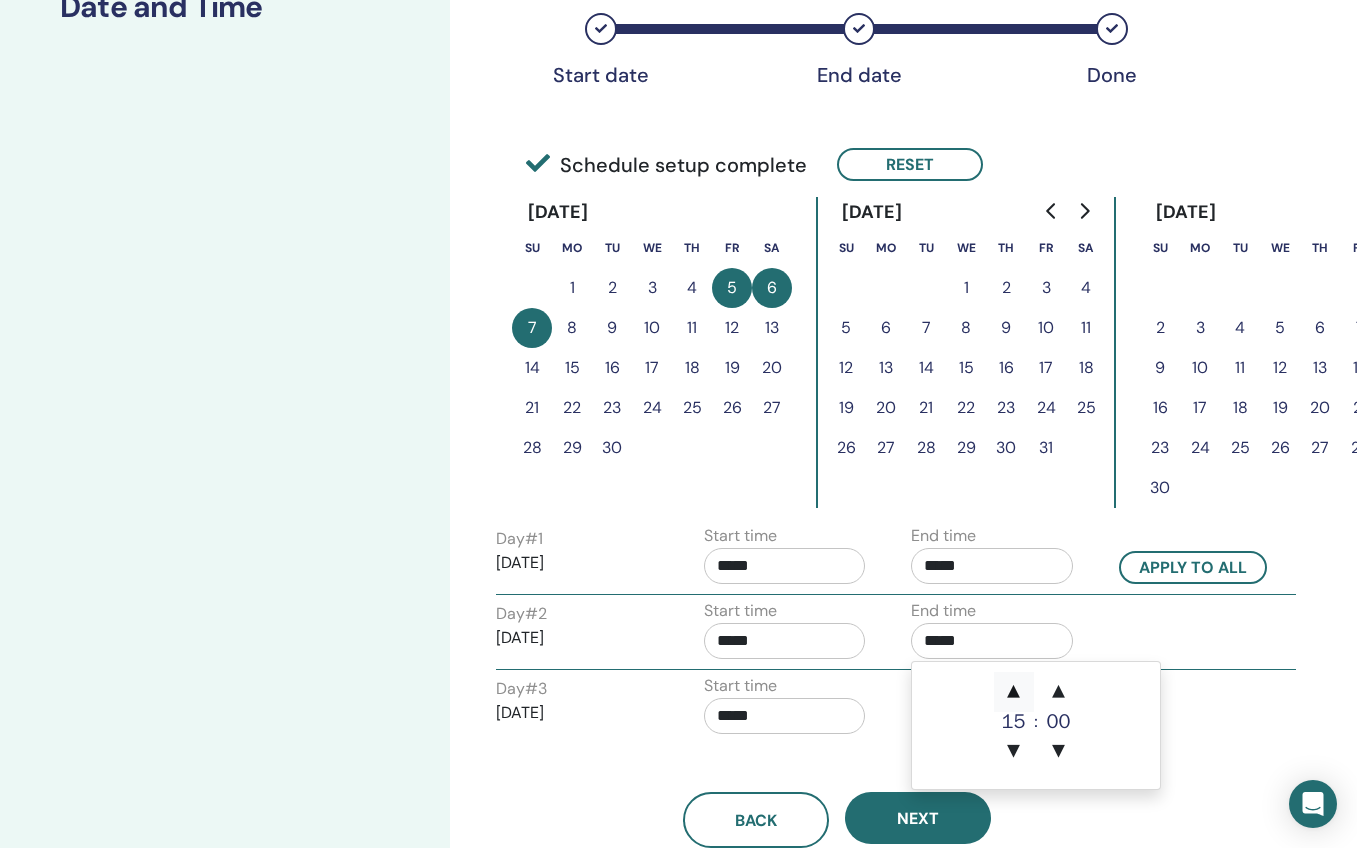click on "▲" at bounding box center (1014, 692) 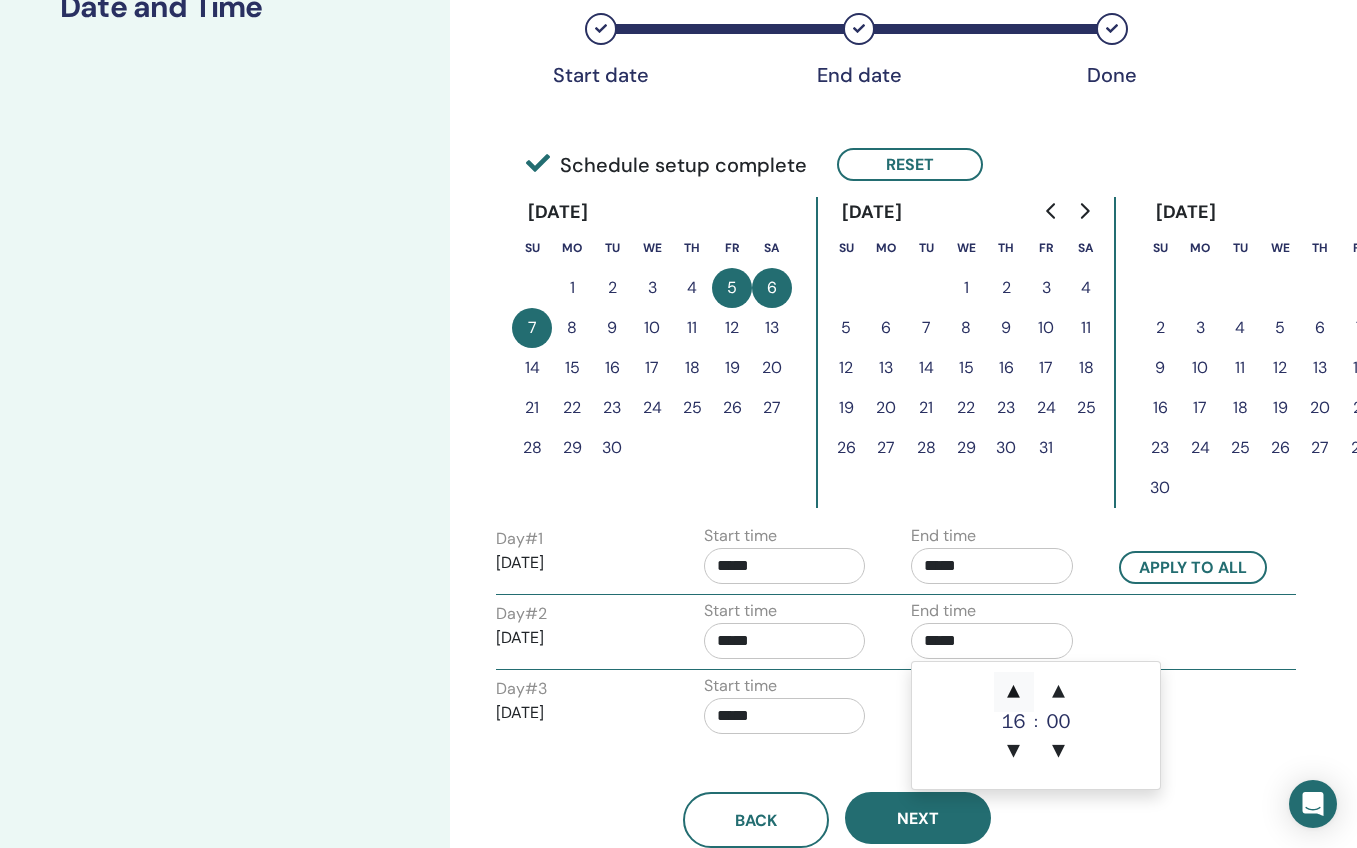 click on "▲" at bounding box center (1014, 692) 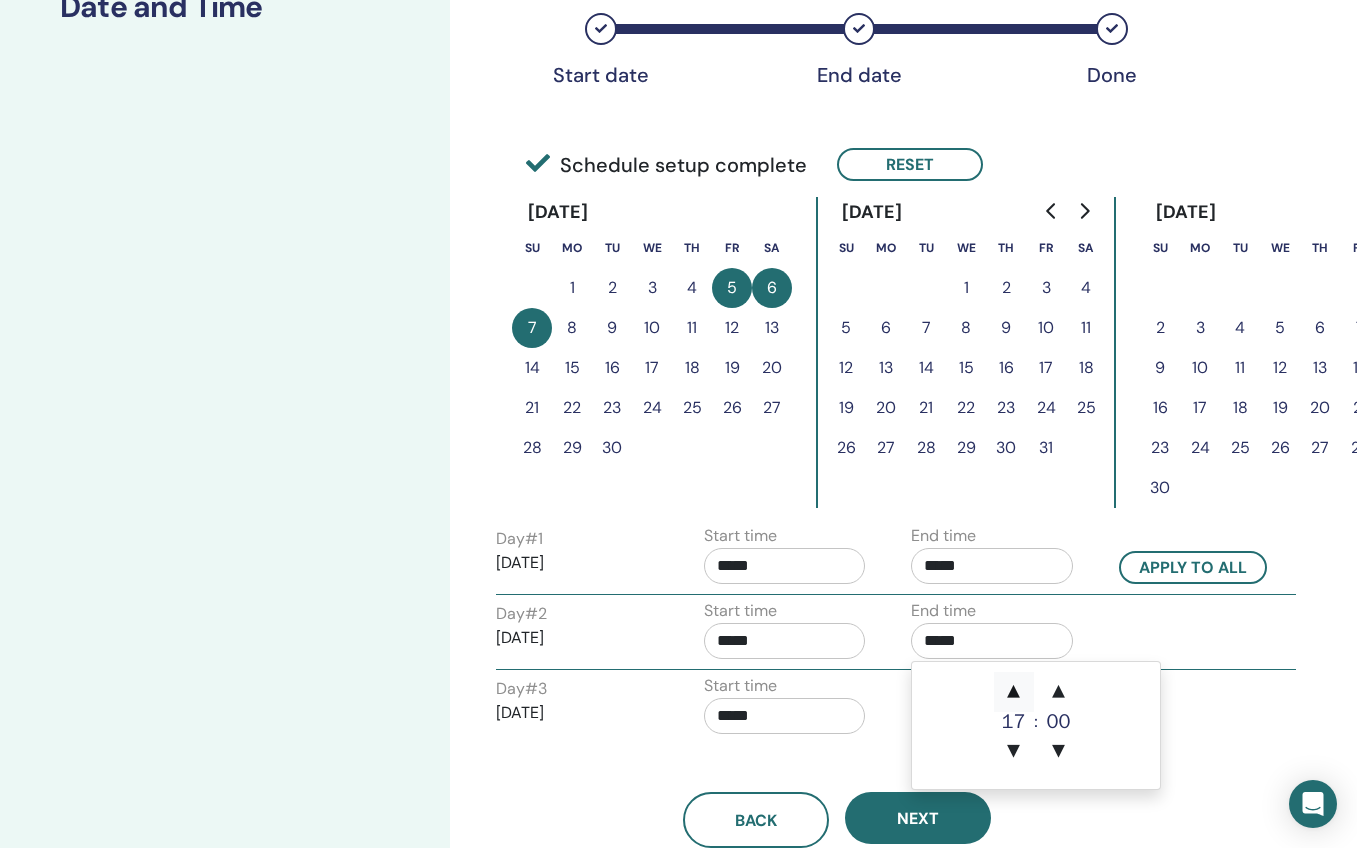 click on "▲" at bounding box center (1014, 692) 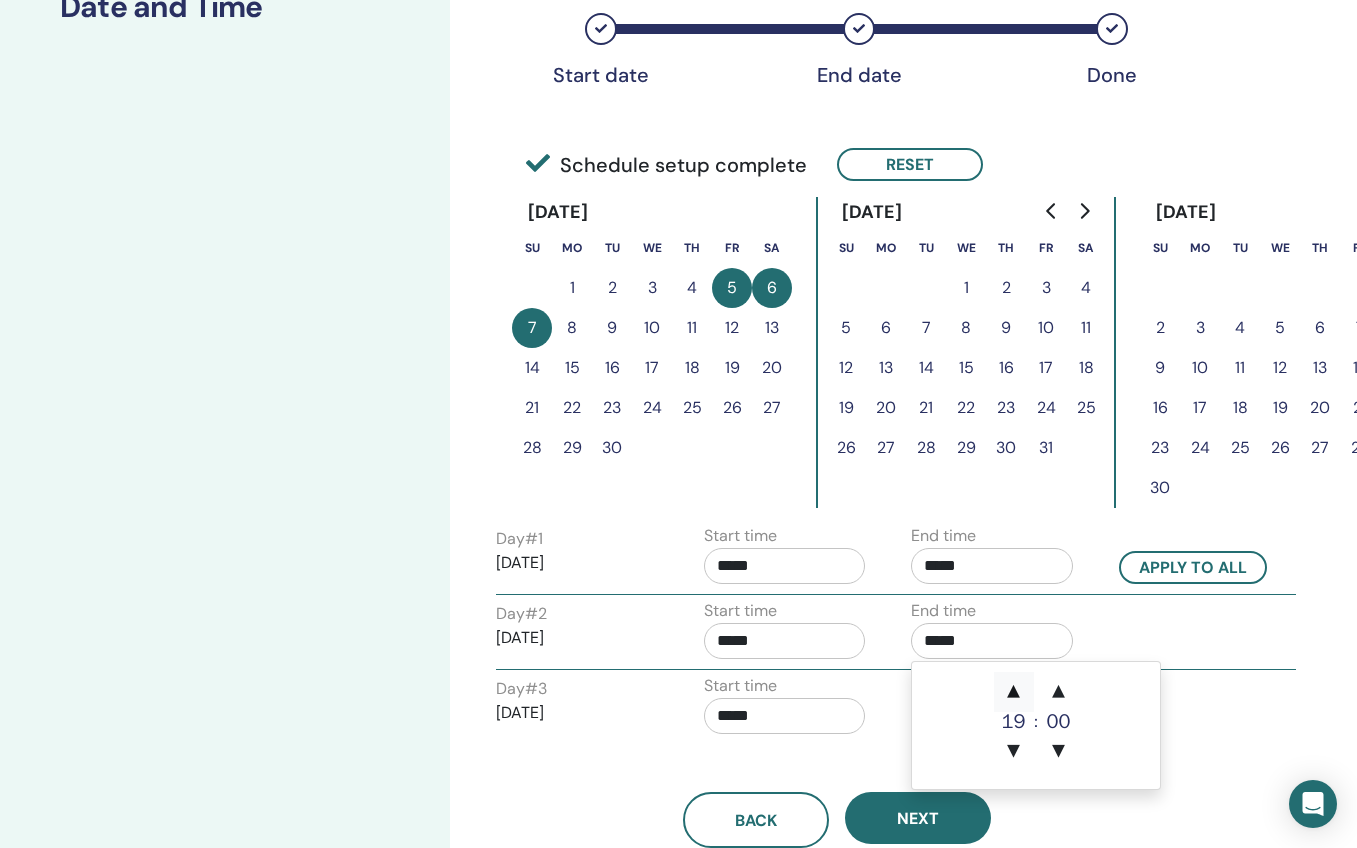 click on "▲" at bounding box center [1014, 692] 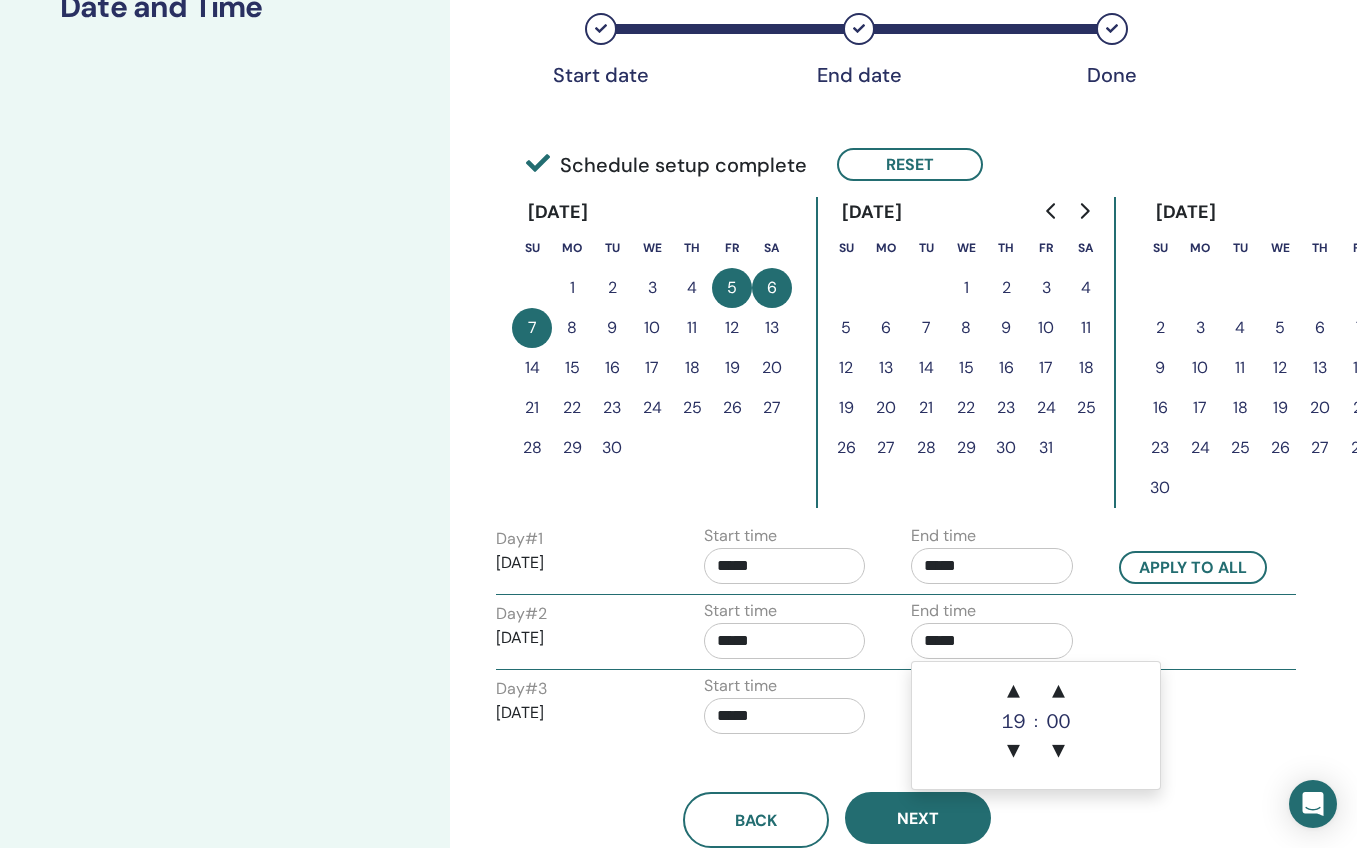 click on "Day  # 2 2025/09/06 Start time ***** End time *****" at bounding box center [896, 634] 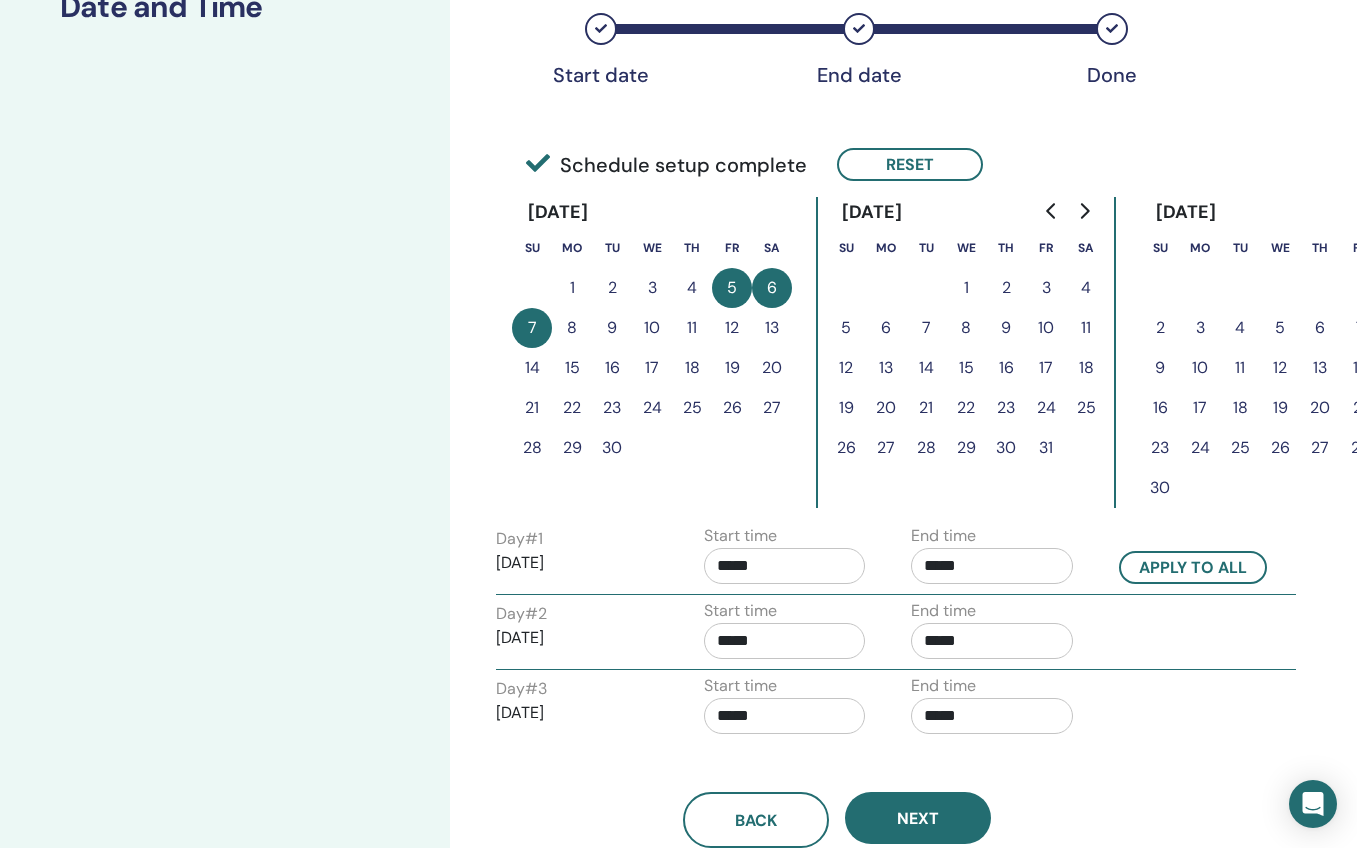 click on "*****" at bounding box center [992, 716] 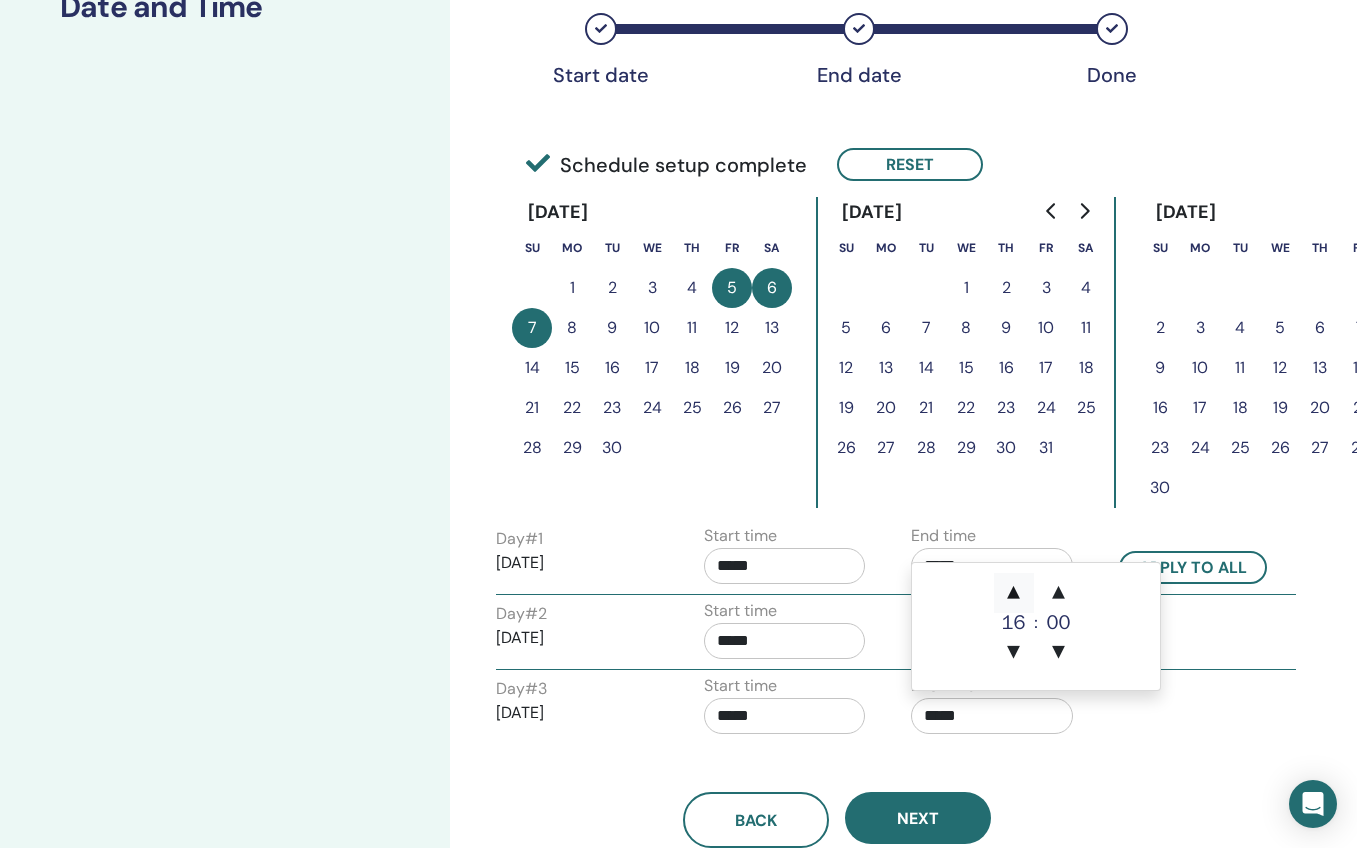 click on "▲" at bounding box center (1014, 593) 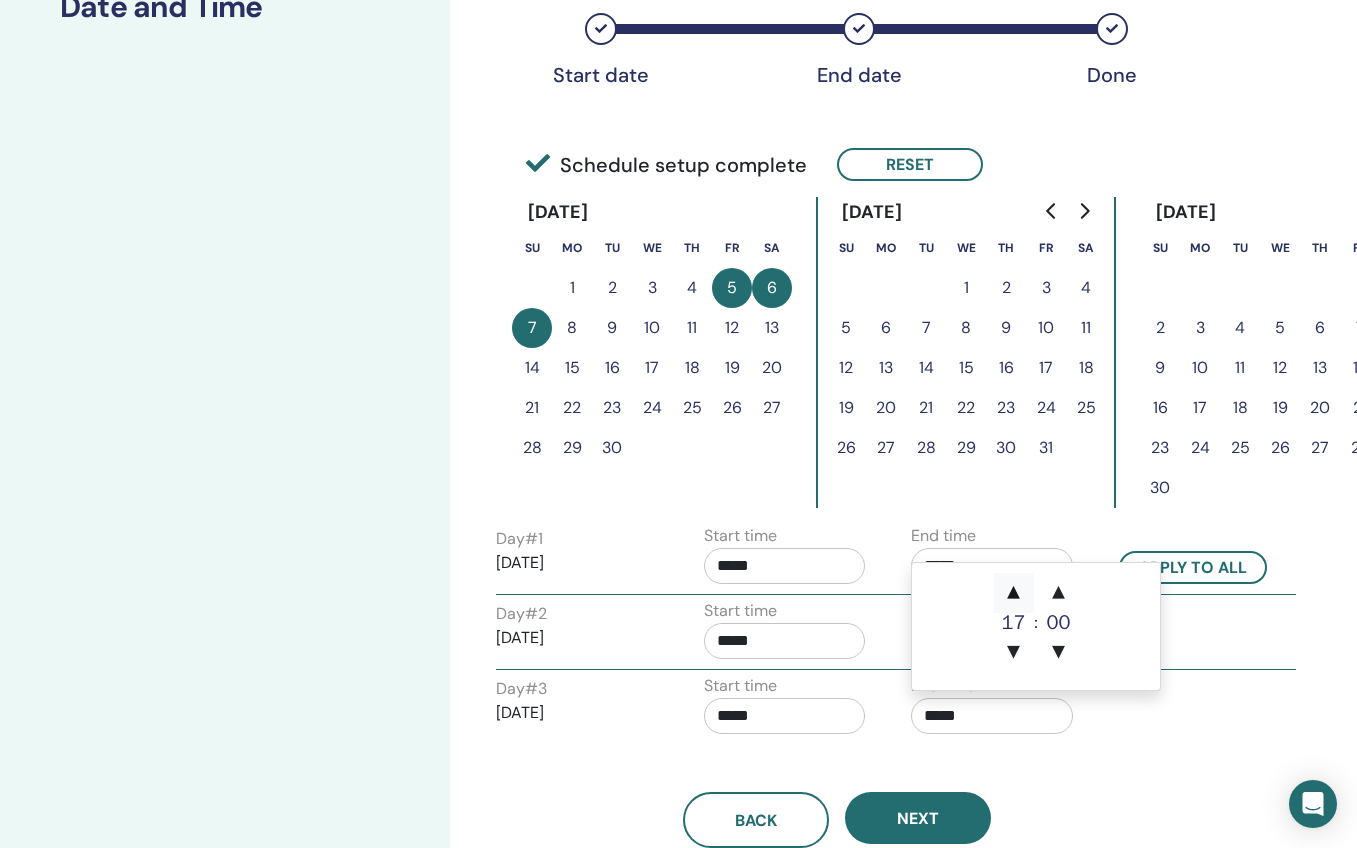 click on "▲" at bounding box center [1014, 593] 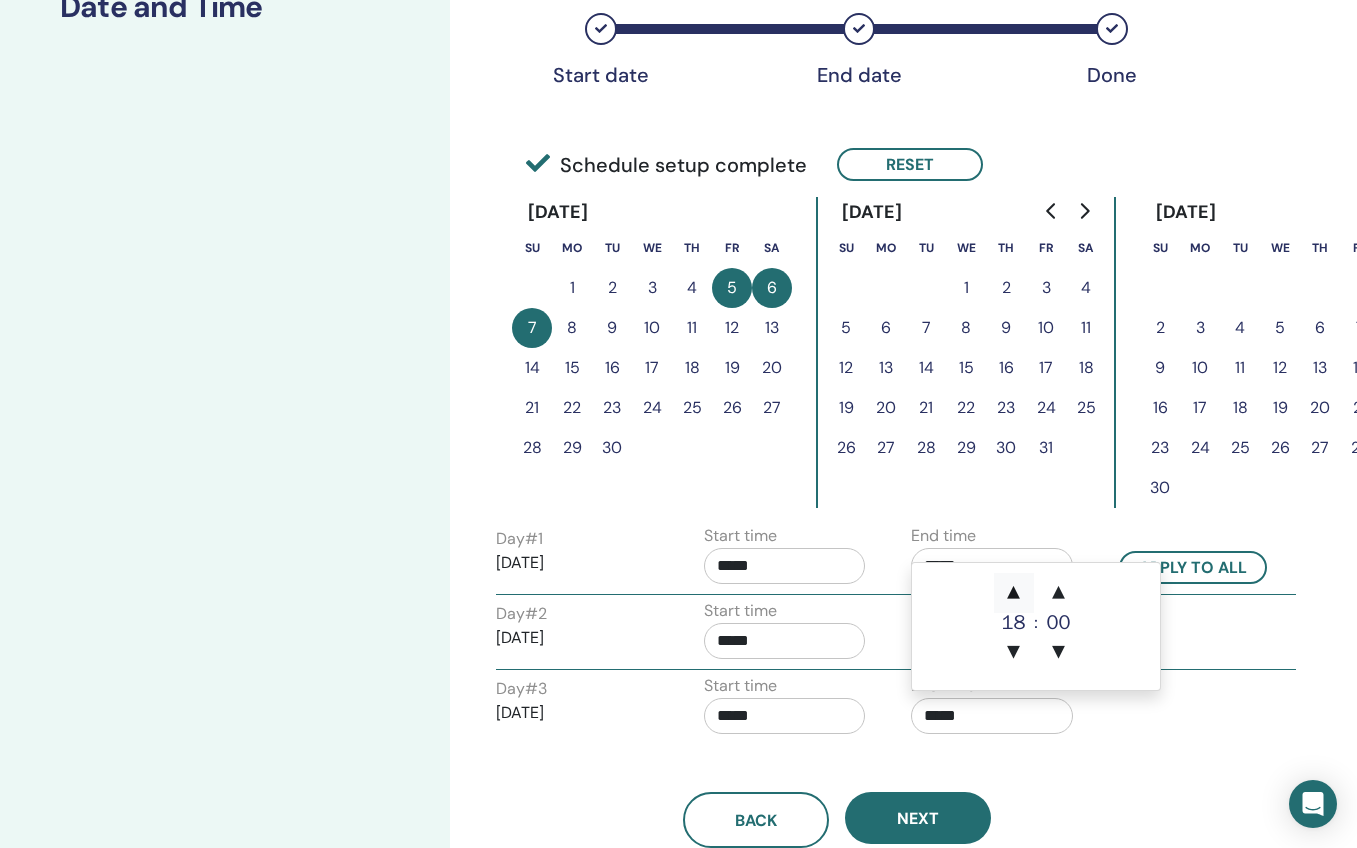 click on "▲" at bounding box center [1014, 593] 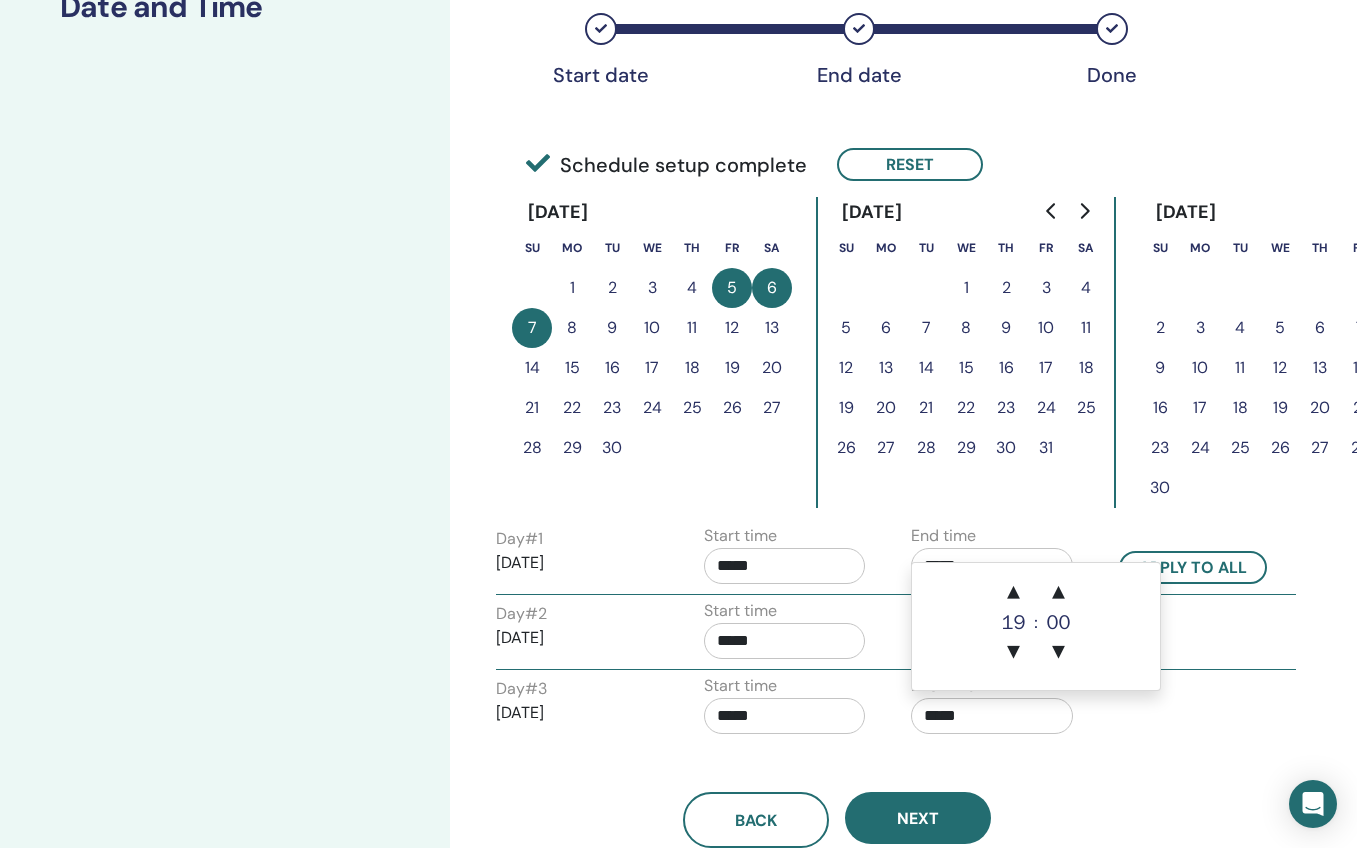 click on "End time *****" at bounding box center [1000, 709] 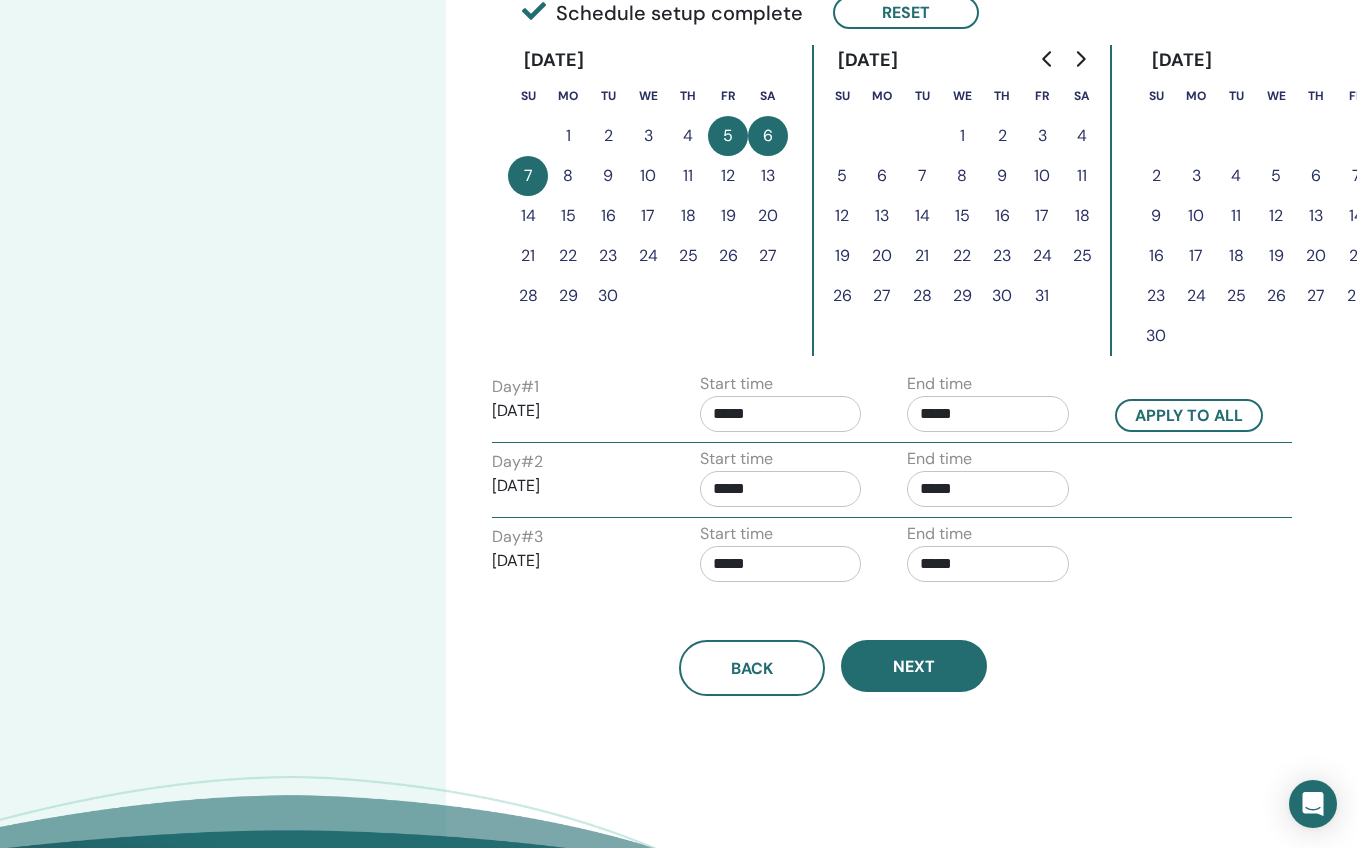 scroll, scrollTop: 521, scrollLeft: 4, axis: both 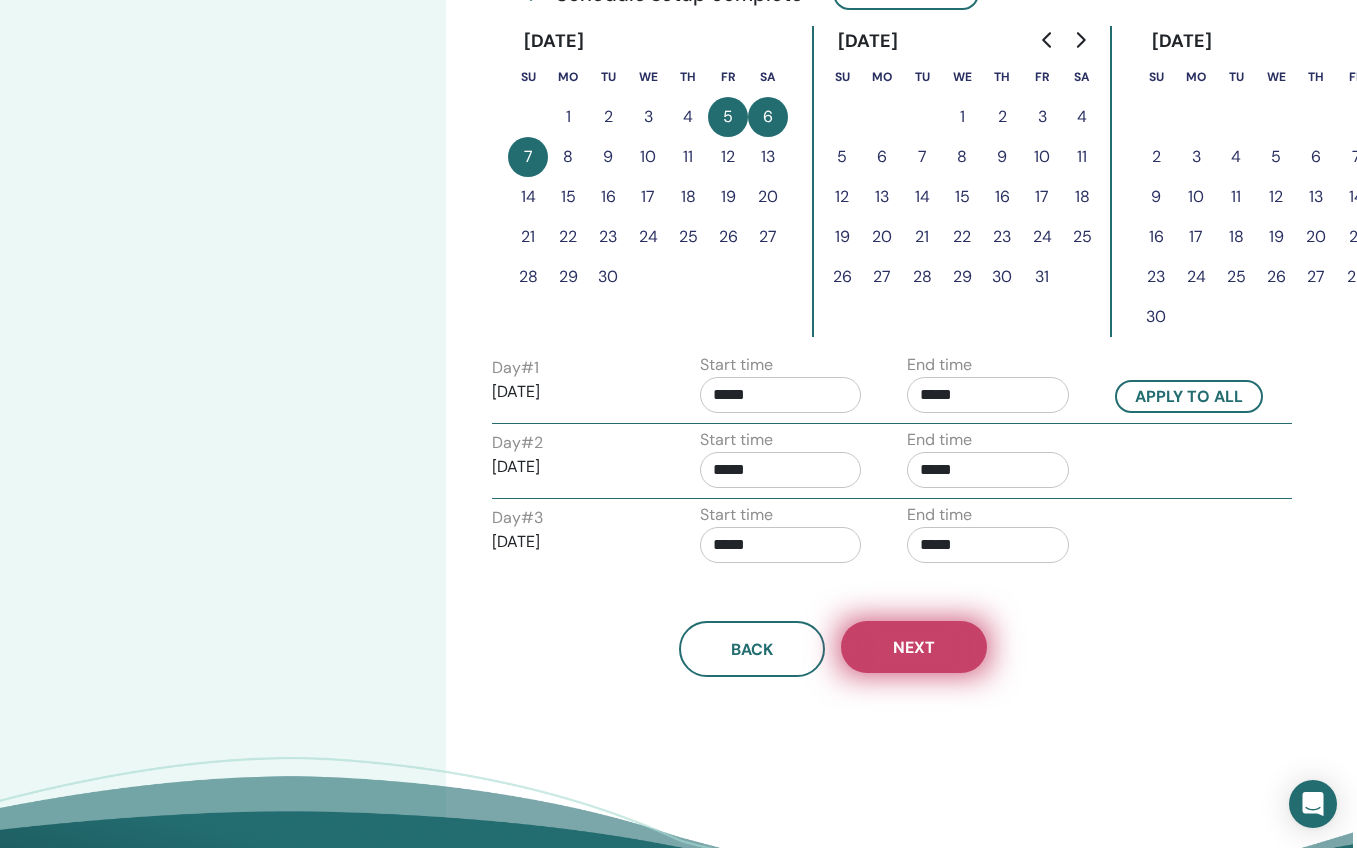 click on "Next" at bounding box center [914, 647] 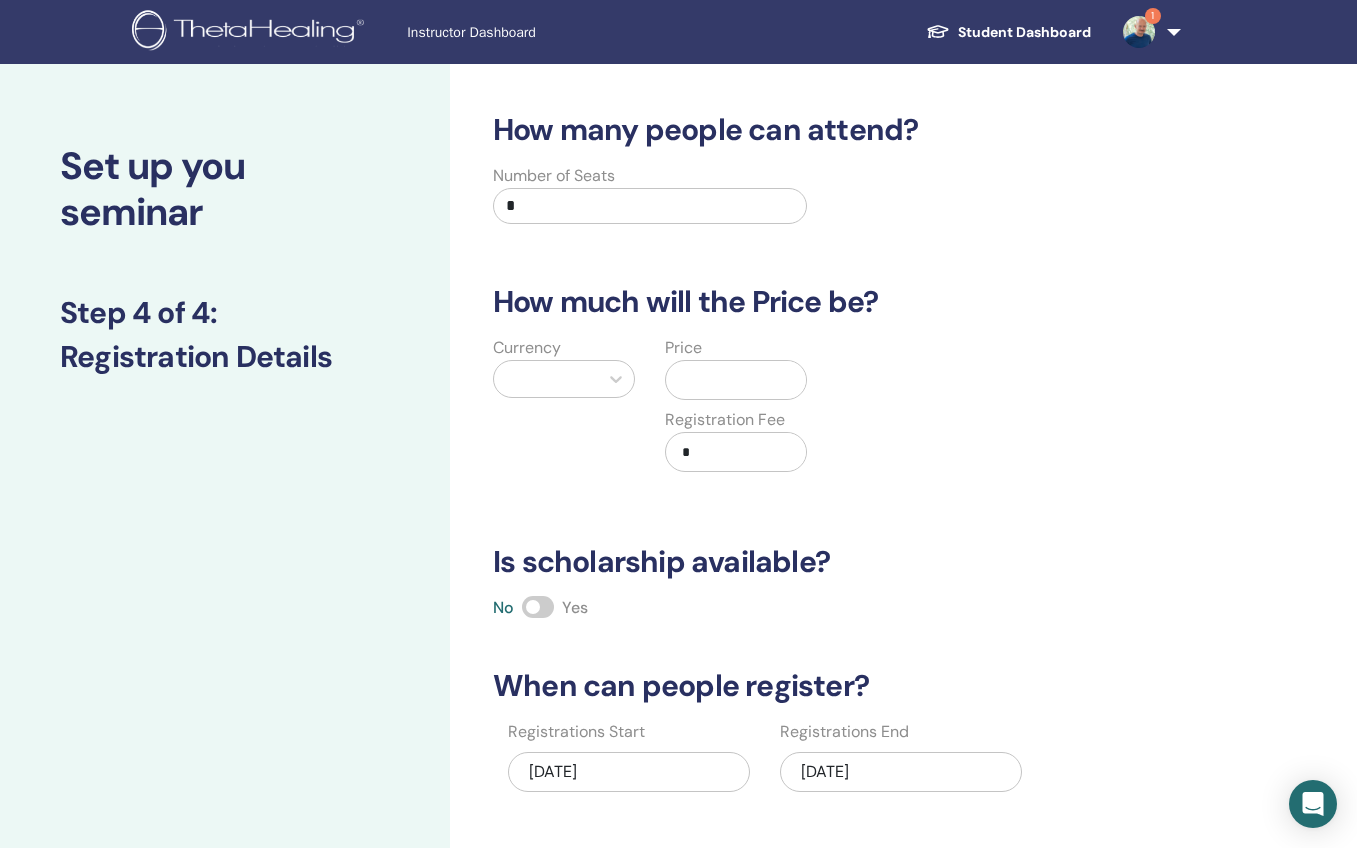 scroll, scrollTop: 0, scrollLeft: 0, axis: both 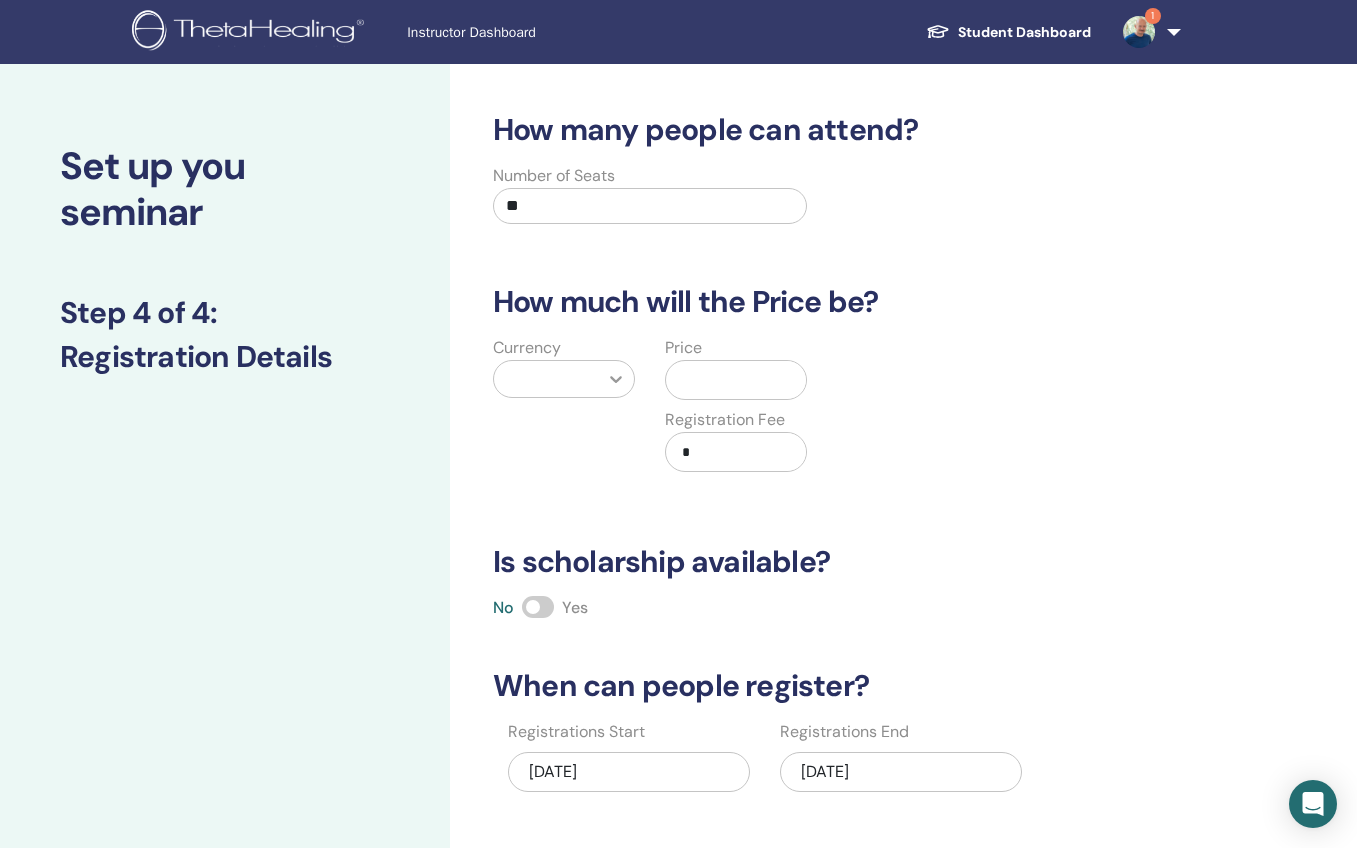 type on "**" 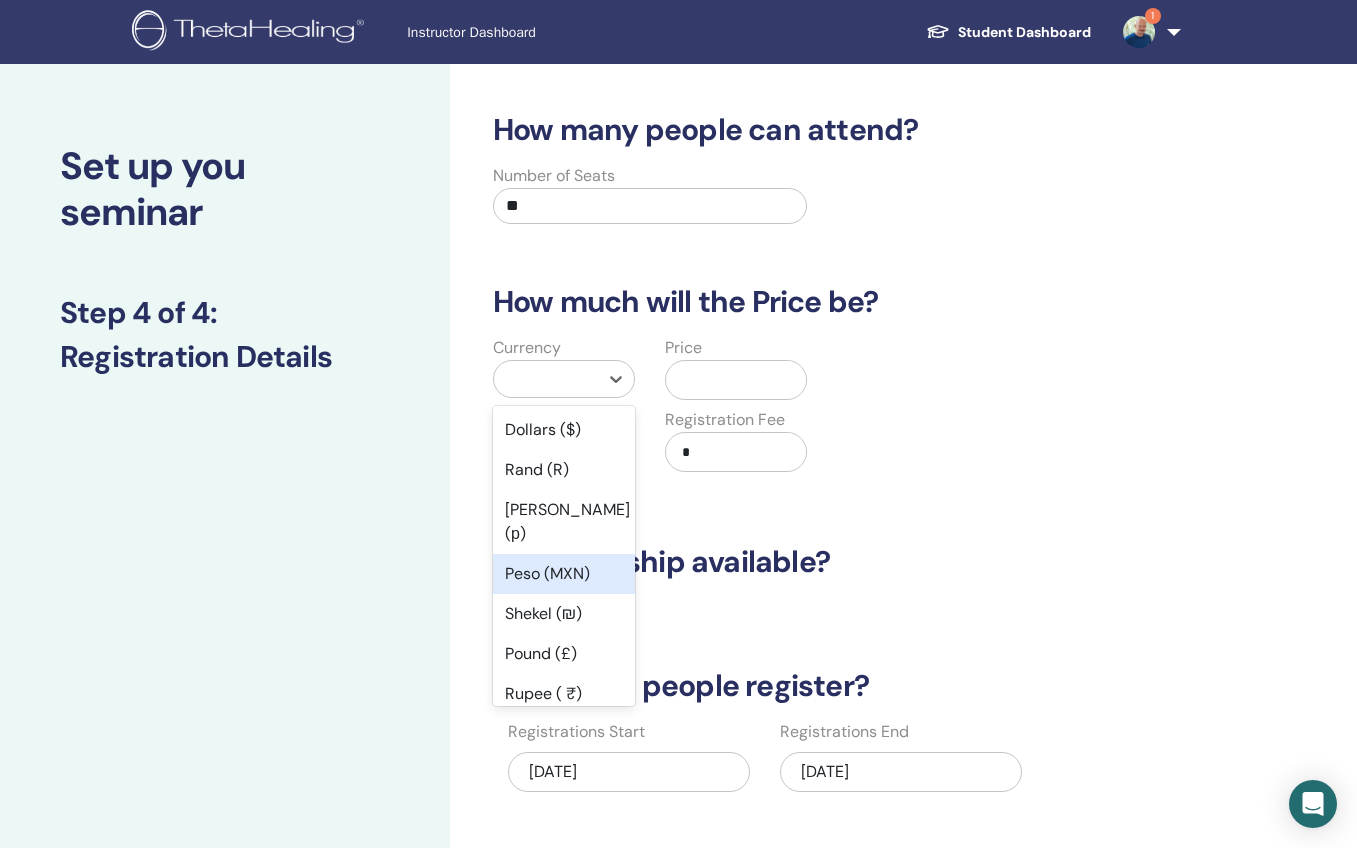 click on "Peso (MXN)" at bounding box center (564, 574) 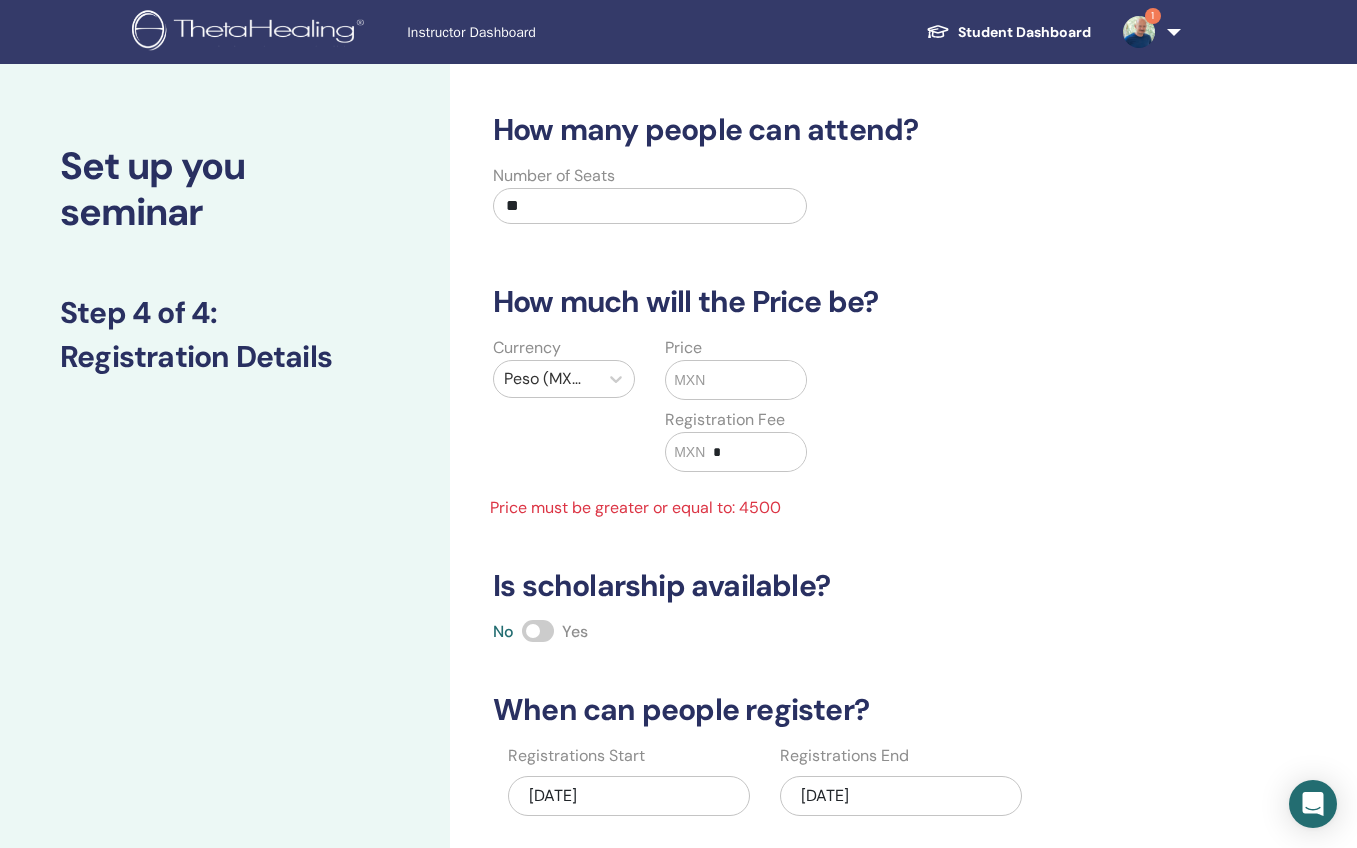 click at bounding box center (755, 380) 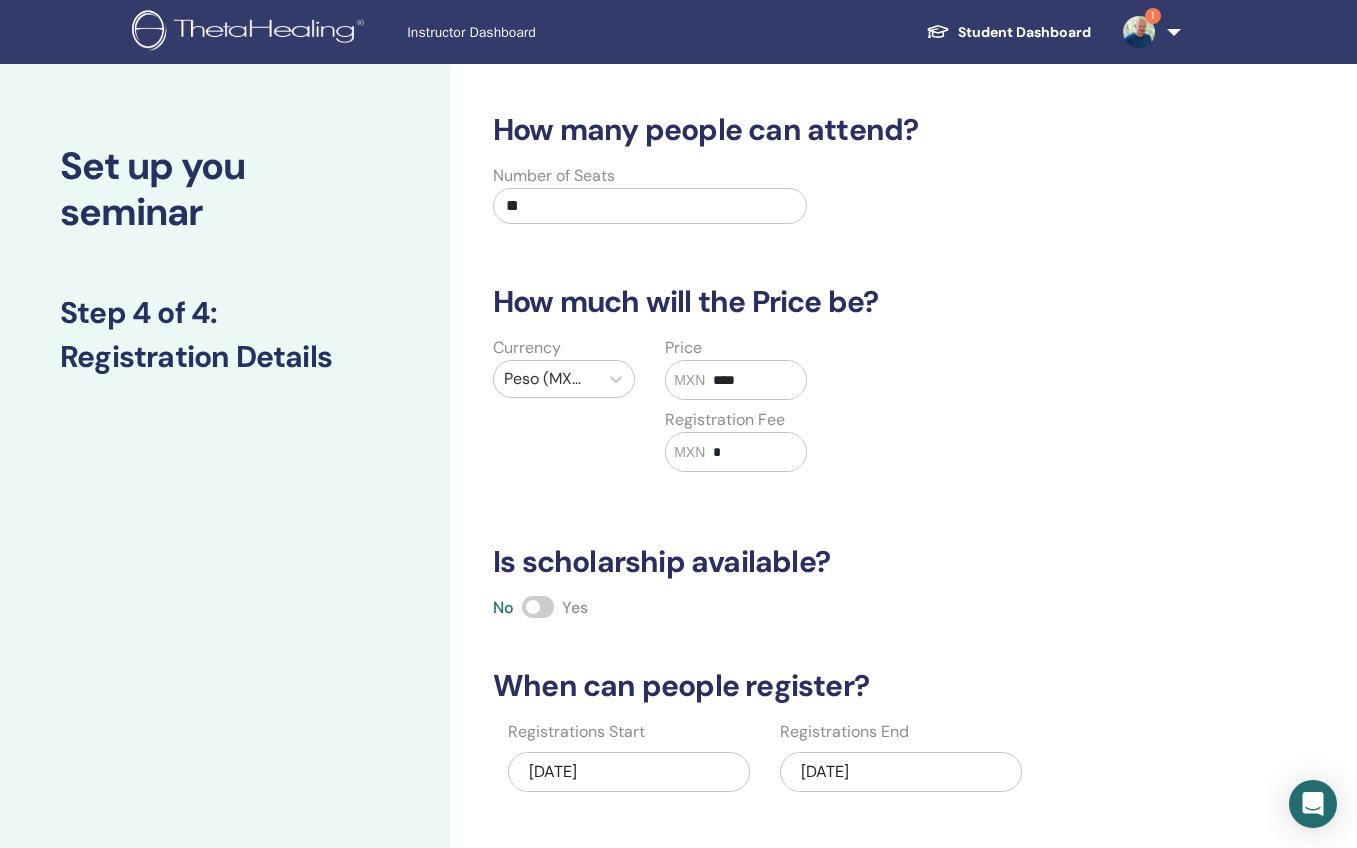 type on "****" 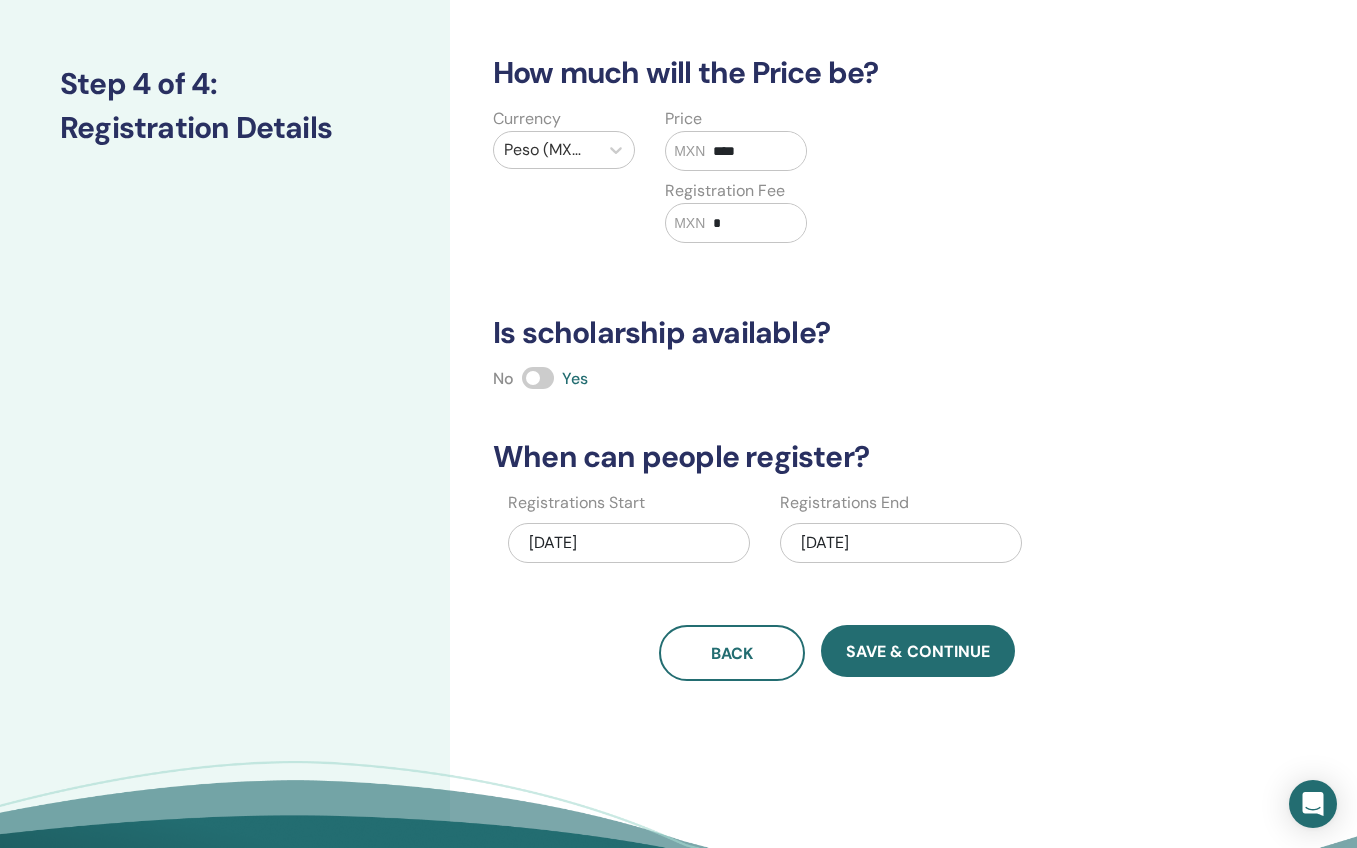 scroll, scrollTop: 230, scrollLeft: 0, axis: vertical 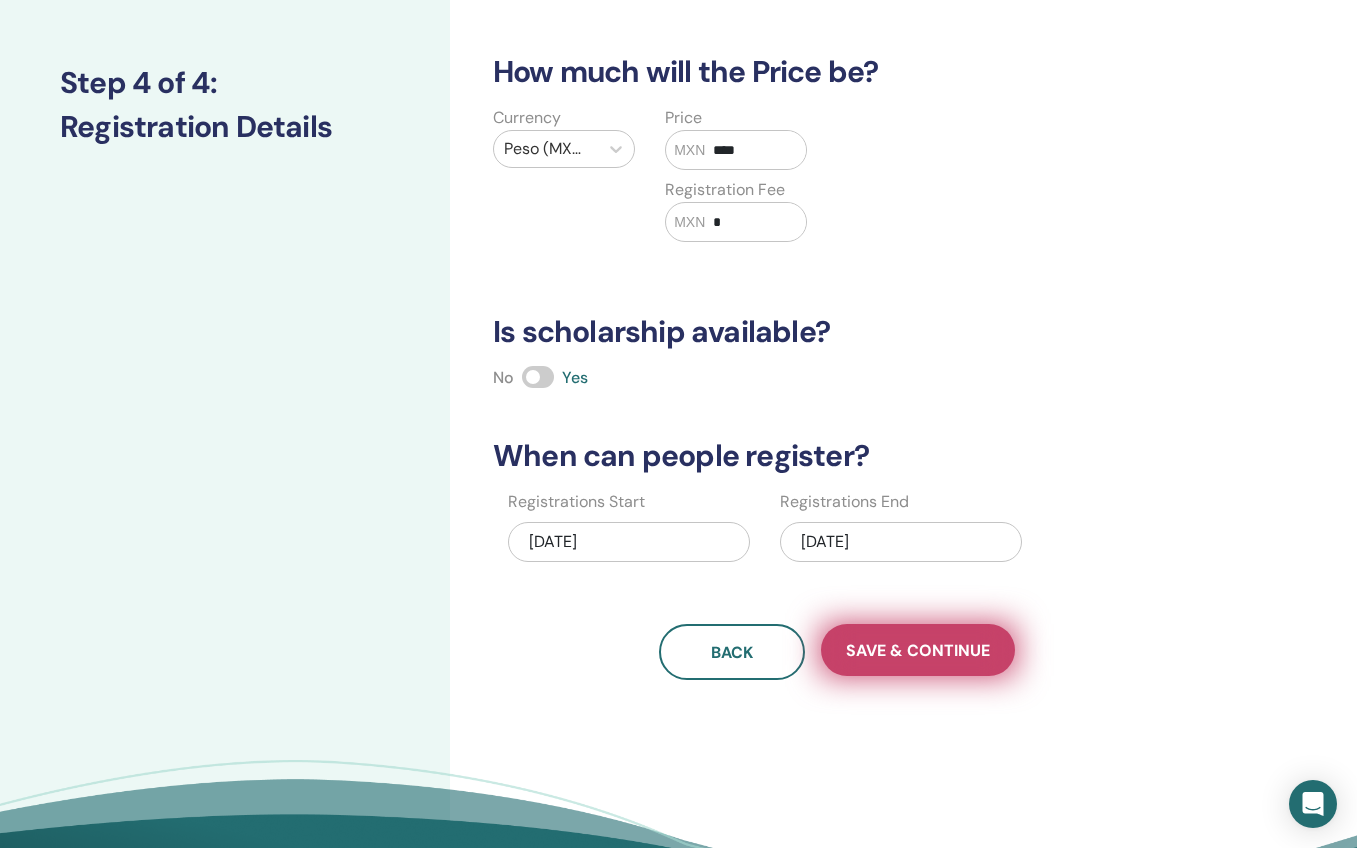 click on "Save & Continue" at bounding box center (918, 650) 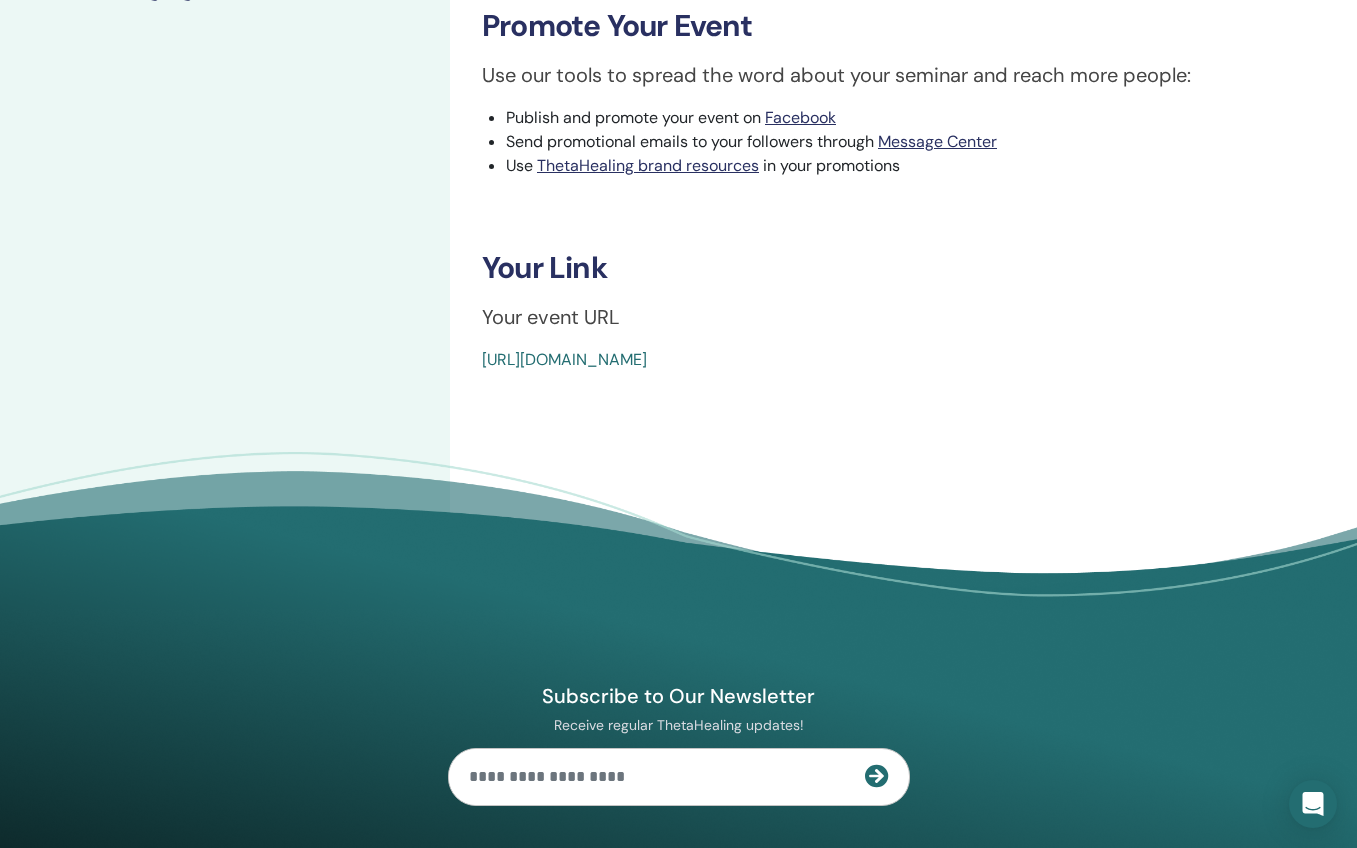 scroll, scrollTop: 606, scrollLeft: 0, axis: vertical 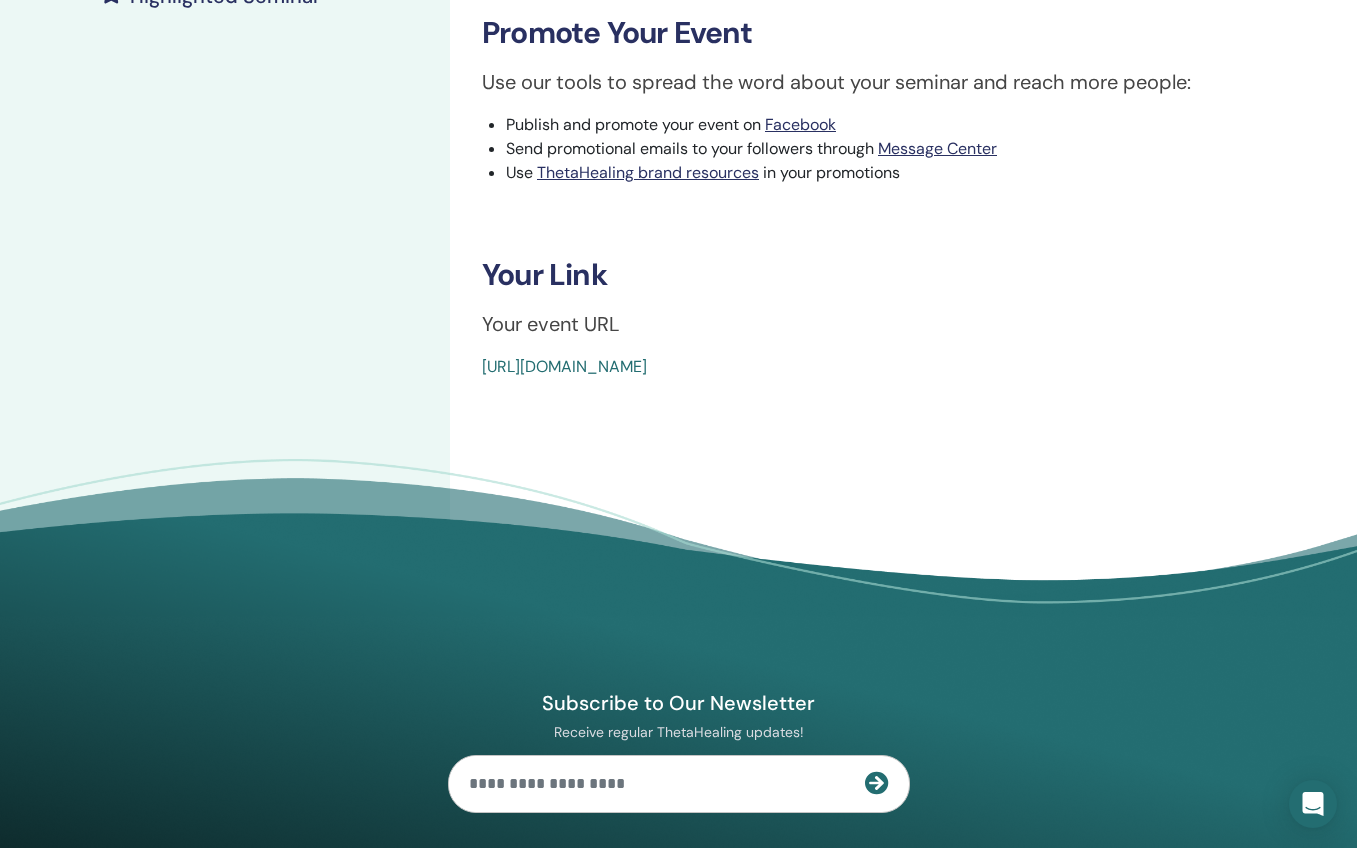 drag, startPoint x: 925, startPoint y: 365, endPoint x: 484, endPoint y: 370, distance: 441.02835 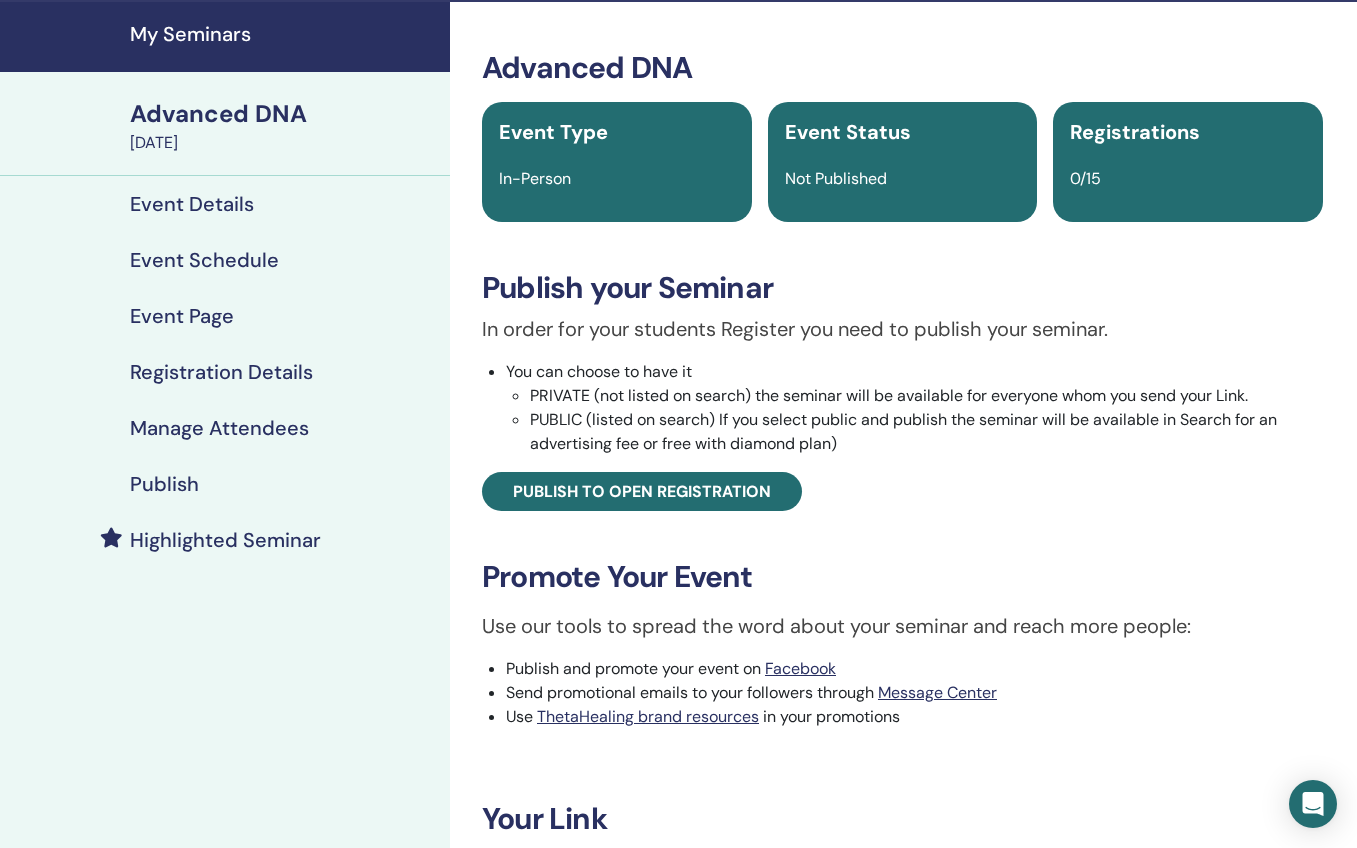 scroll, scrollTop: 59, scrollLeft: 0, axis: vertical 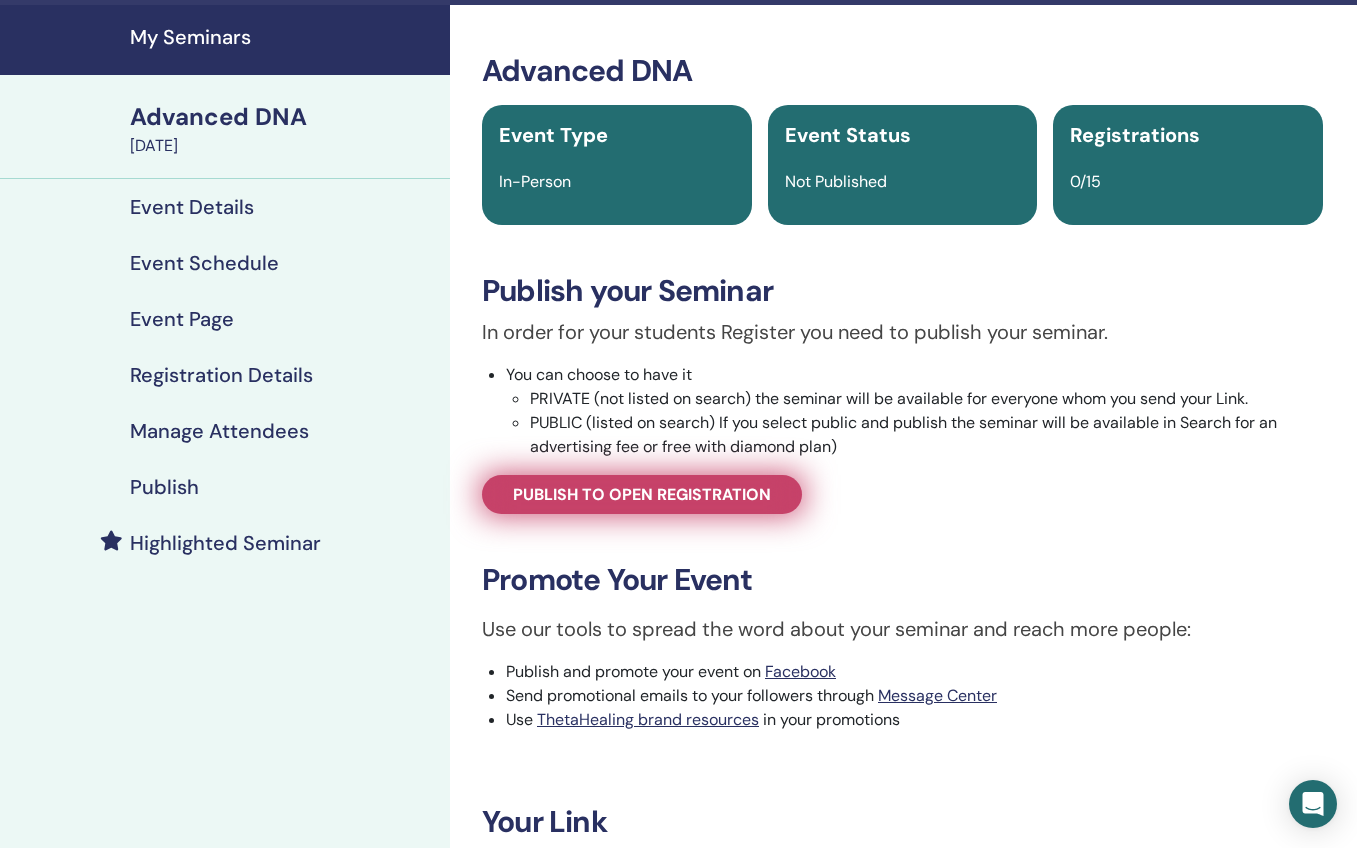 click on "Publish to open registration" at bounding box center [642, 494] 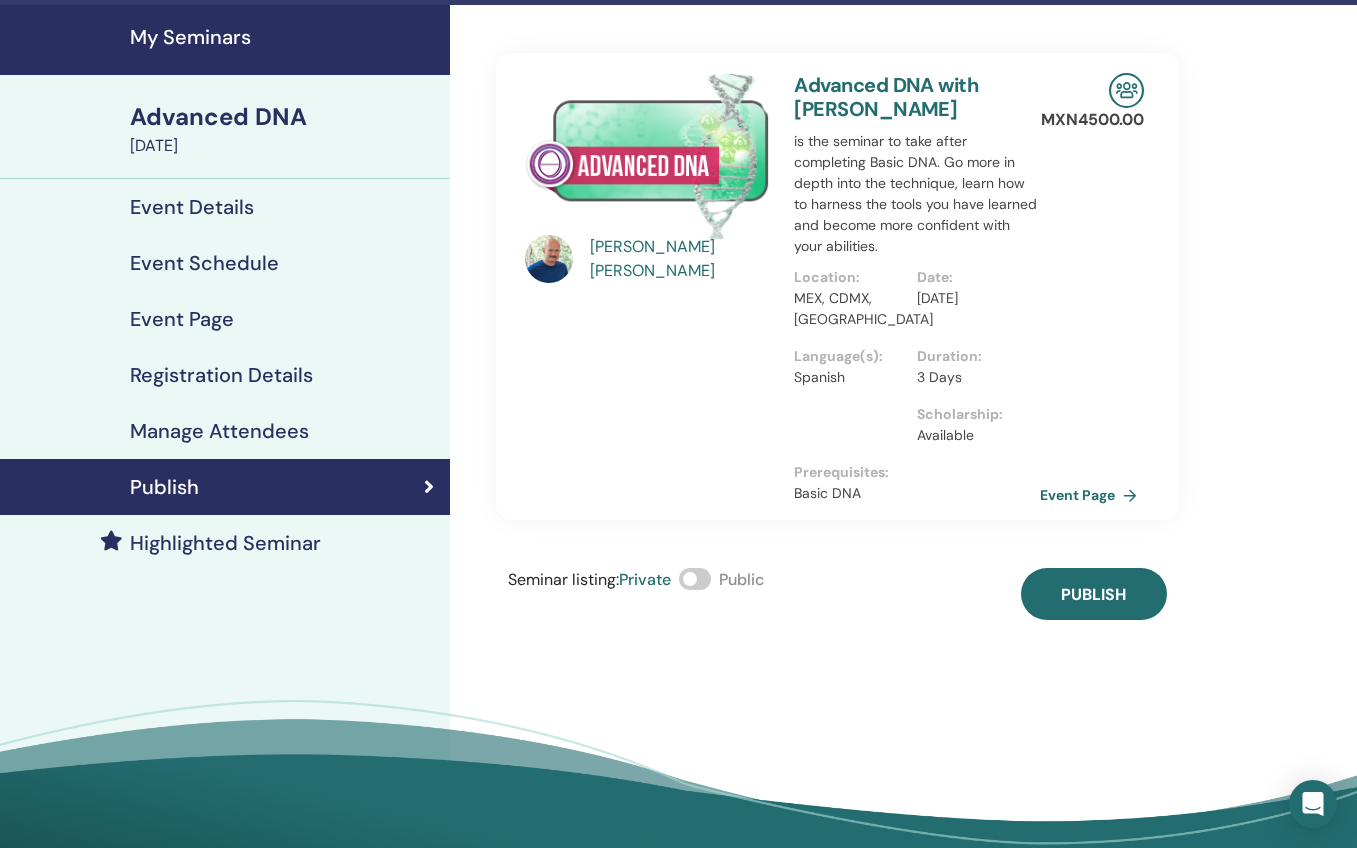 click at bounding box center (695, 579) 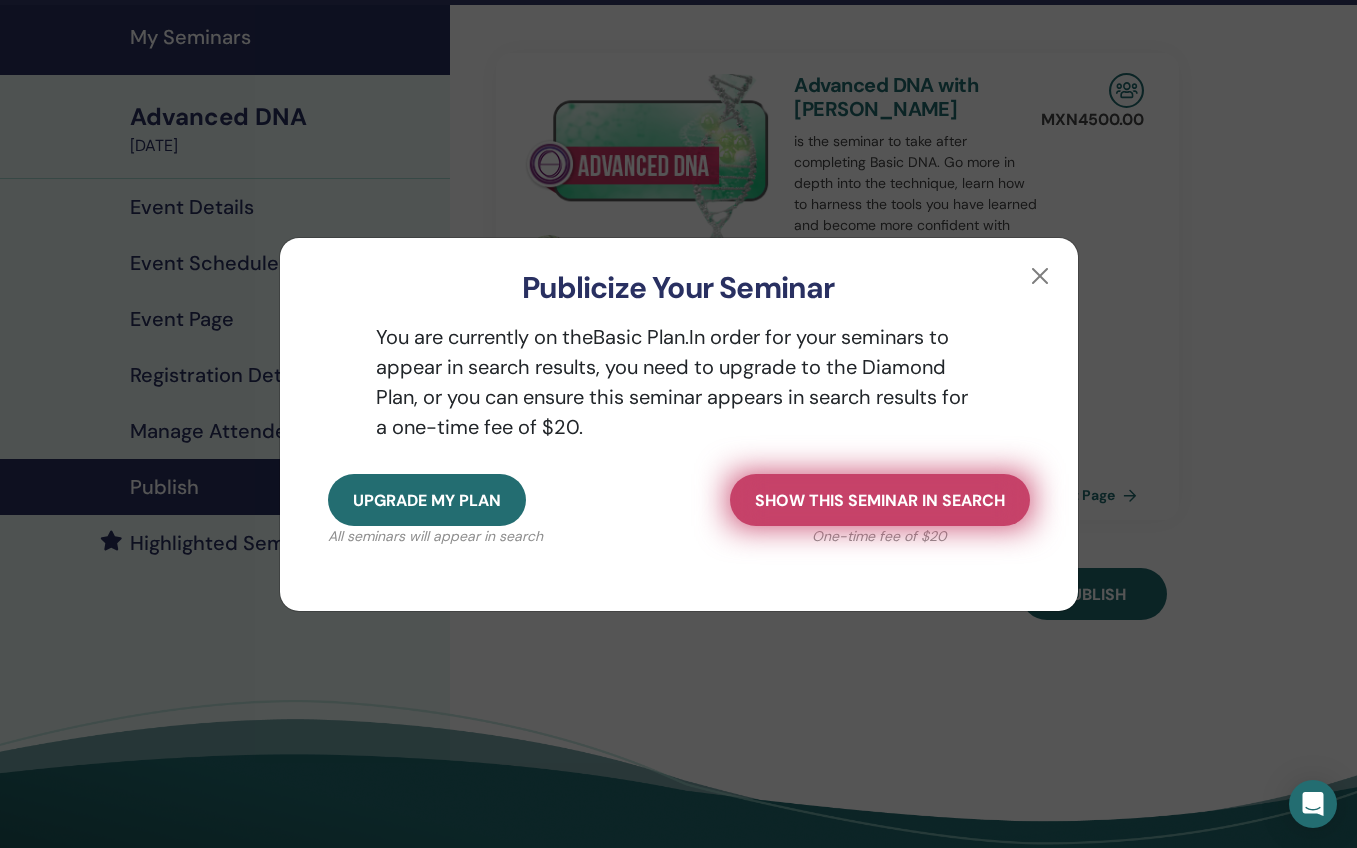 click on "Show this seminar in search" at bounding box center (880, 500) 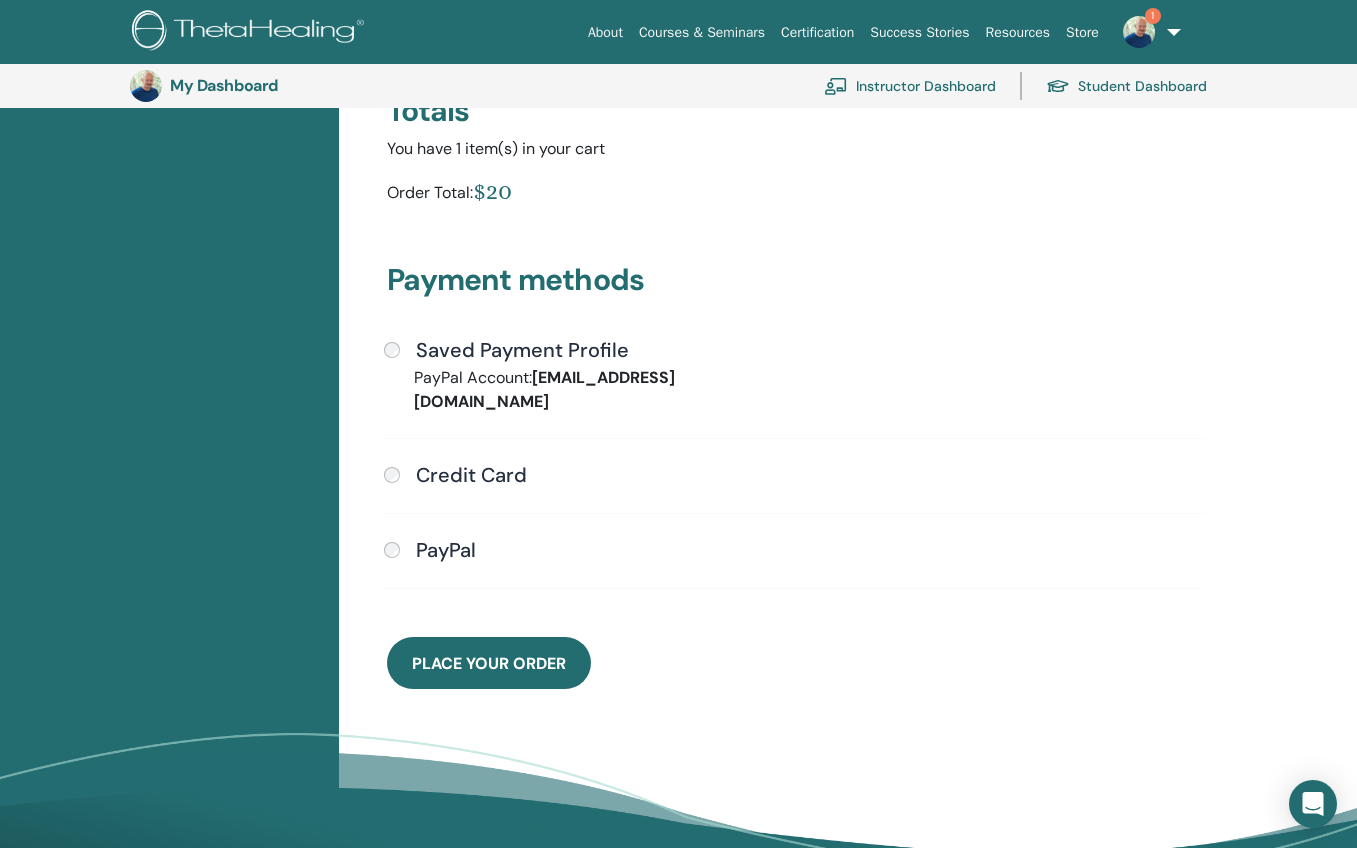 scroll, scrollTop: 407, scrollLeft: 0, axis: vertical 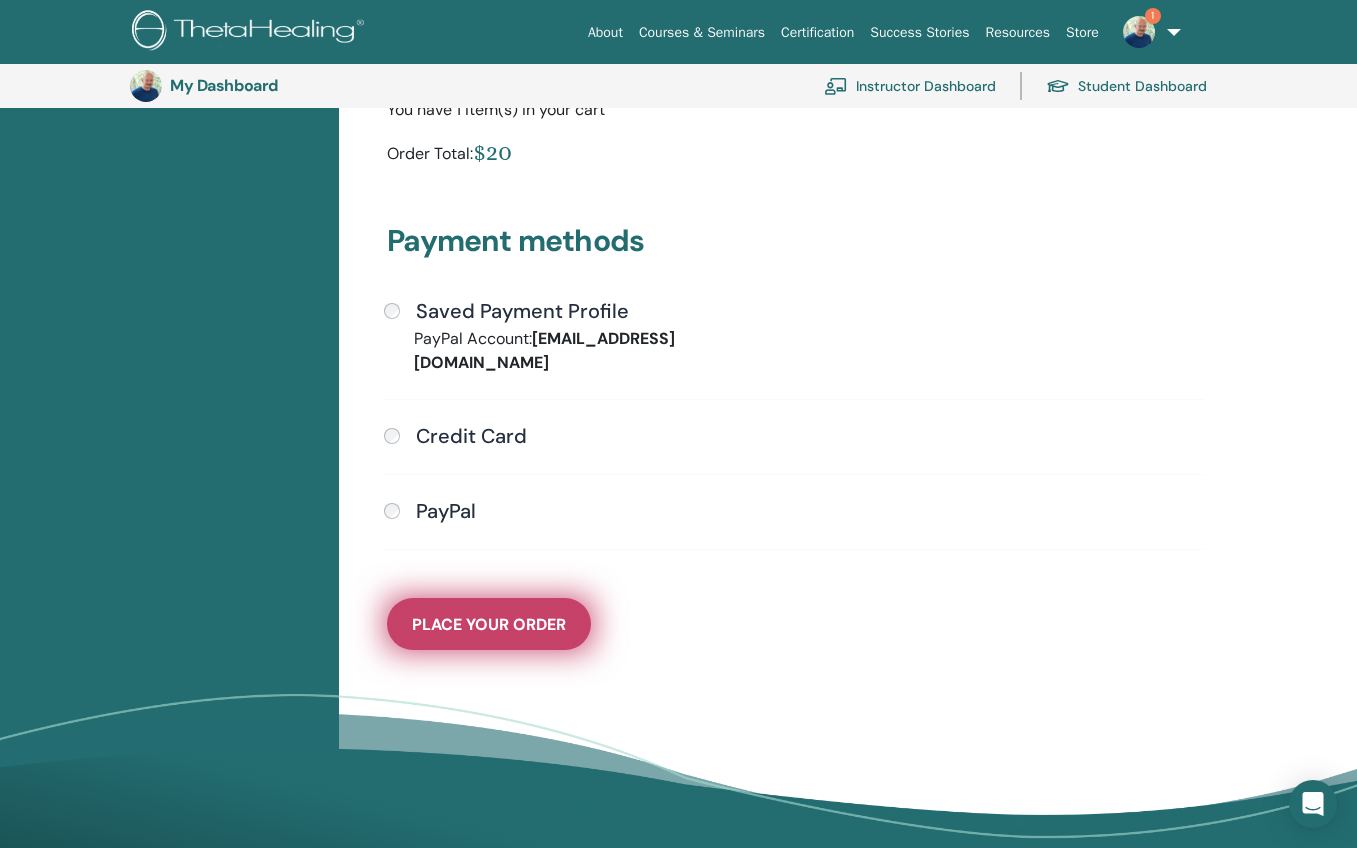 click on "Place Your Order" at bounding box center [489, 624] 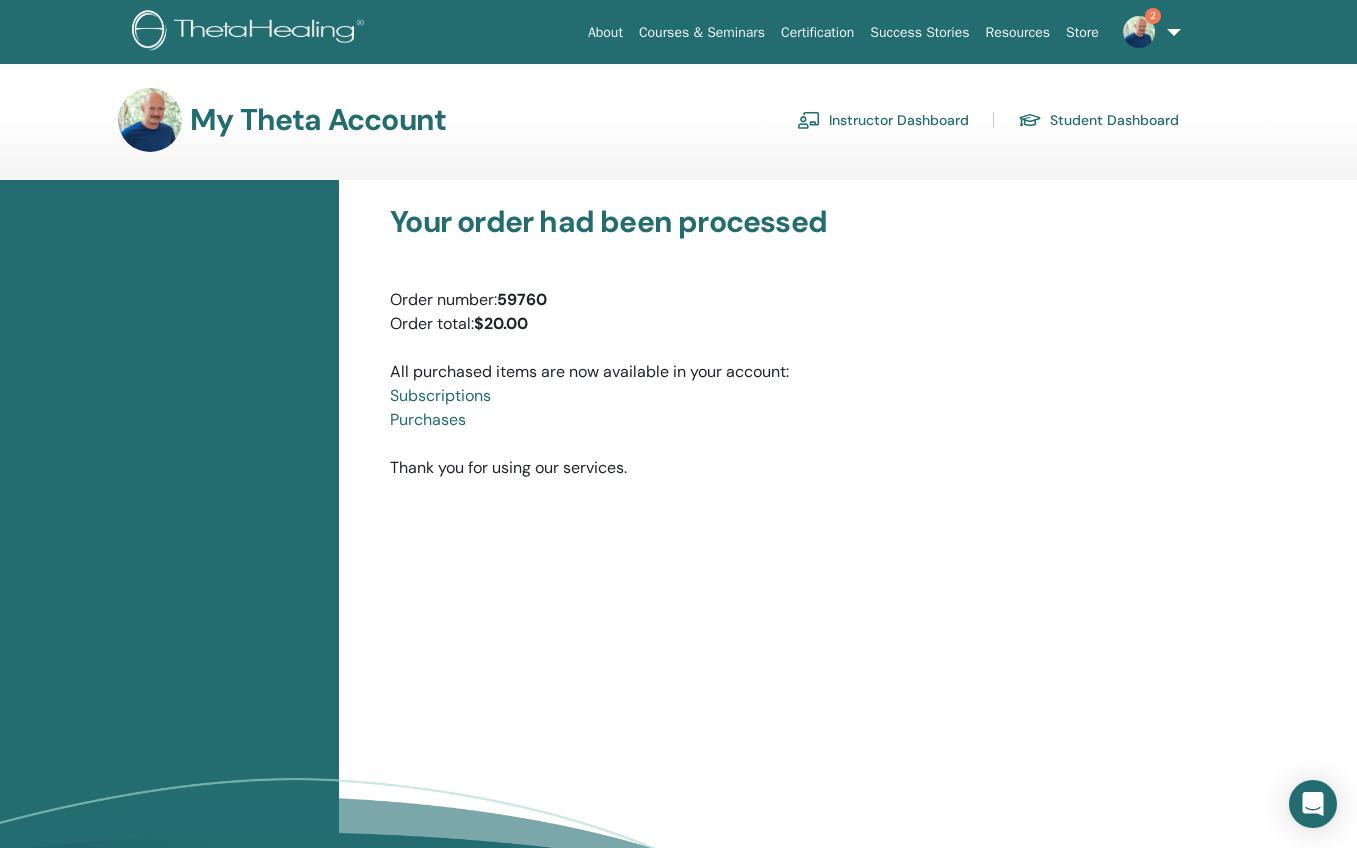 scroll, scrollTop: 0, scrollLeft: 0, axis: both 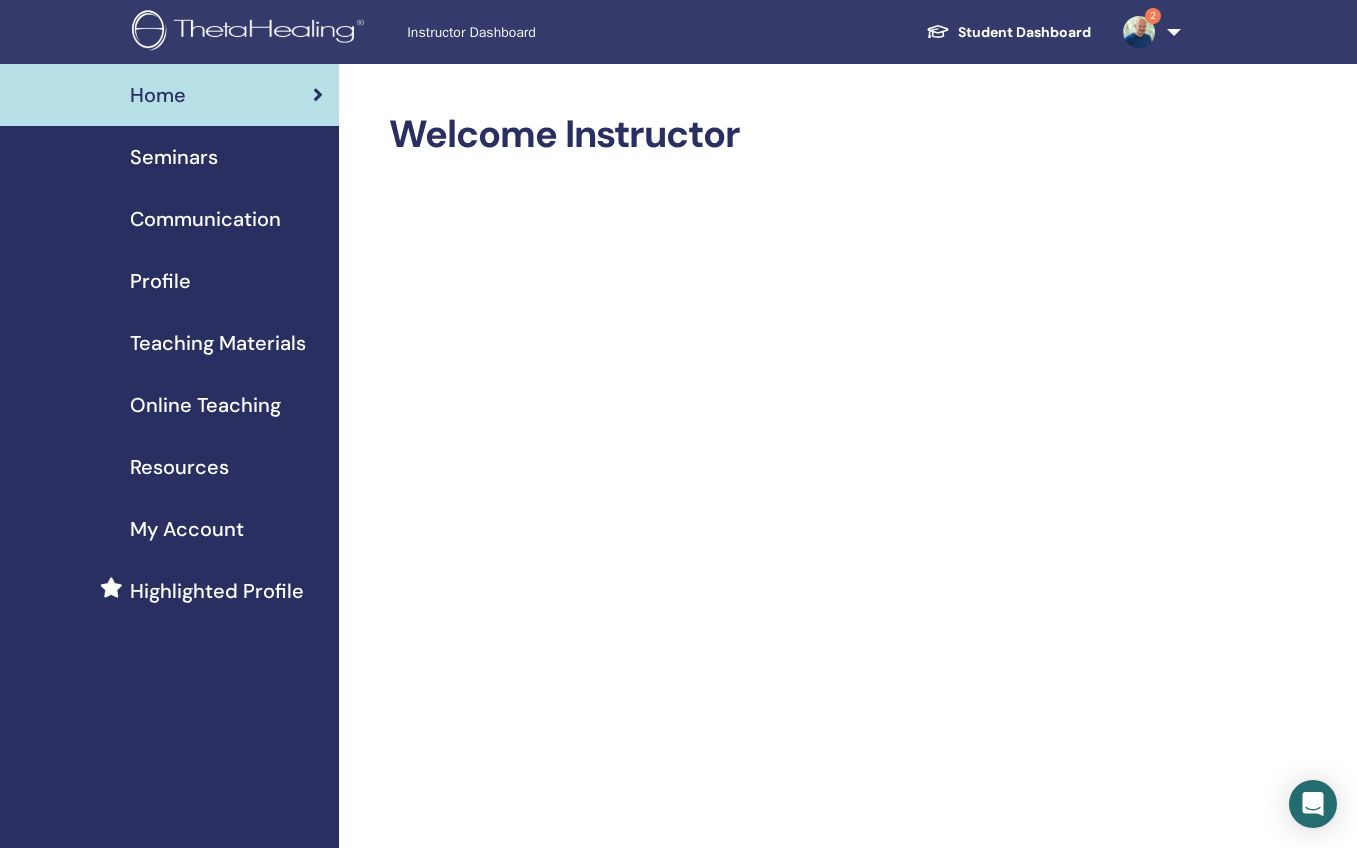 click on "Seminars" at bounding box center [174, 157] 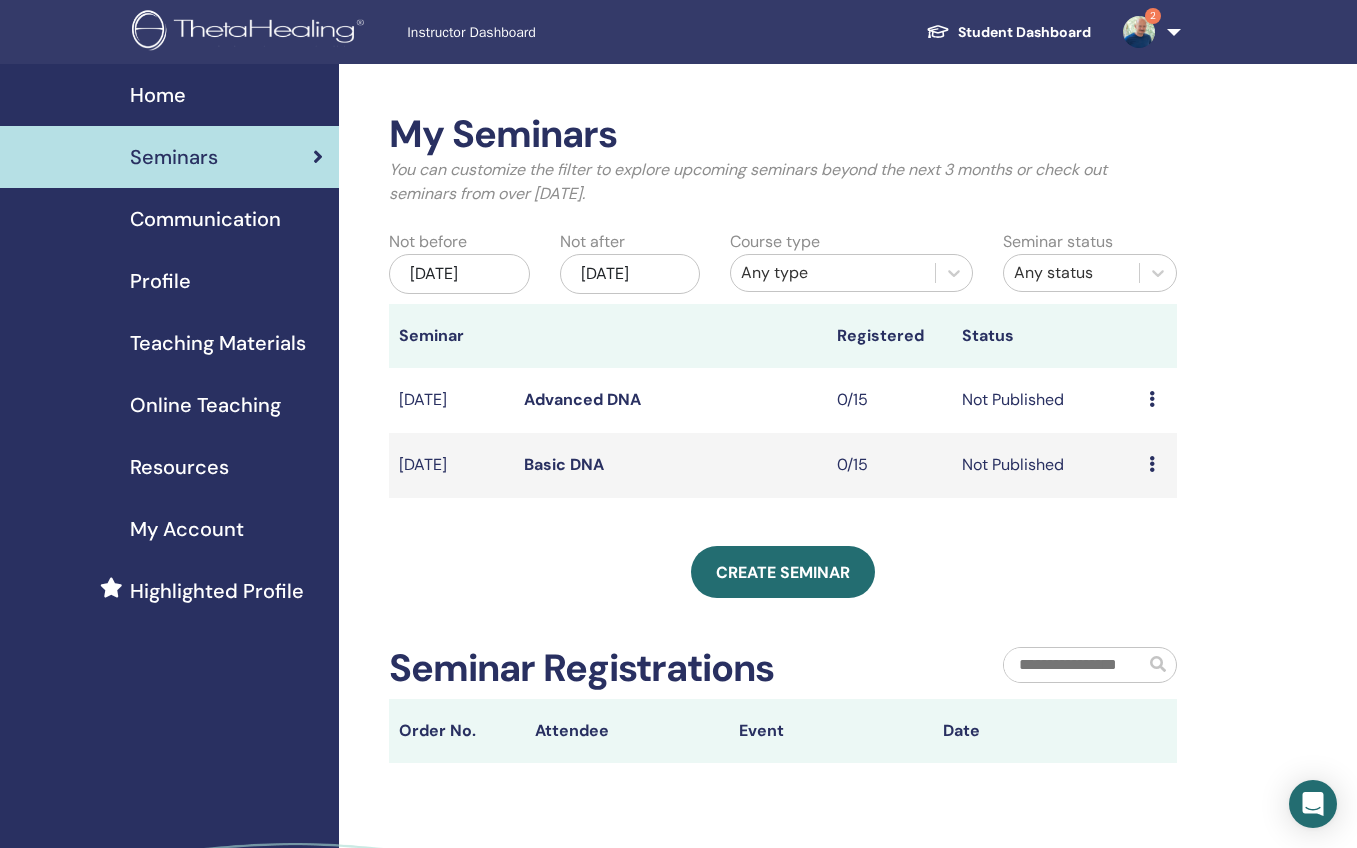 scroll, scrollTop: 0, scrollLeft: 0, axis: both 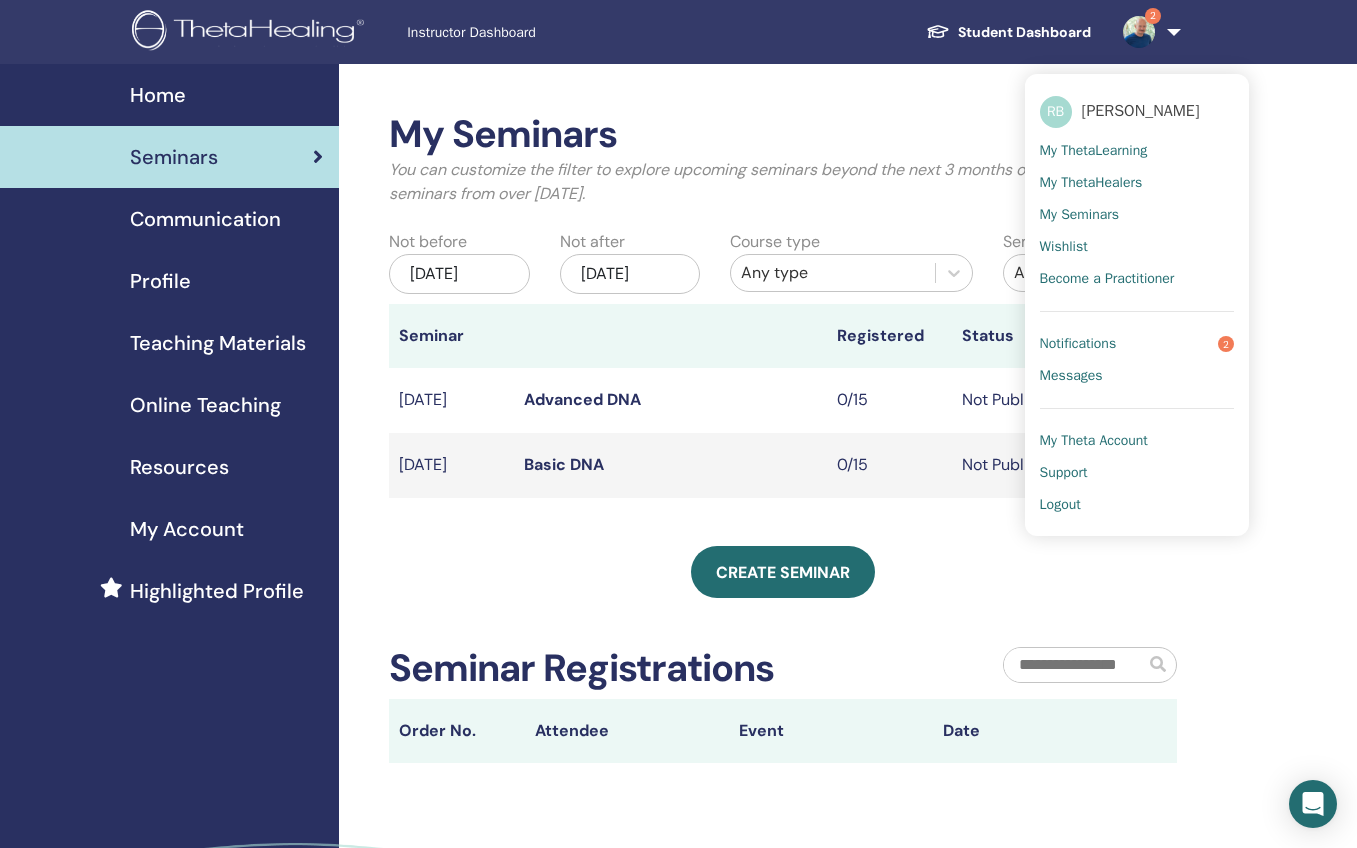 click on "Notifications" at bounding box center [1078, 344] 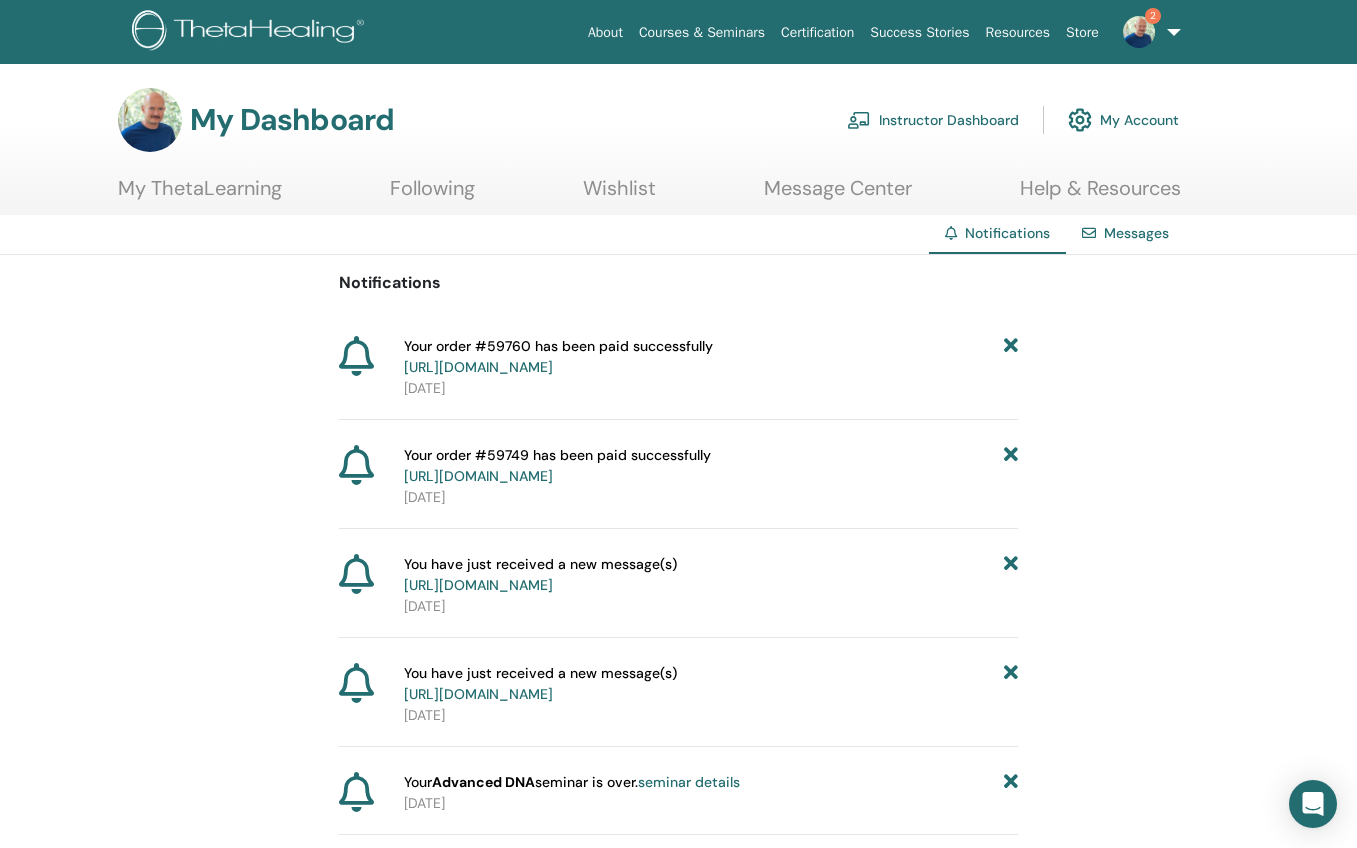 scroll, scrollTop: 0, scrollLeft: 0, axis: both 